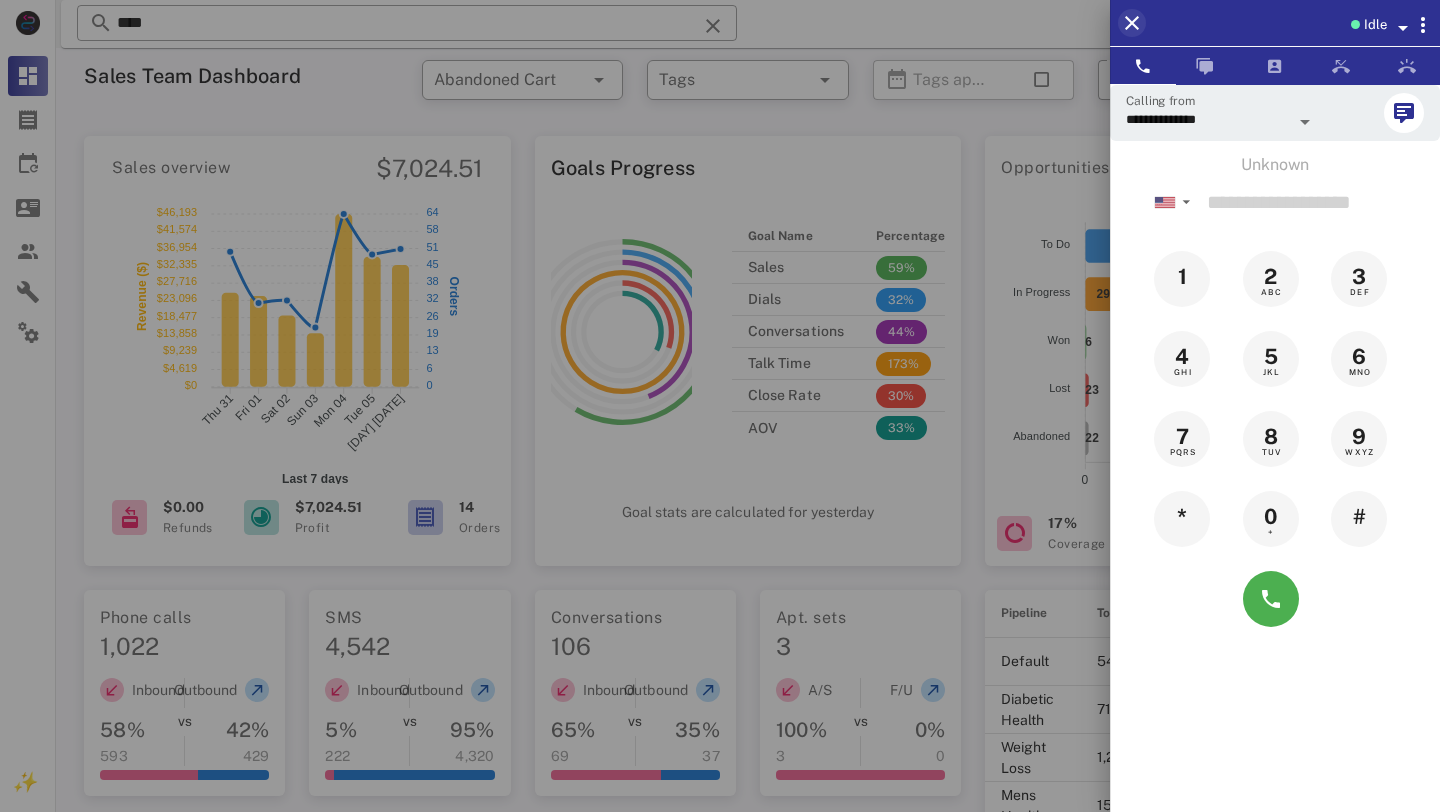 scroll, scrollTop: 0, scrollLeft: 0, axis: both 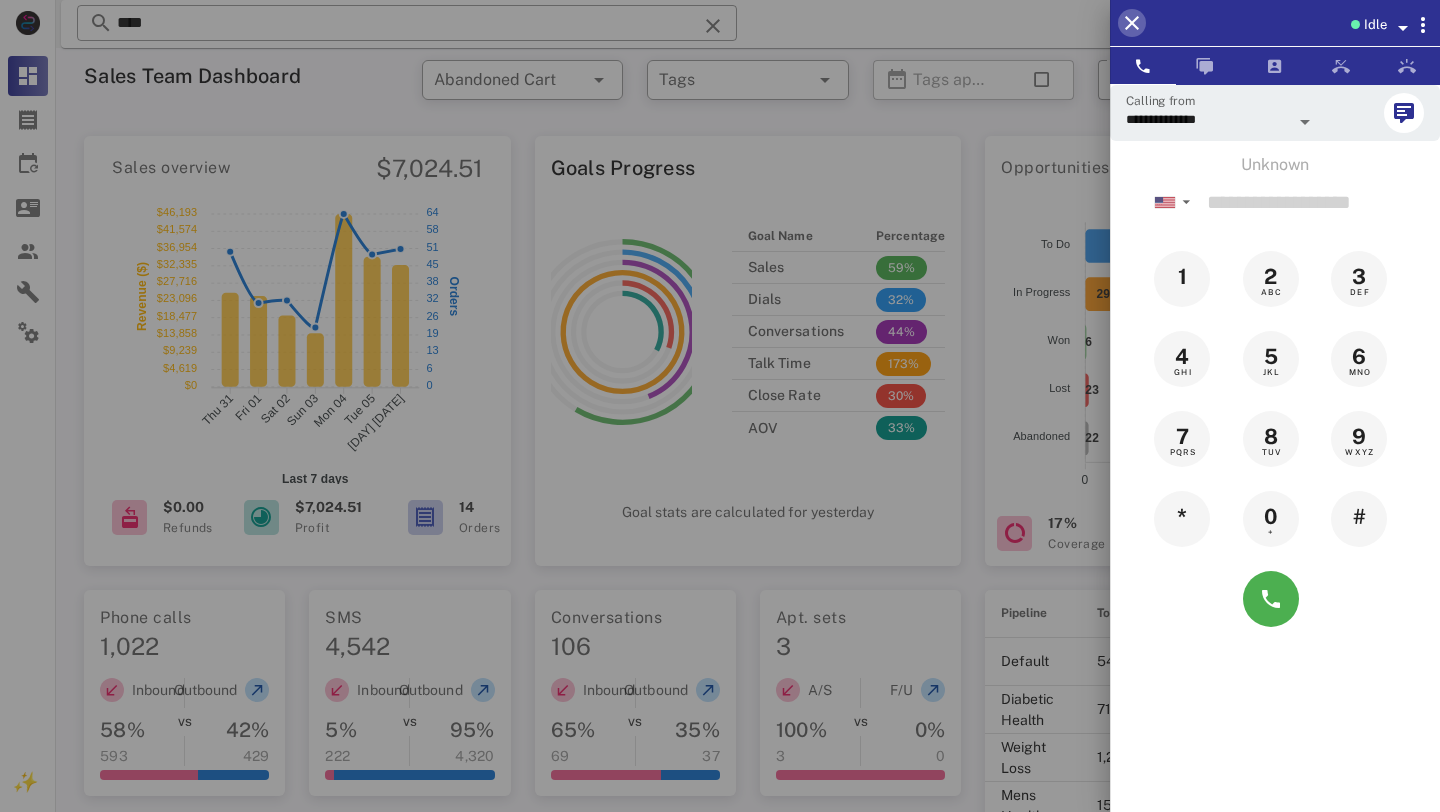 click at bounding box center (1132, 23) 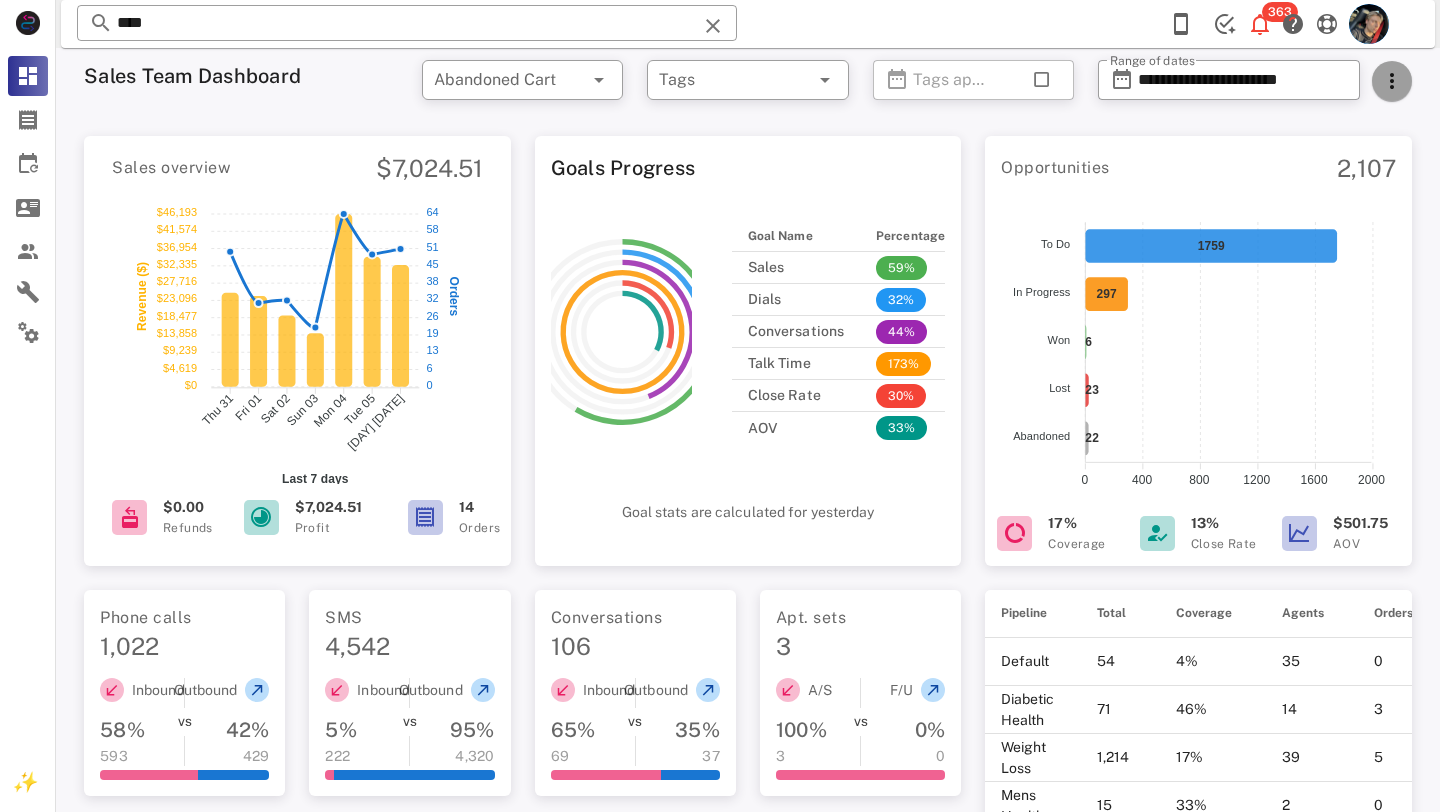 click at bounding box center [1392, 81] 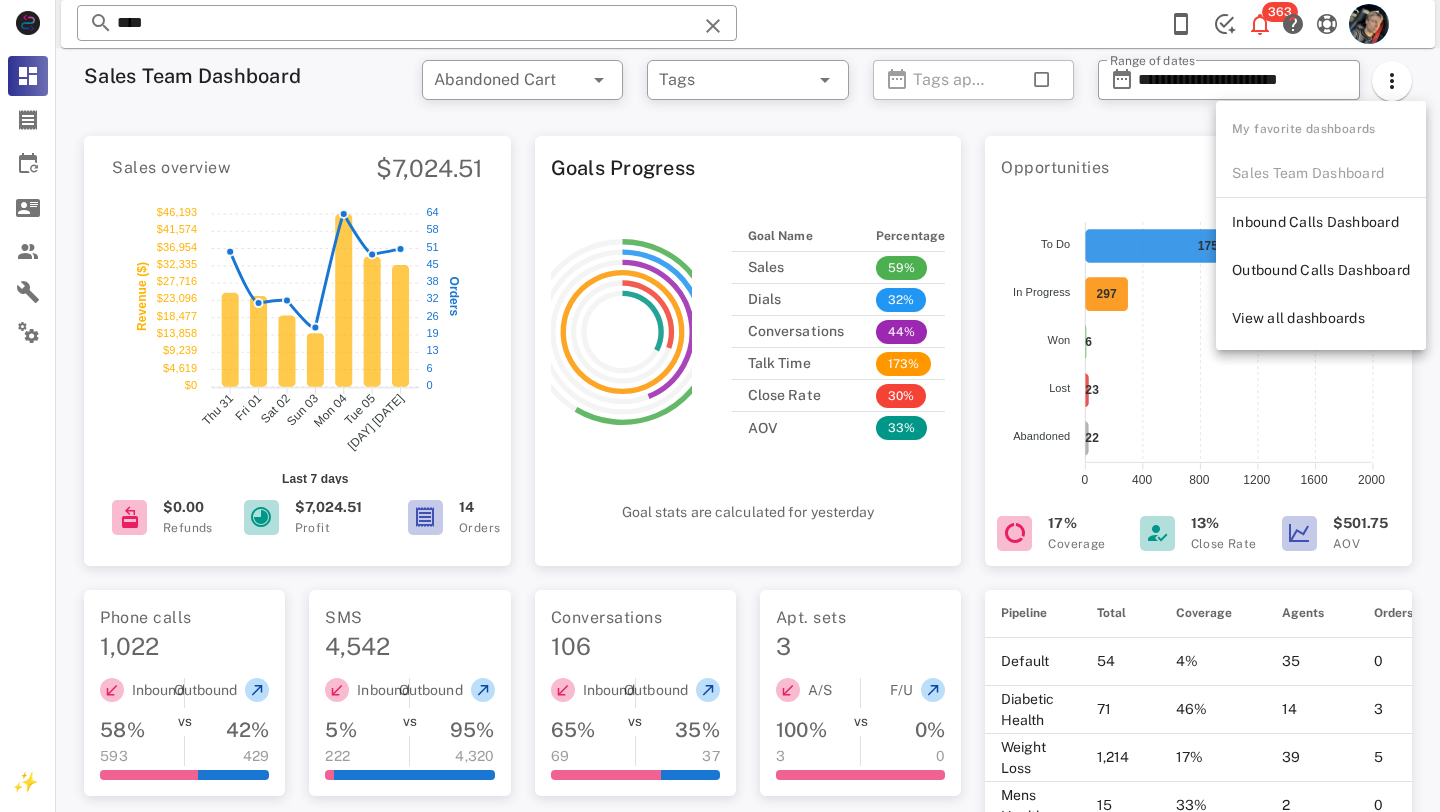 click on "Opportunities  2,107 1759 297 6 23 22 To Do To Do In Progress In Progress Won Won Lost Lost Abandoned Abandoned 2000 2000 1600 1600 1200 1200 800 800 400 400 0 0 17% Coverage 13% Close Rate $501.75 AOV" at bounding box center [1198, 345] 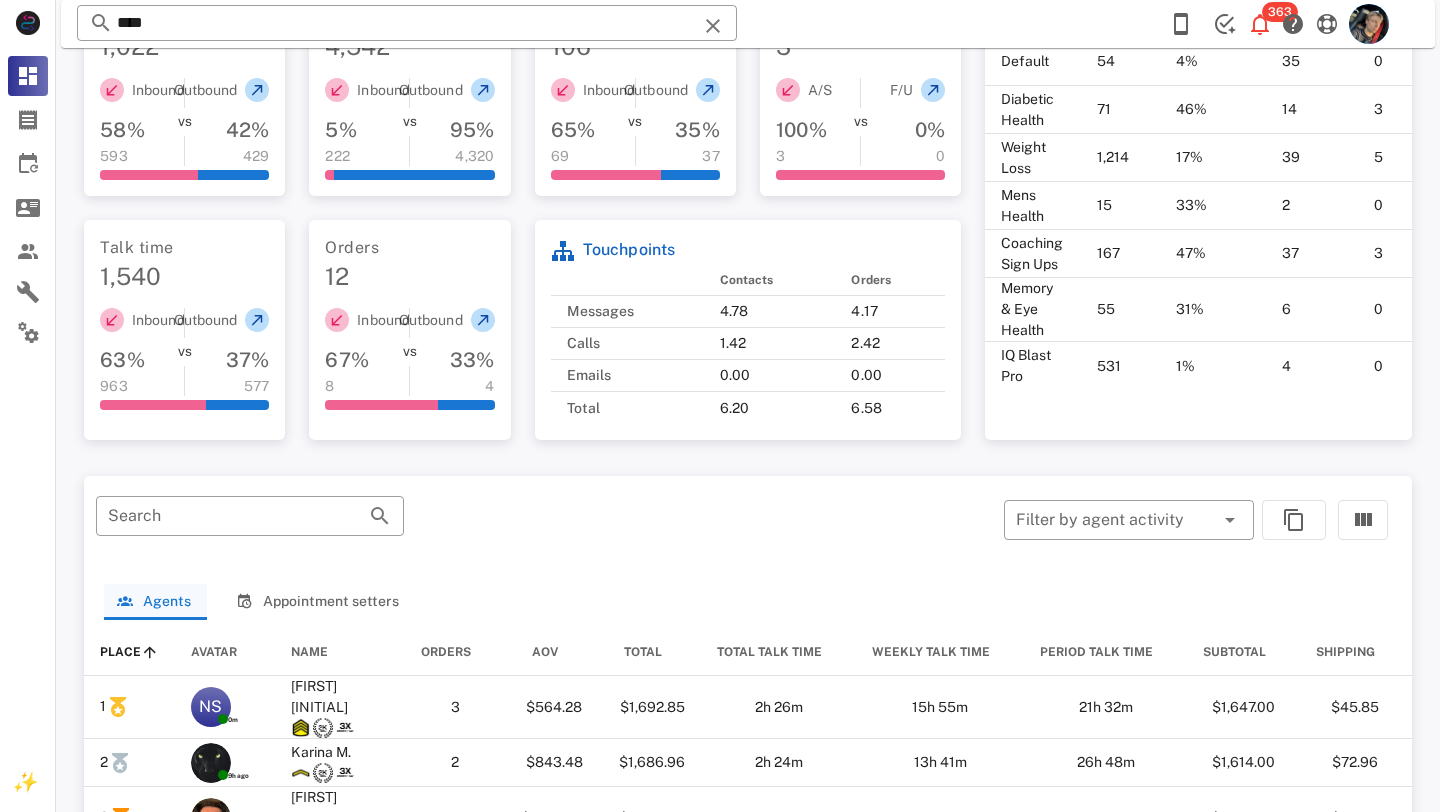 scroll, scrollTop: 1031, scrollLeft: 0, axis: vertical 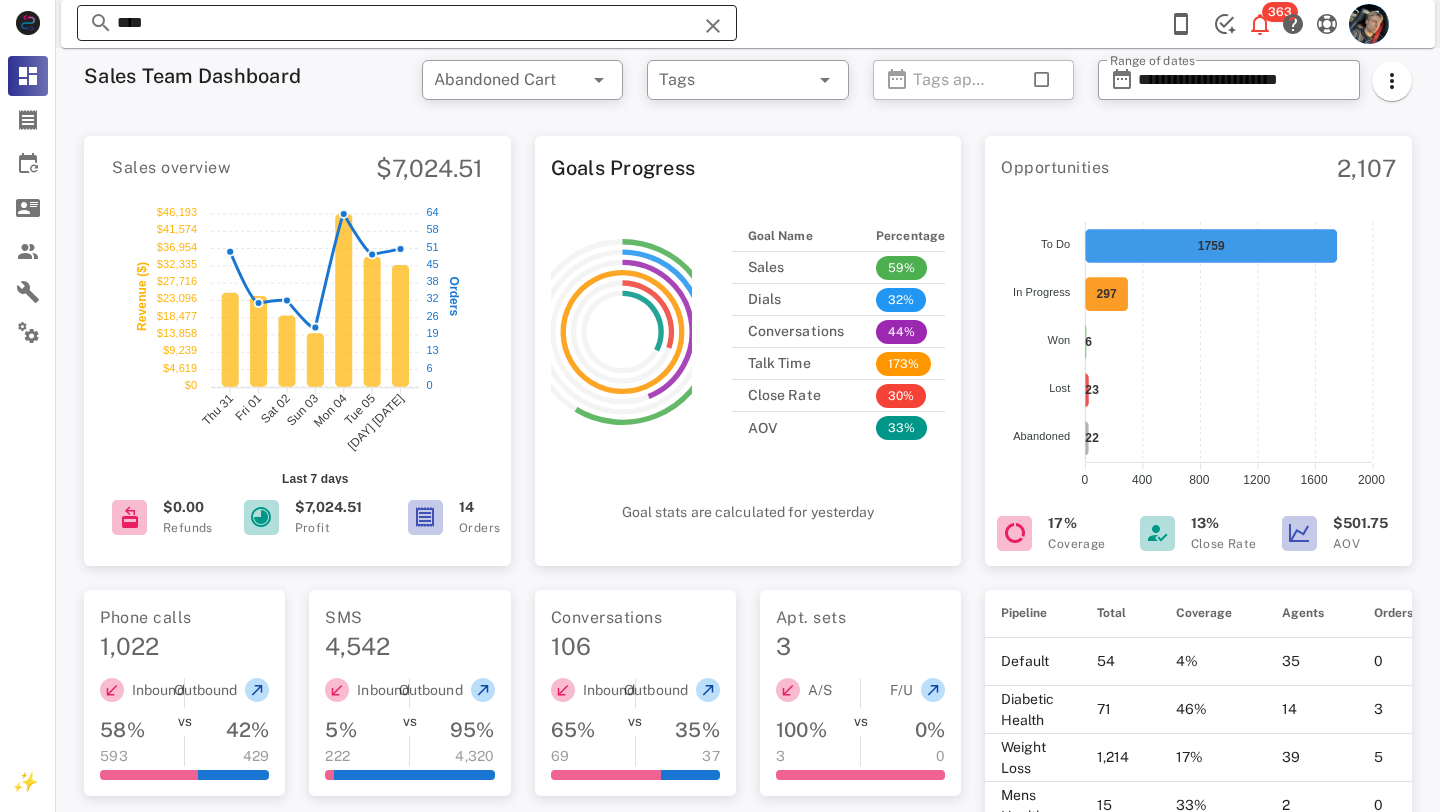 click on "****" at bounding box center [407, 23] 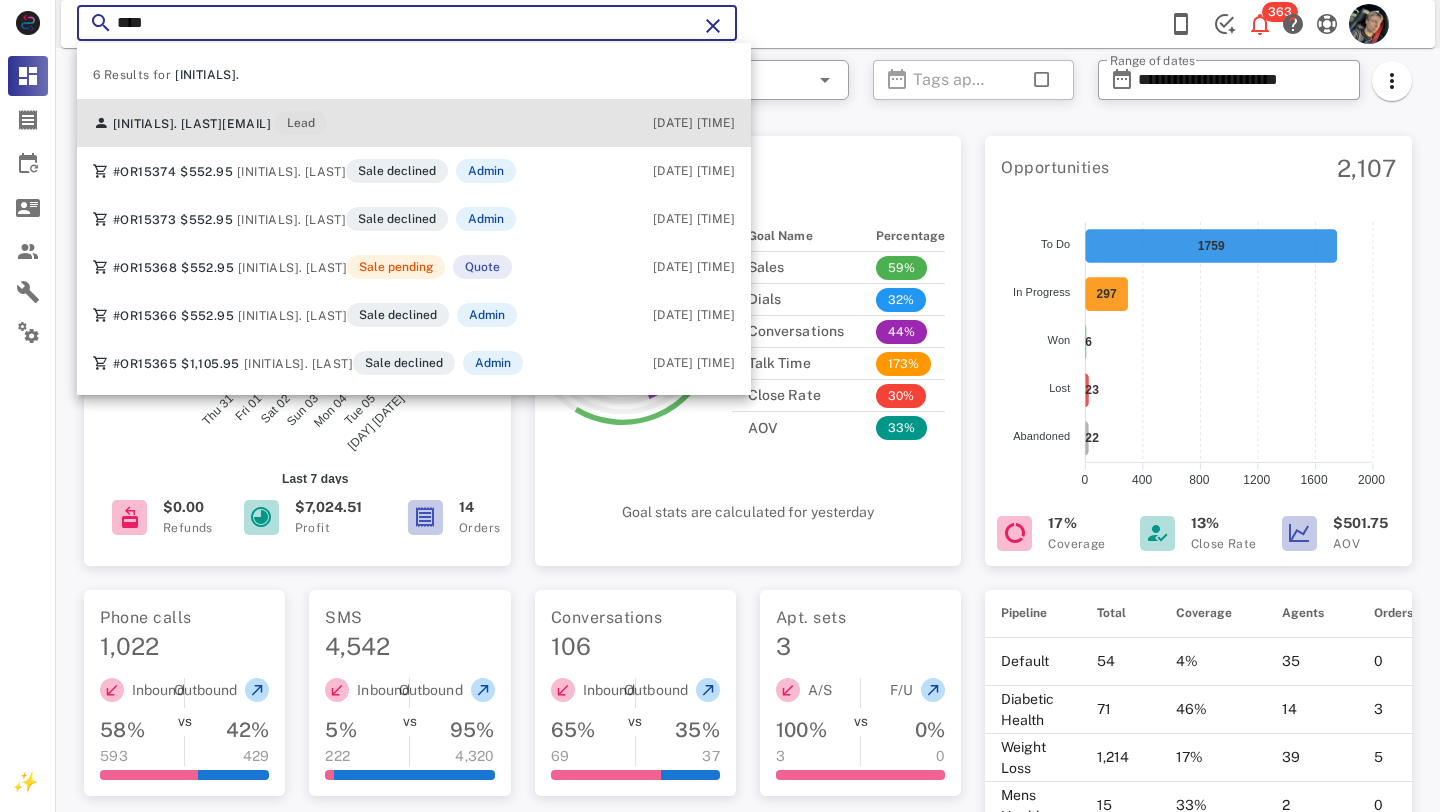click on "R.E. Sylvester   suzannesylvester72@gmail.com   Lead" at bounding box center [210, 123] 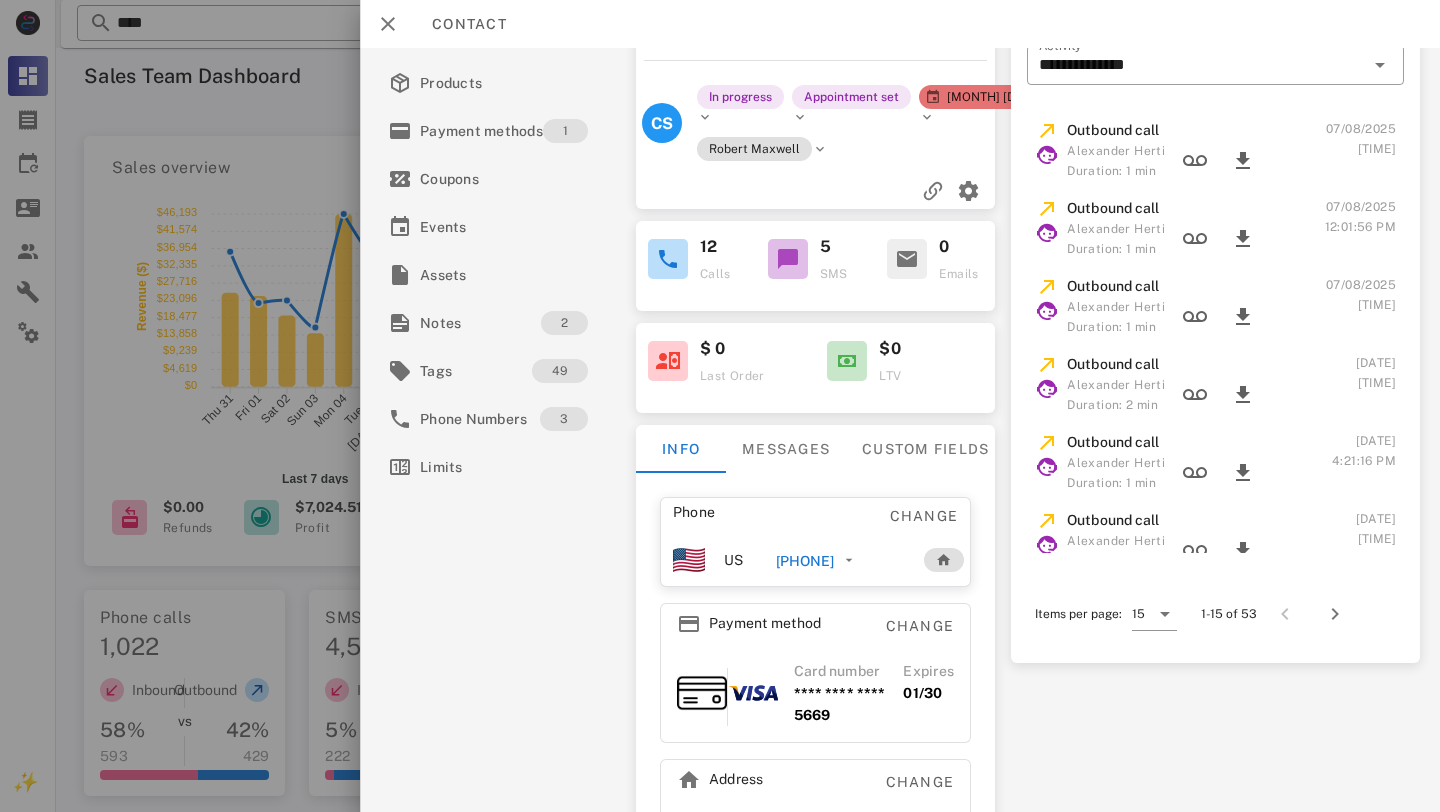 scroll, scrollTop: 181, scrollLeft: 0, axis: vertical 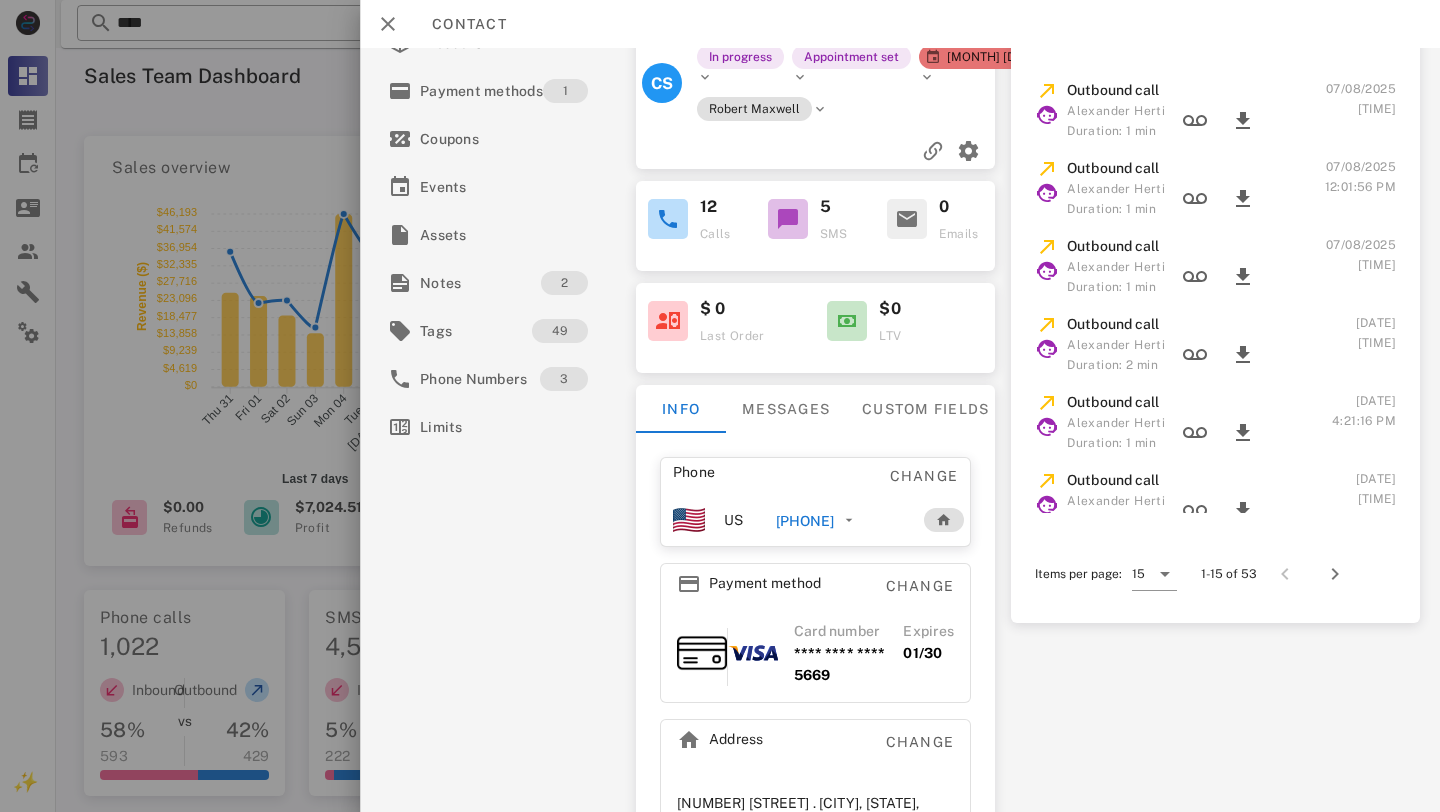click on "[PHONE]" at bounding box center (805, 521) 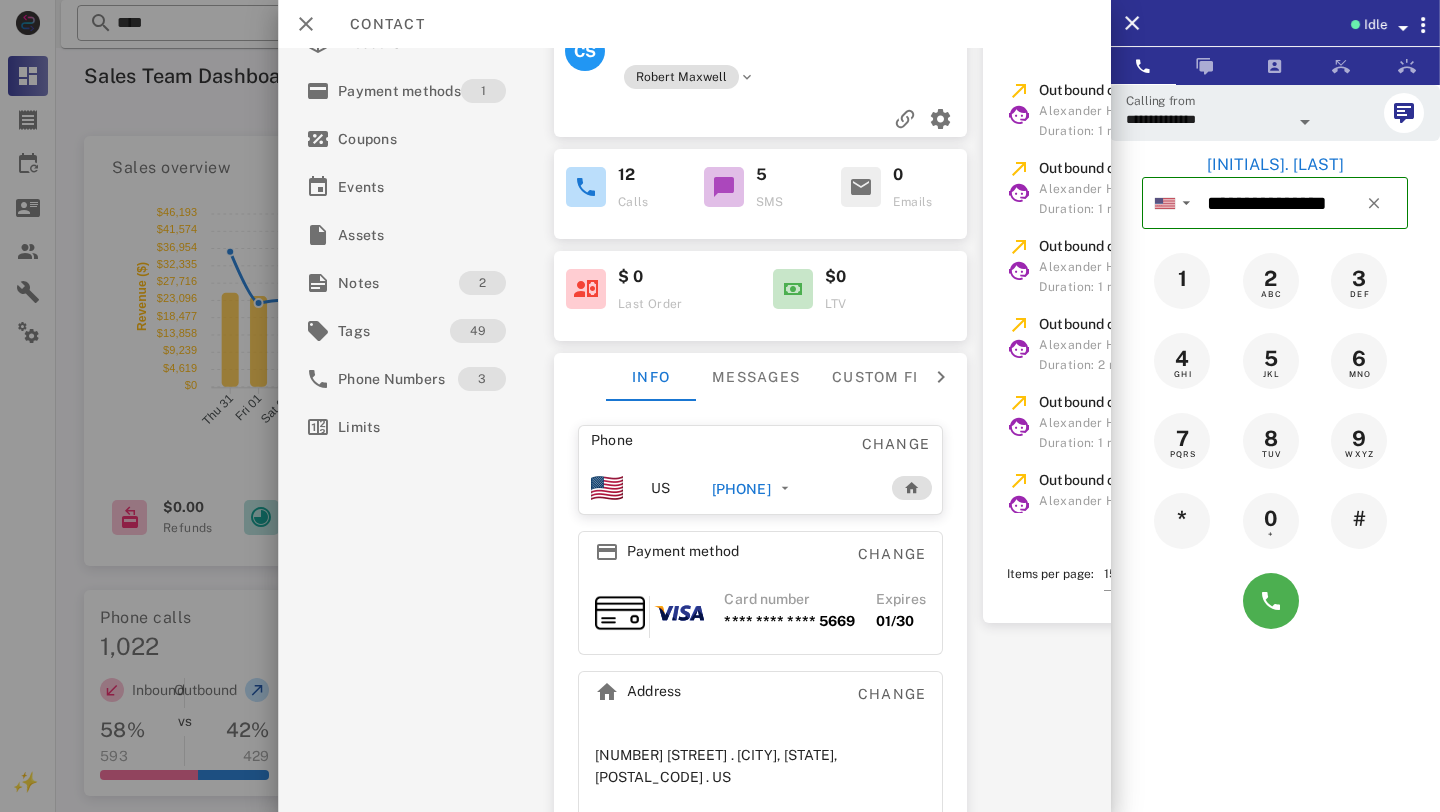 scroll, scrollTop: 177, scrollLeft: 0, axis: vertical 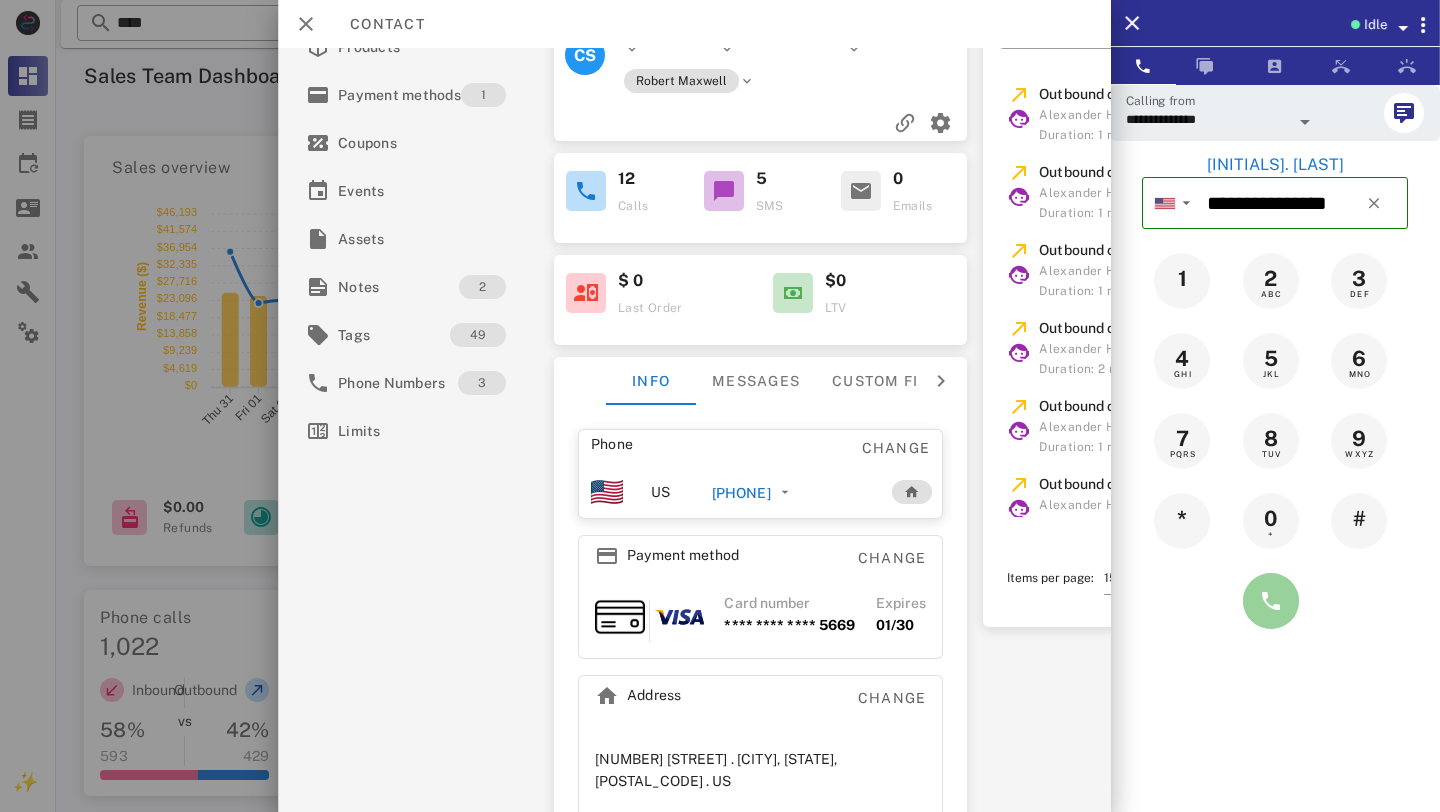 click at bounding box center (1271, 601) 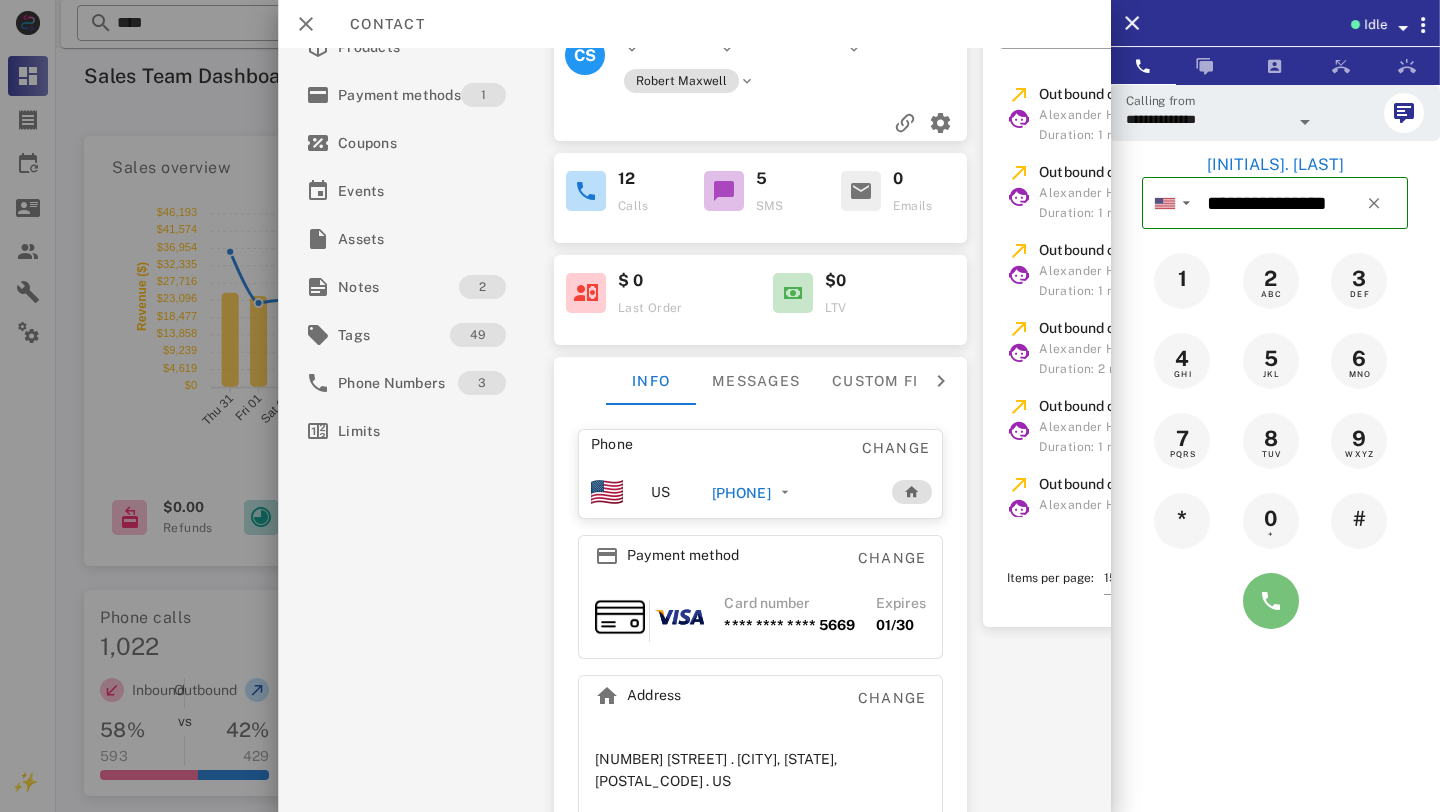 scroll, scrollTop: 0, scrollLeft: 0, axis: both 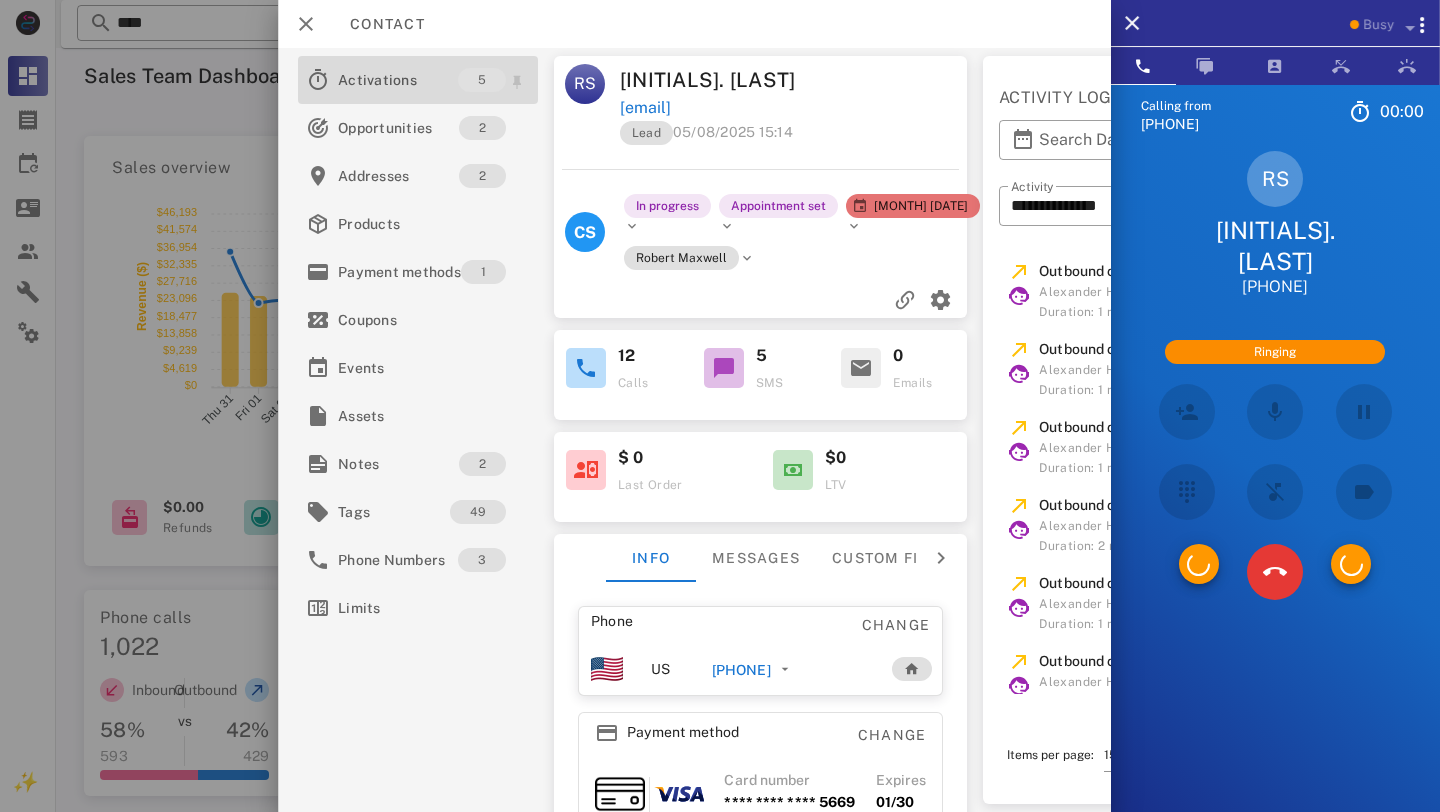 click on "Activations" at bounding box center (398, 80) 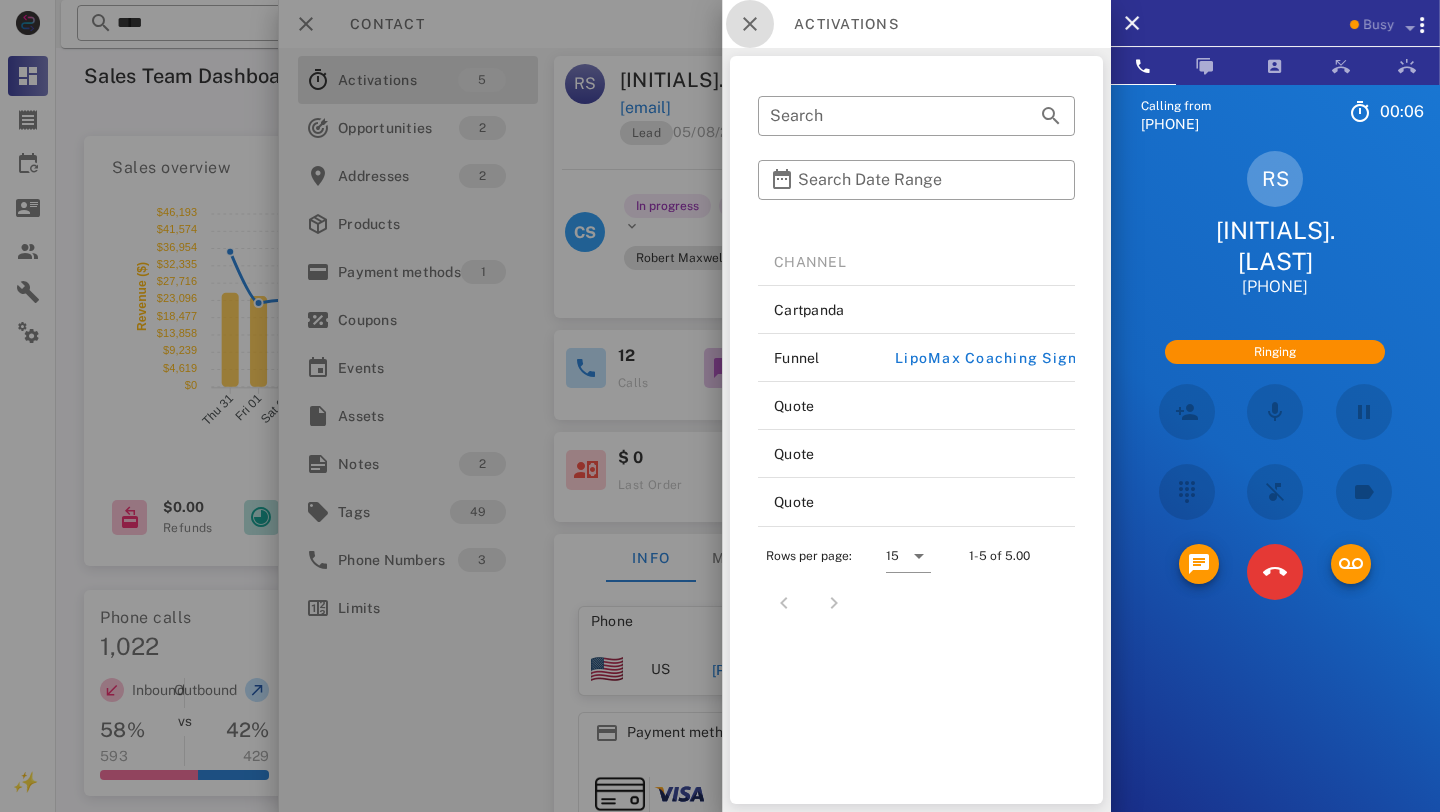 click at bounding box center (750, 24) 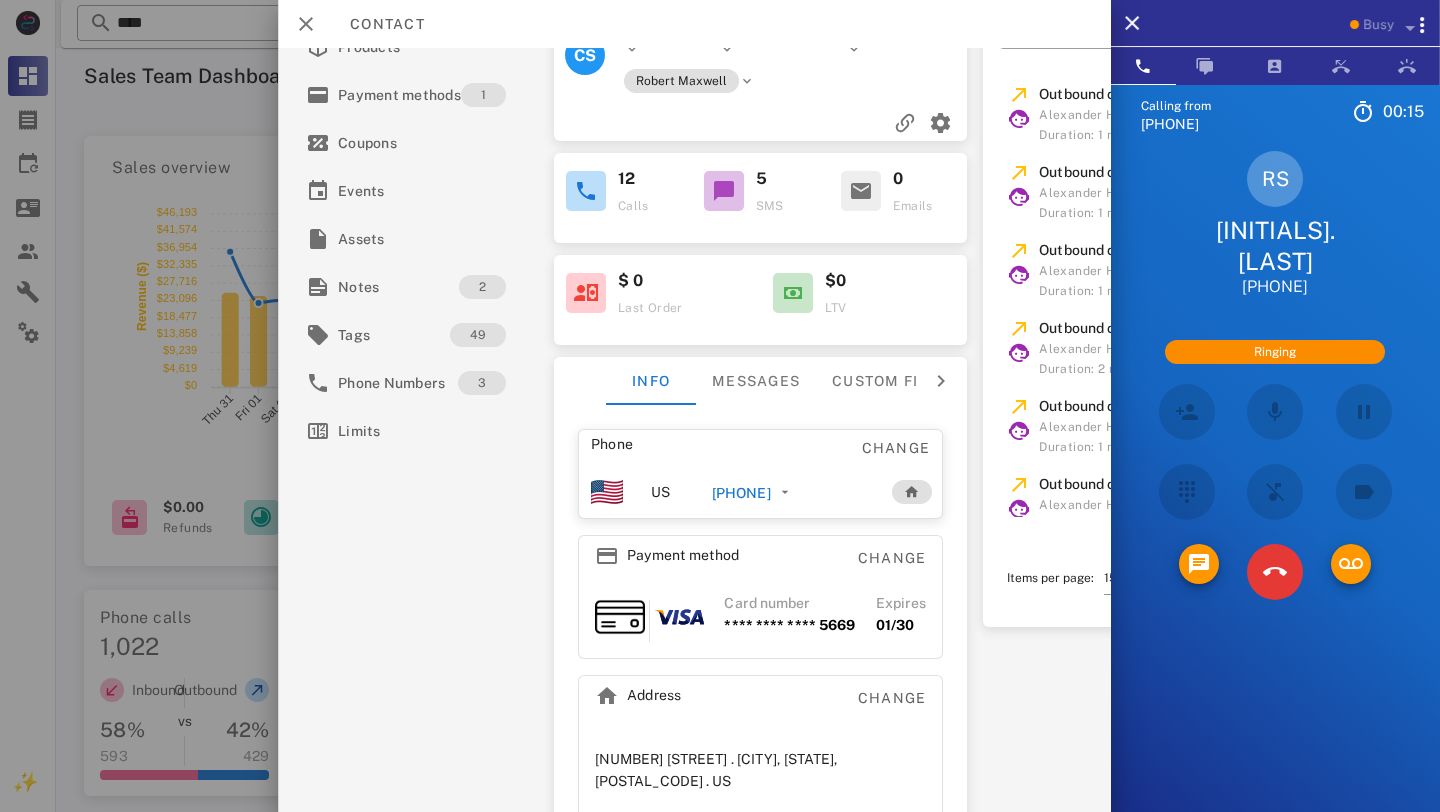 scroll, scrollTop: 0, scrollLeft: 0, axis: both 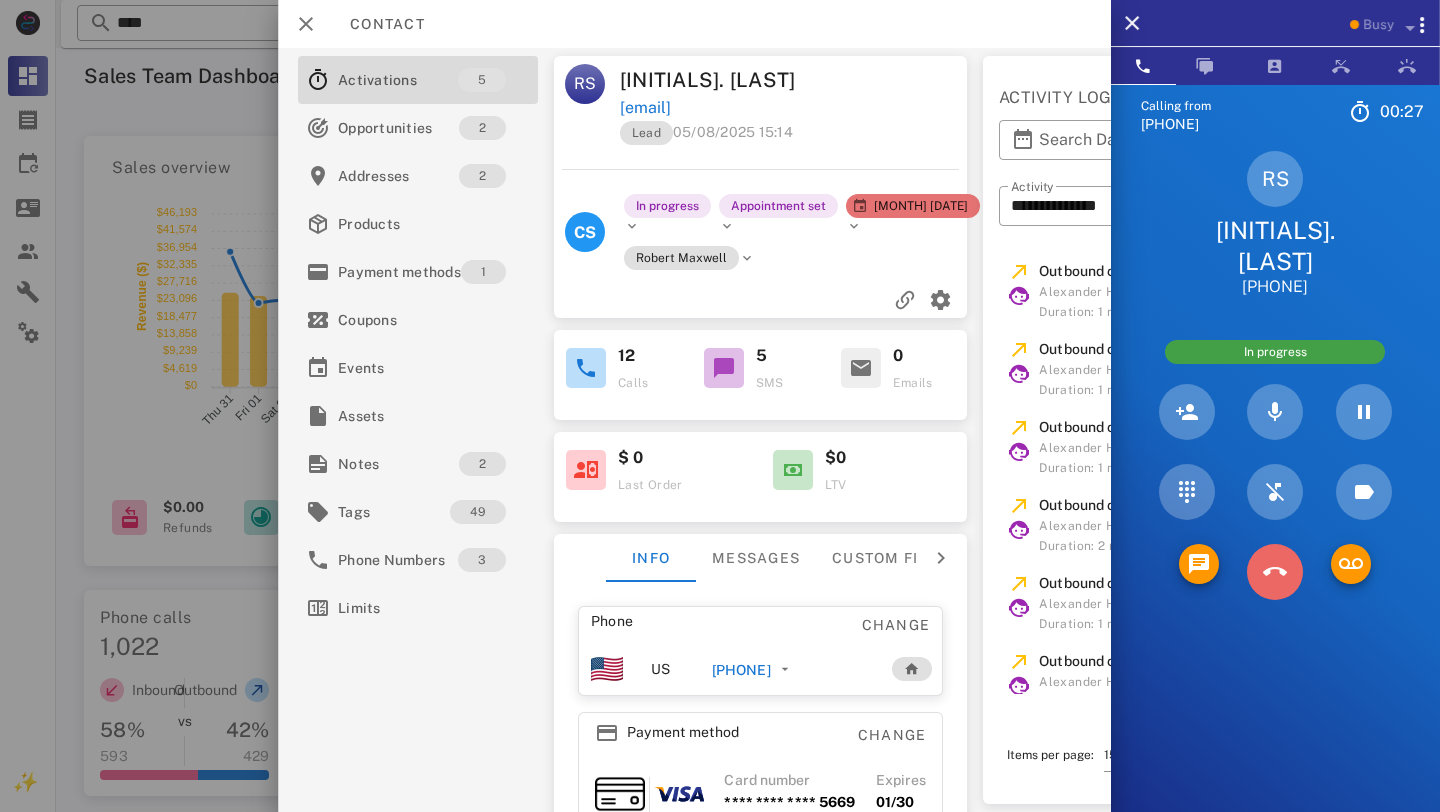 click at bounding box center [1275, 572] 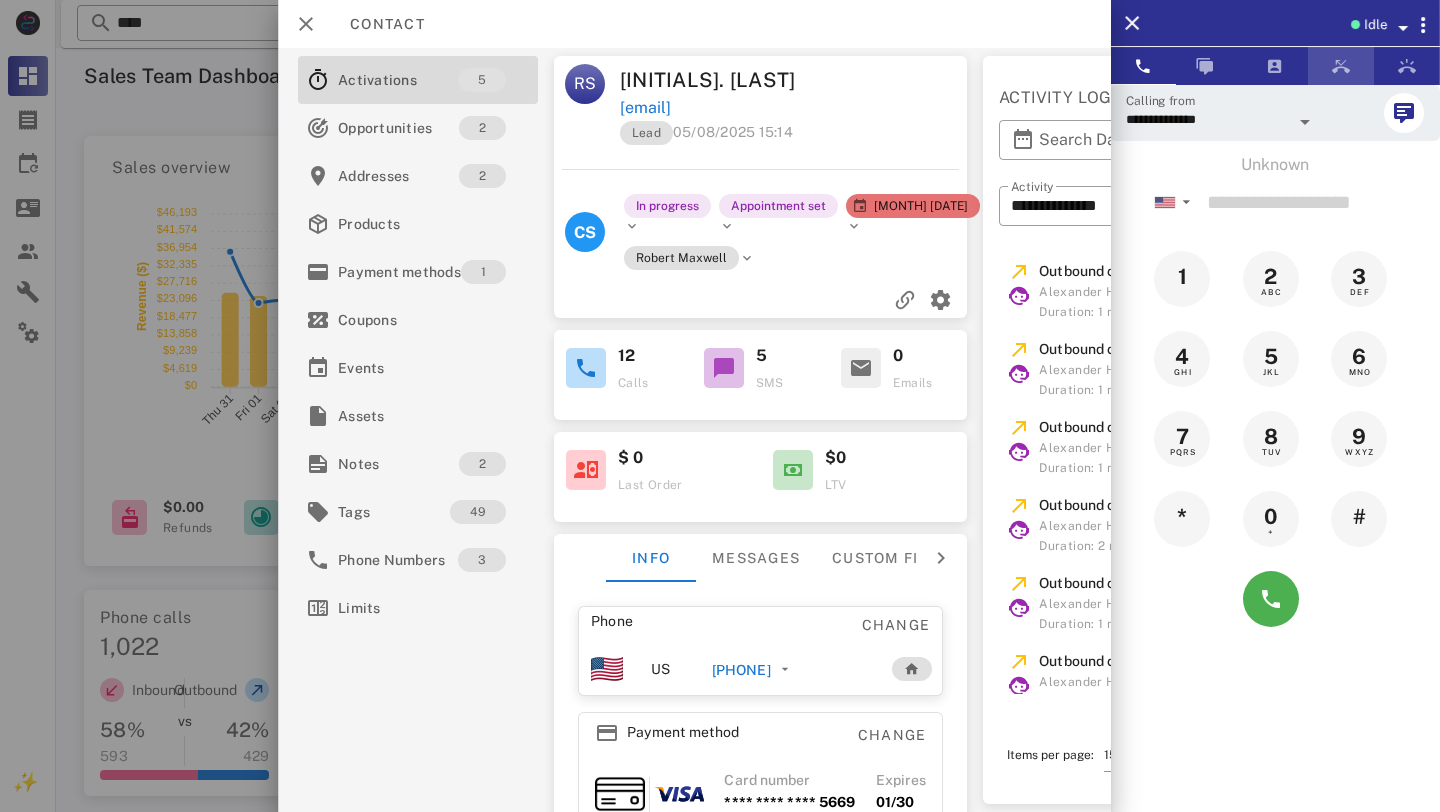click at bounding box center (1341, 66) 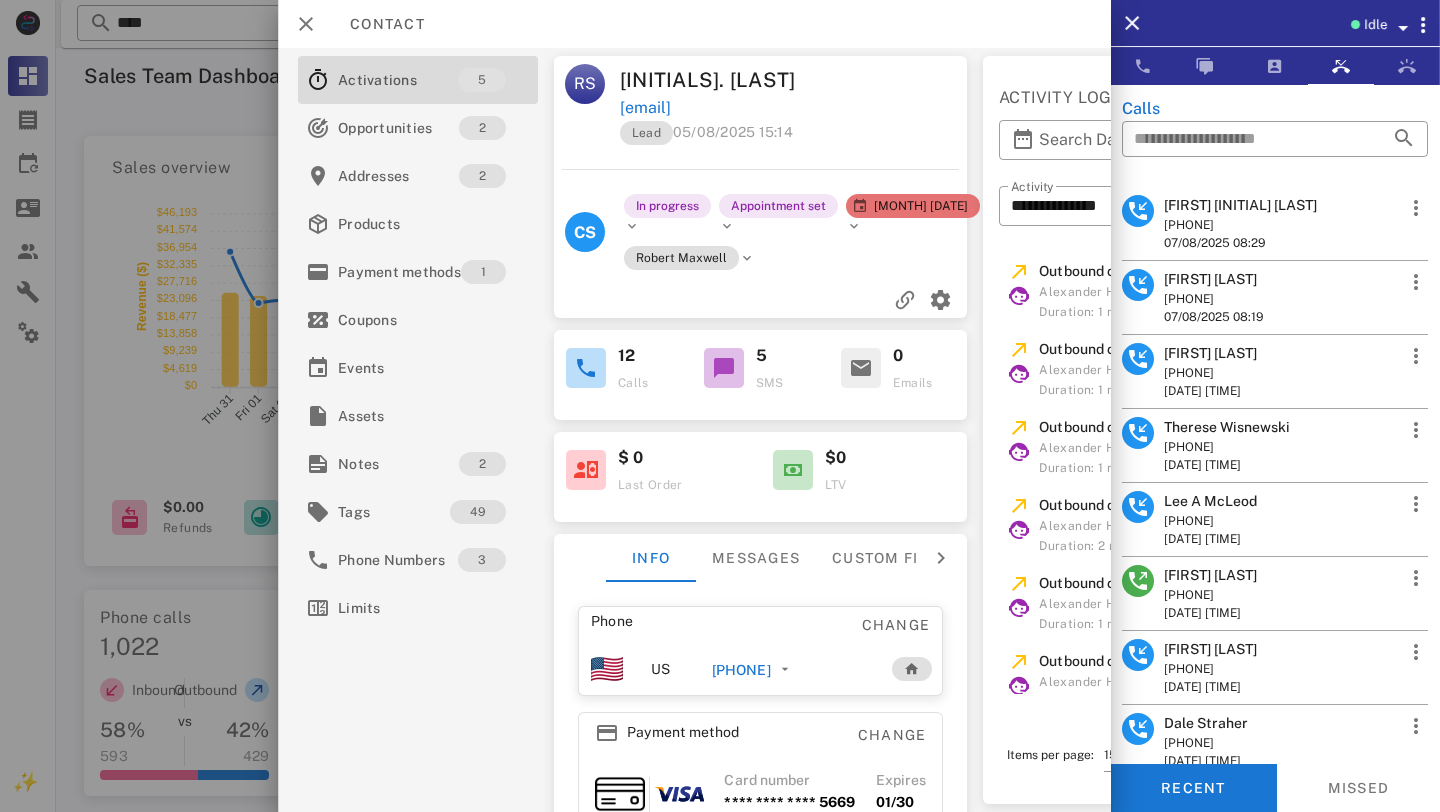 click on "Therese Wisnewski" at bounding box center [1227, 427] 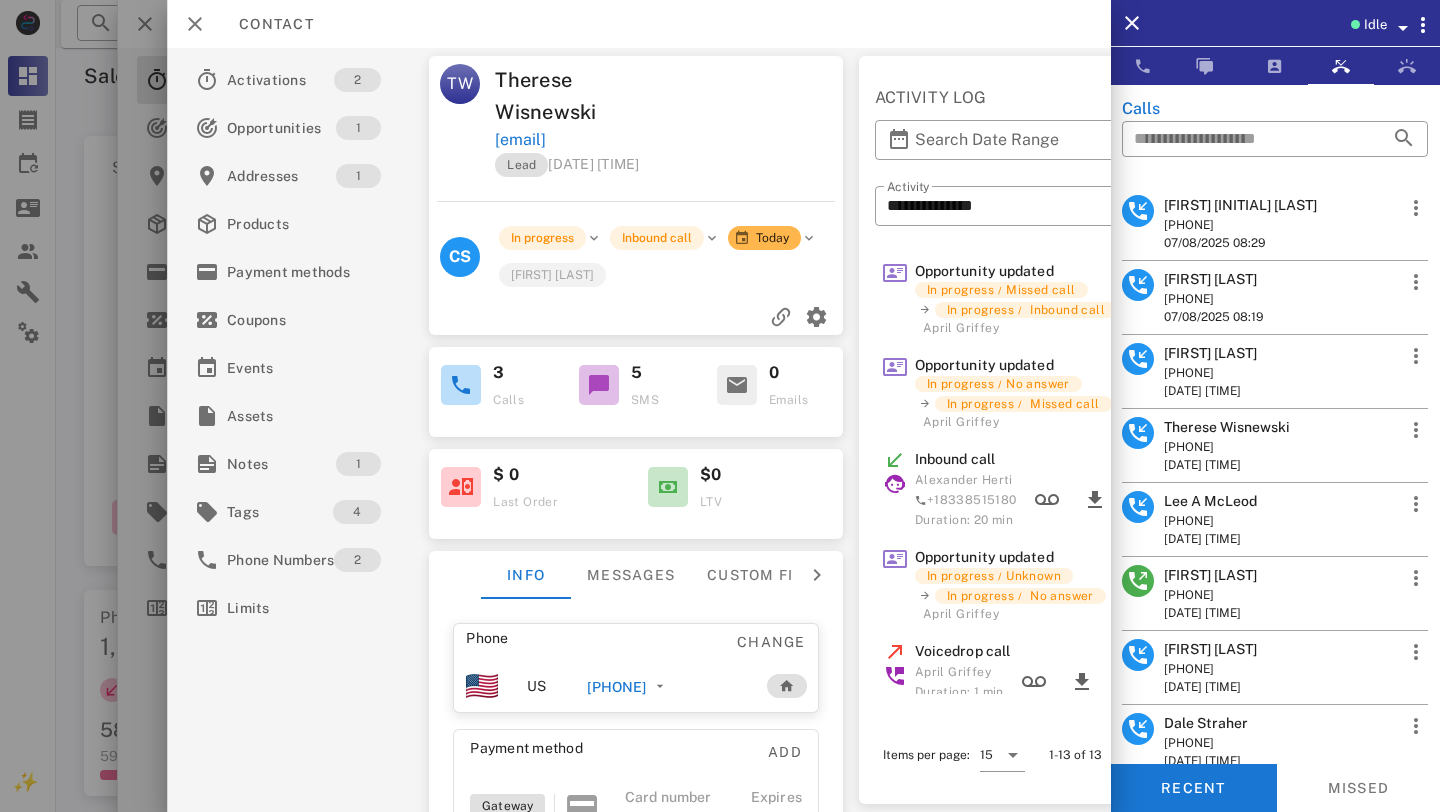 scroll, scrollTop: 53, scrollLeft: 0, axis: vertical 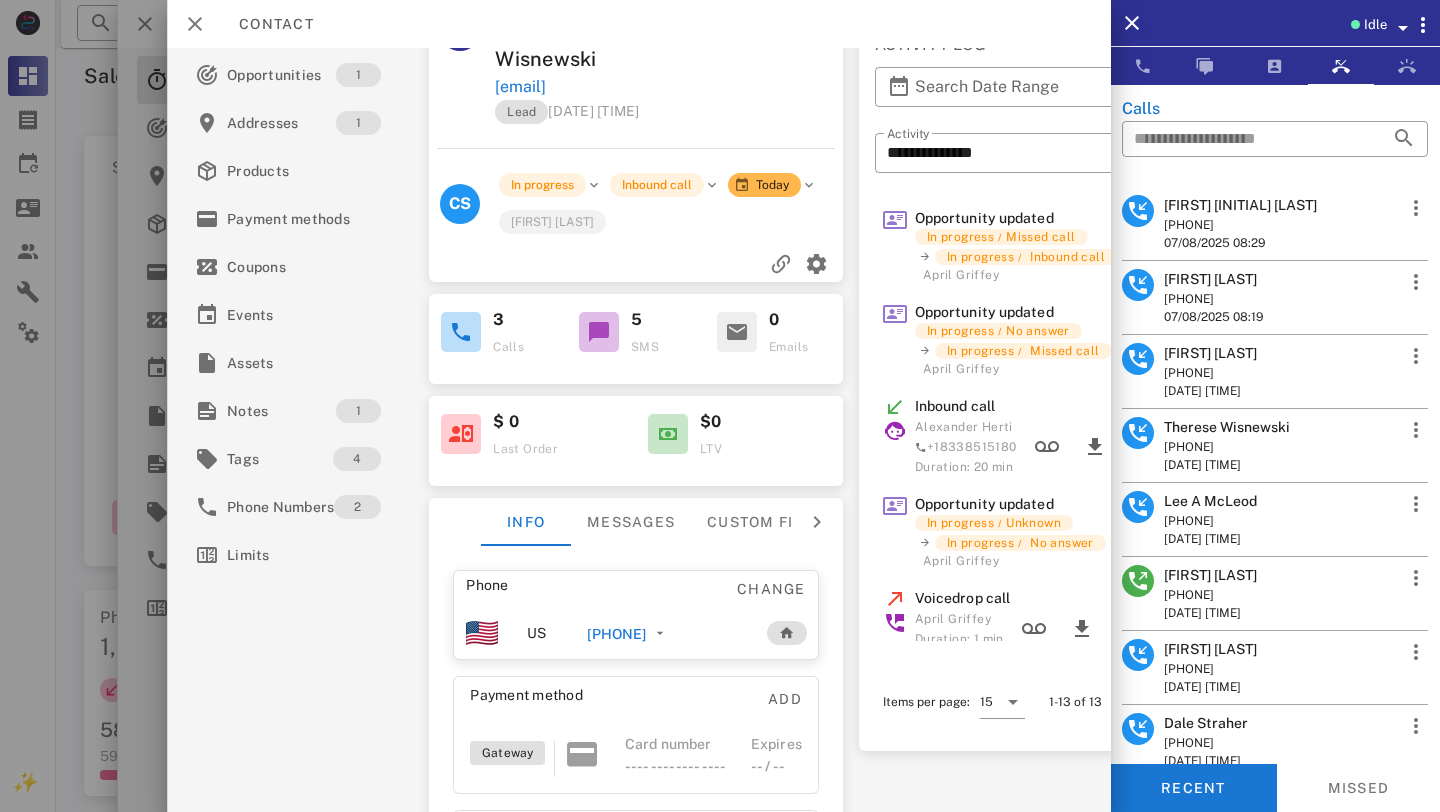 click on "[FIRST] [LAST]" at bounding box center (1210, 353) 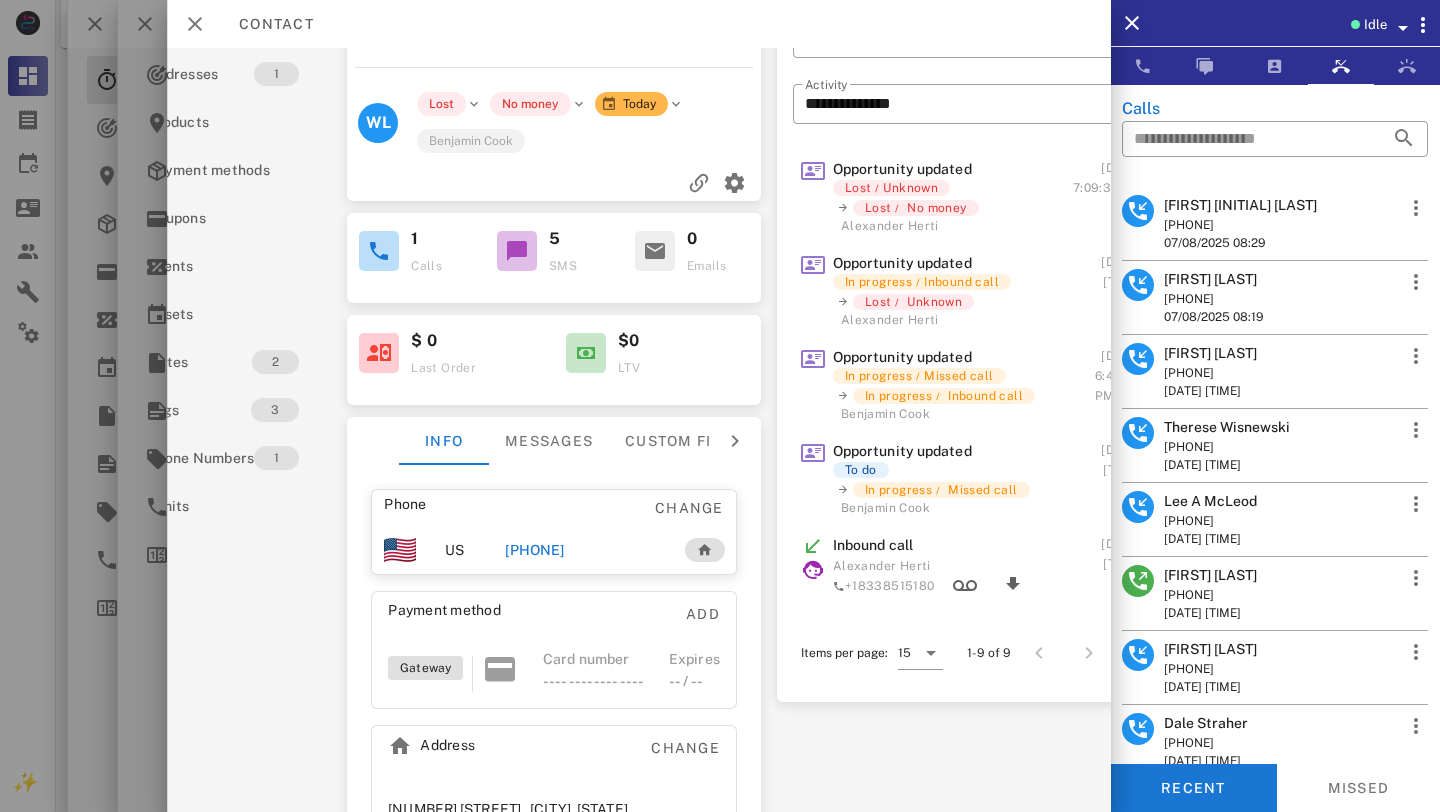 scroll, scrollTop: 102, scrollLeft: 100, axis: both 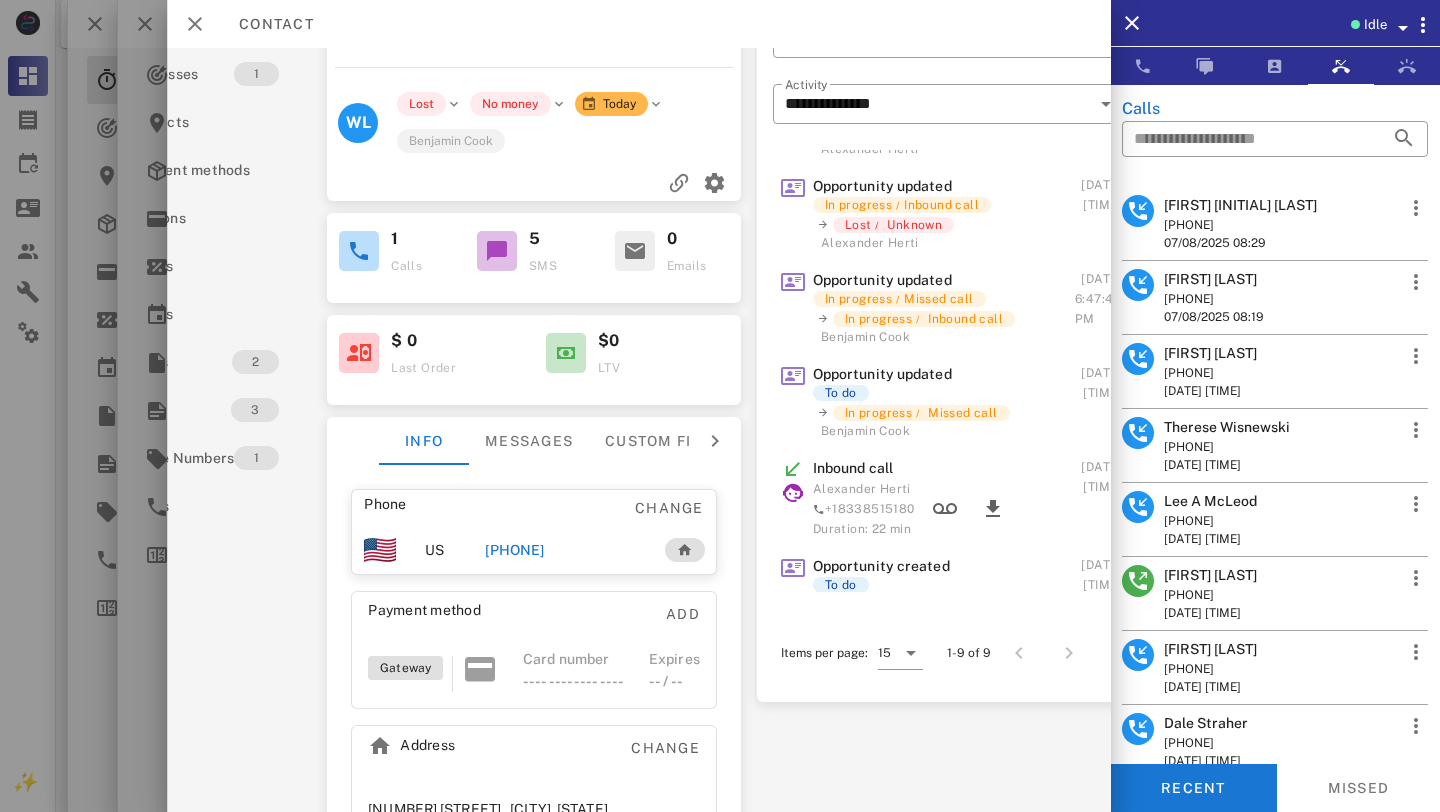 click on "[FIRST] [LAST]" at bounding box center (1214, 279) 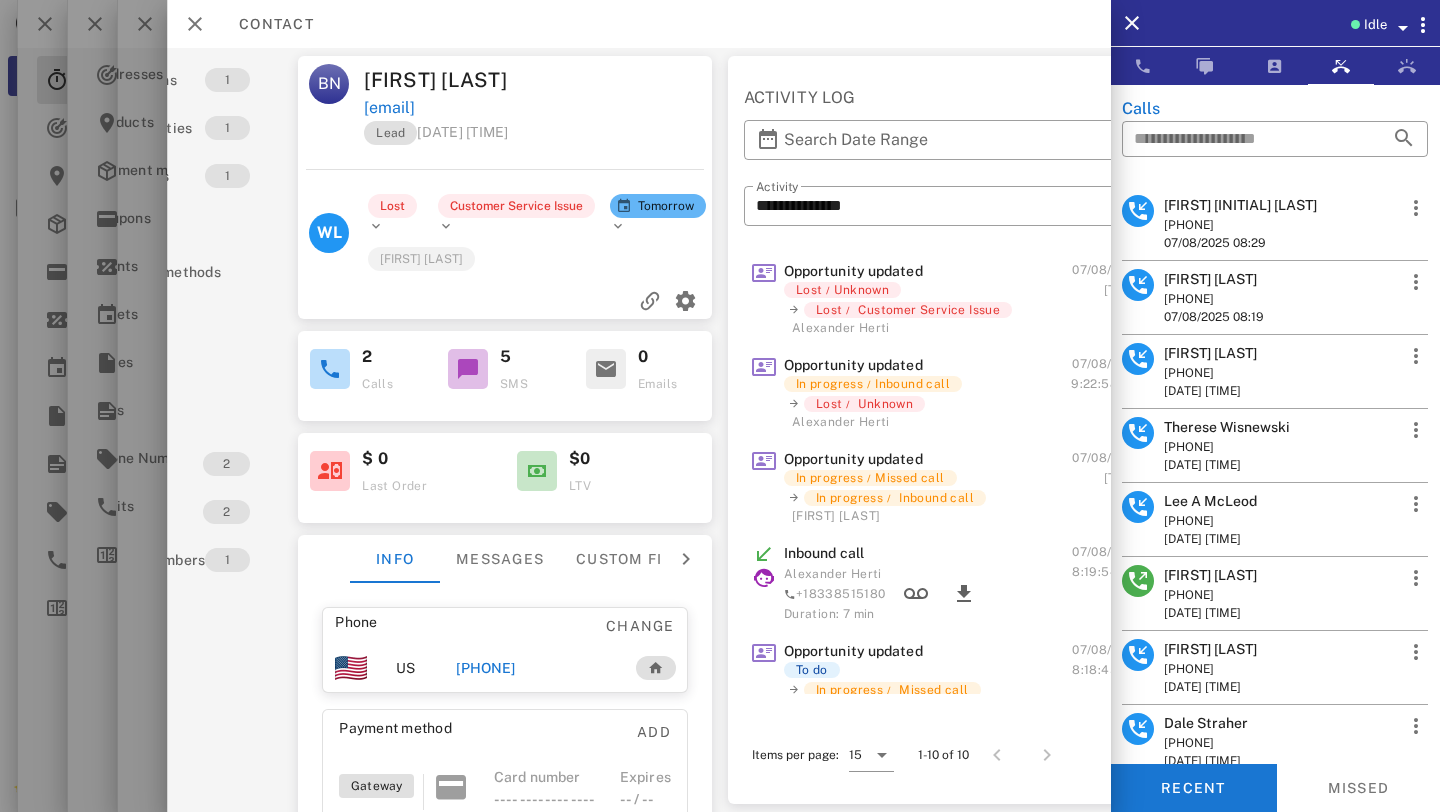 scroll, scrollTop: 0, scrollLeft: 178, axis: horizontal 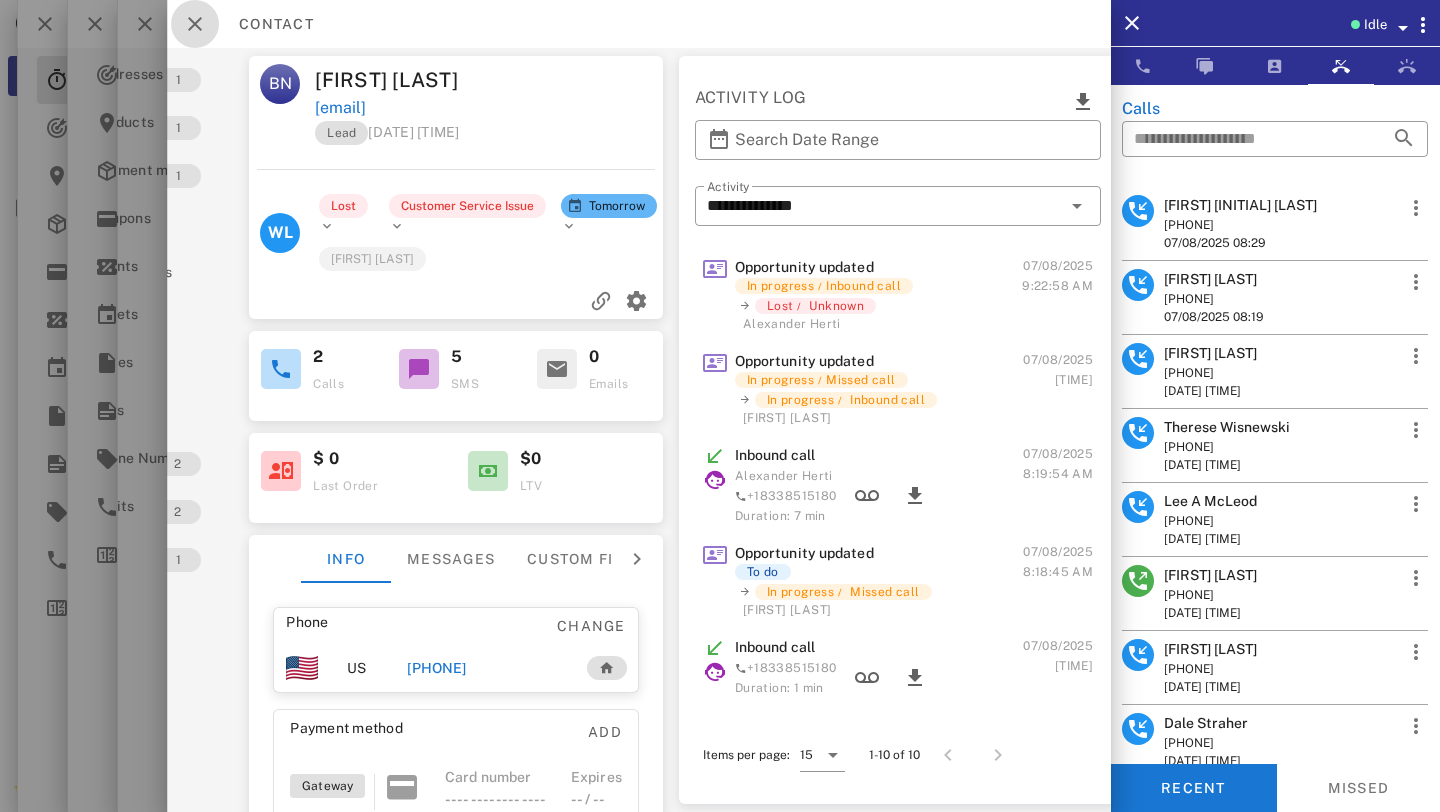 click at bounding box center (195, 24) 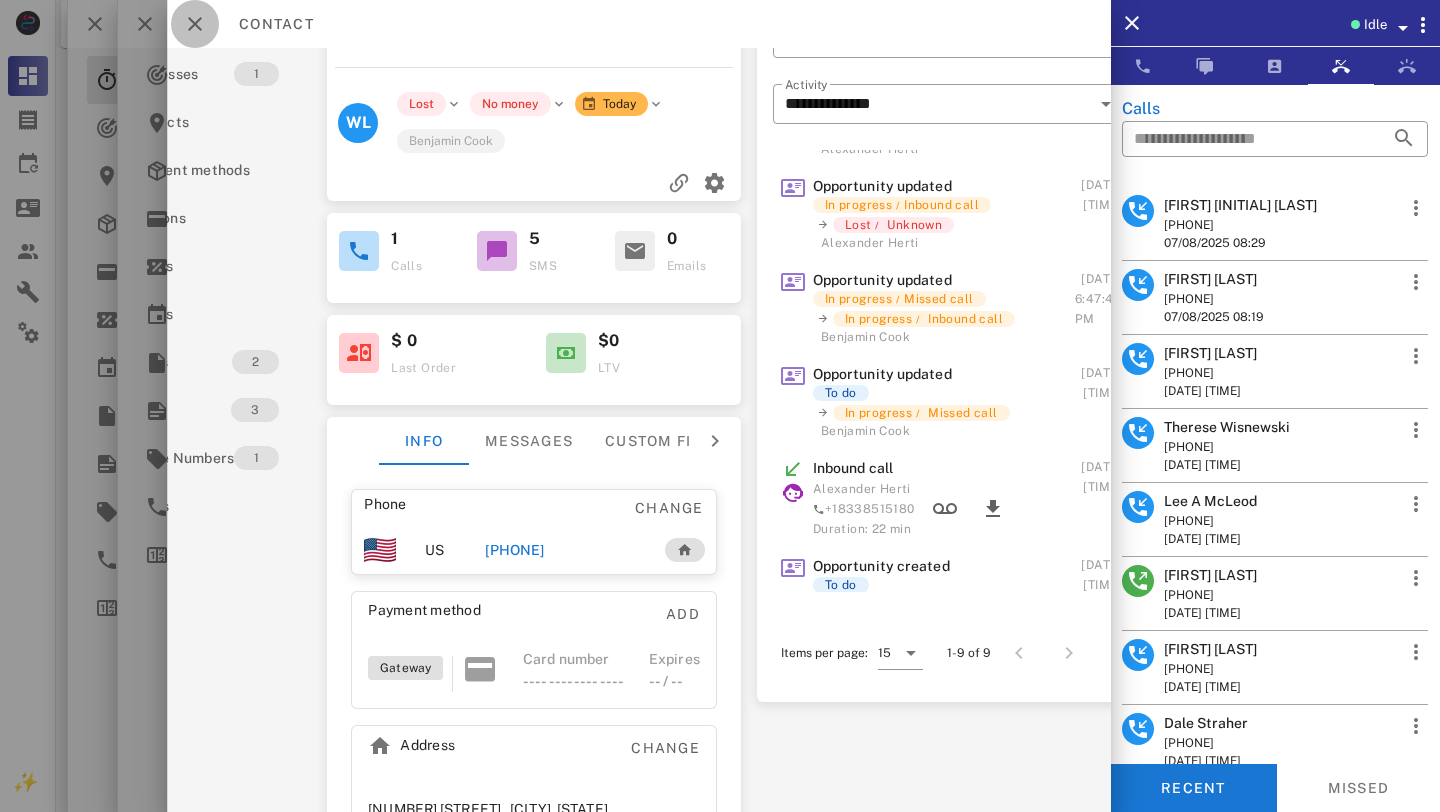 click at bounding box center [195, 24] 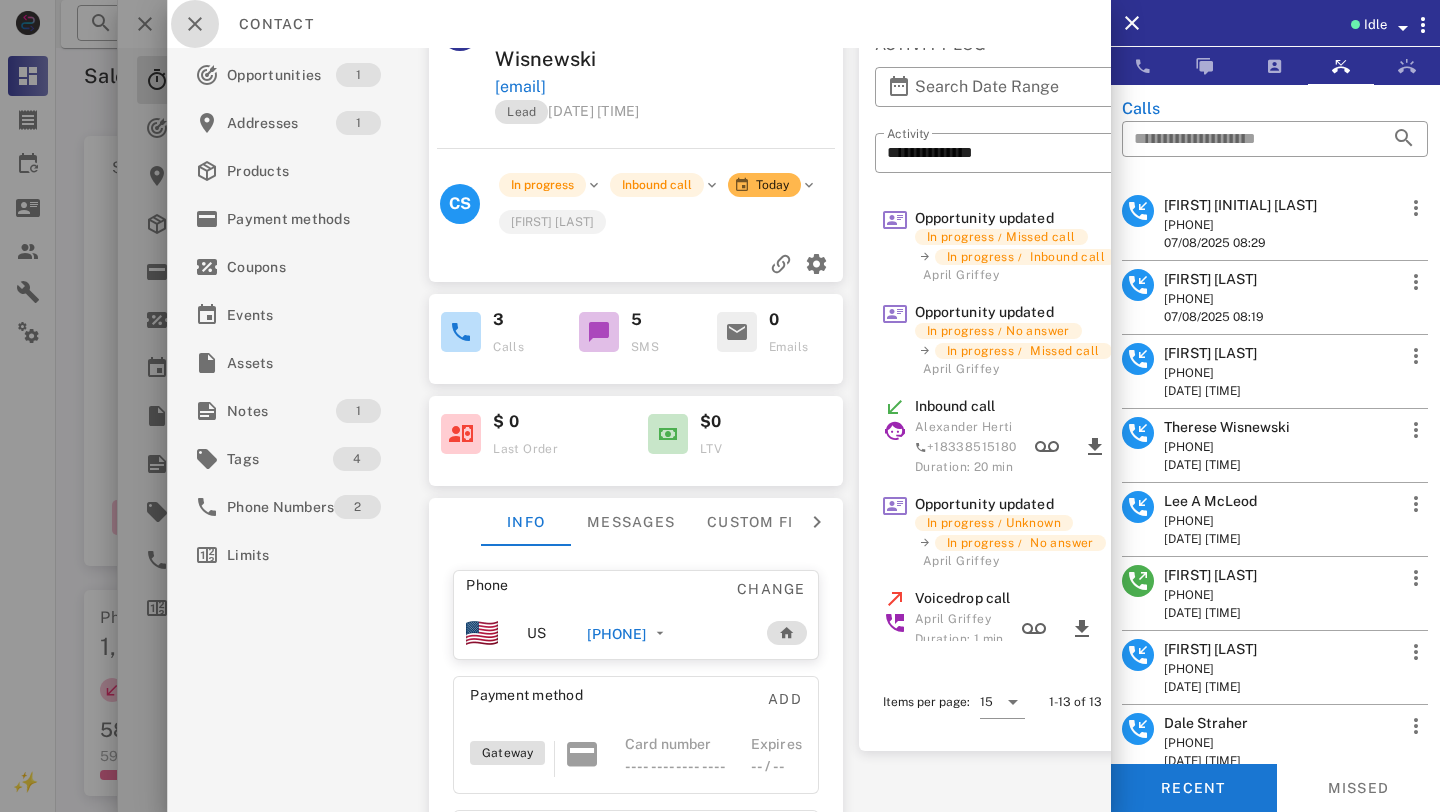 click at bounding box center [195, 24] 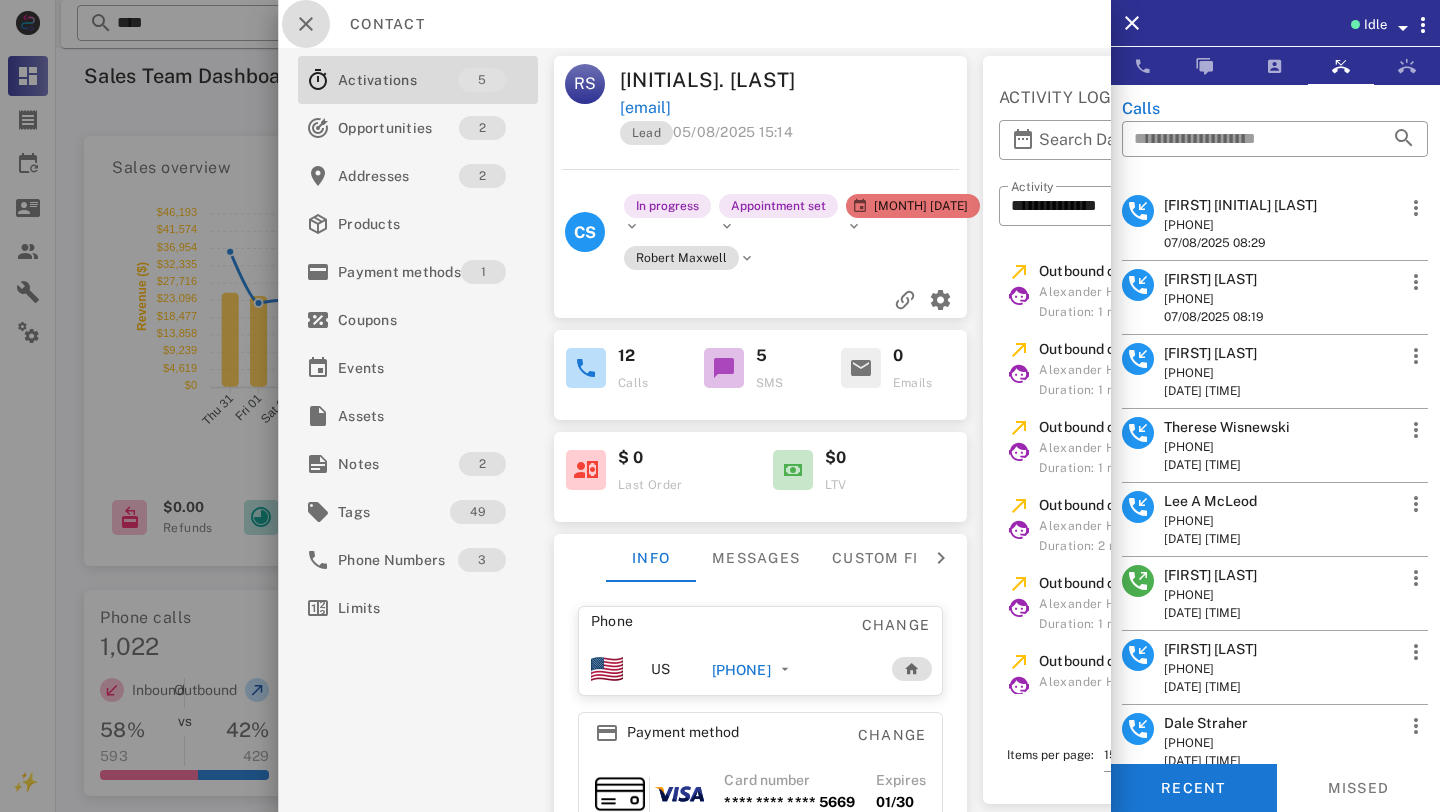click at bounding box center [306, 24] 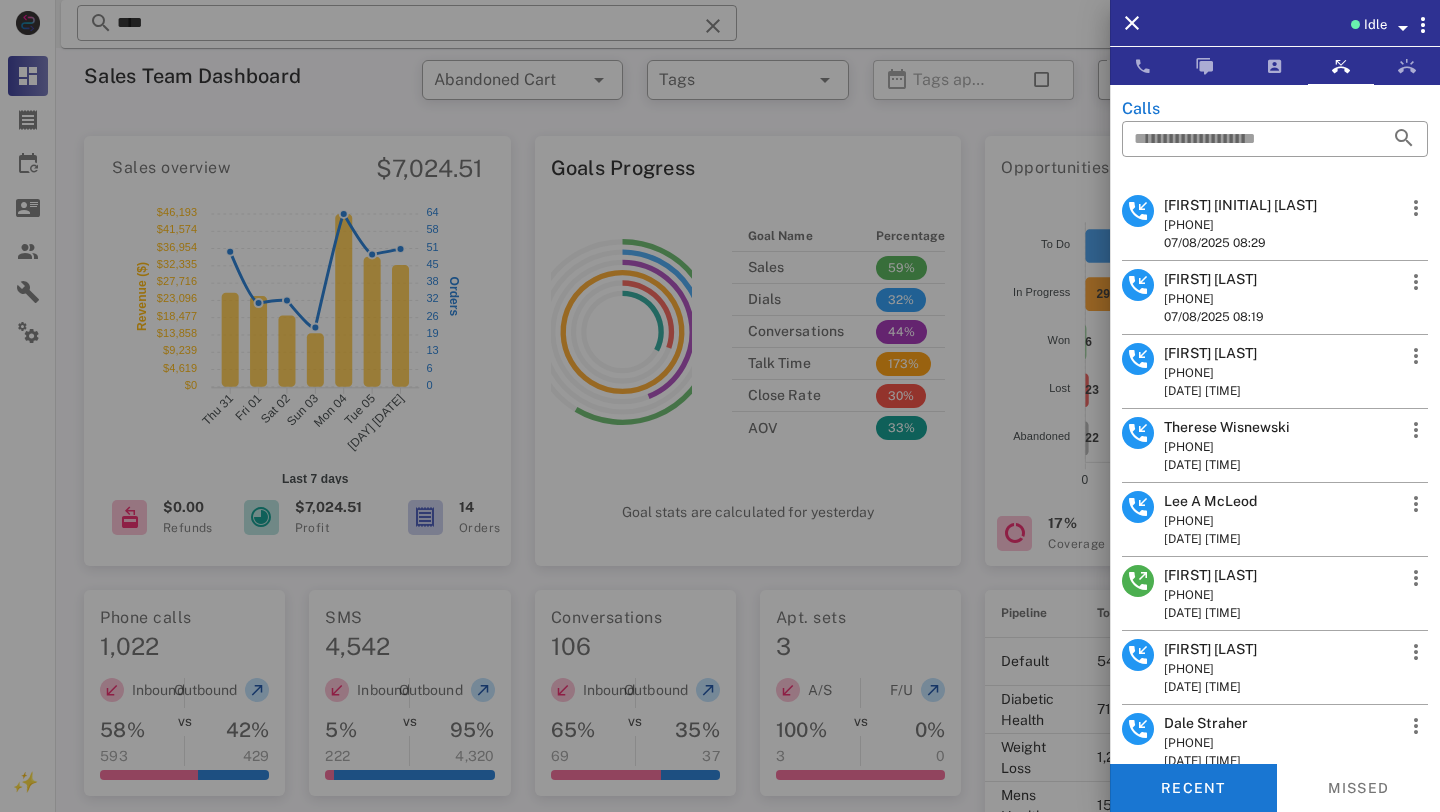 click on "[FIRST] [LAST]" at bounding box center [1240, 205] 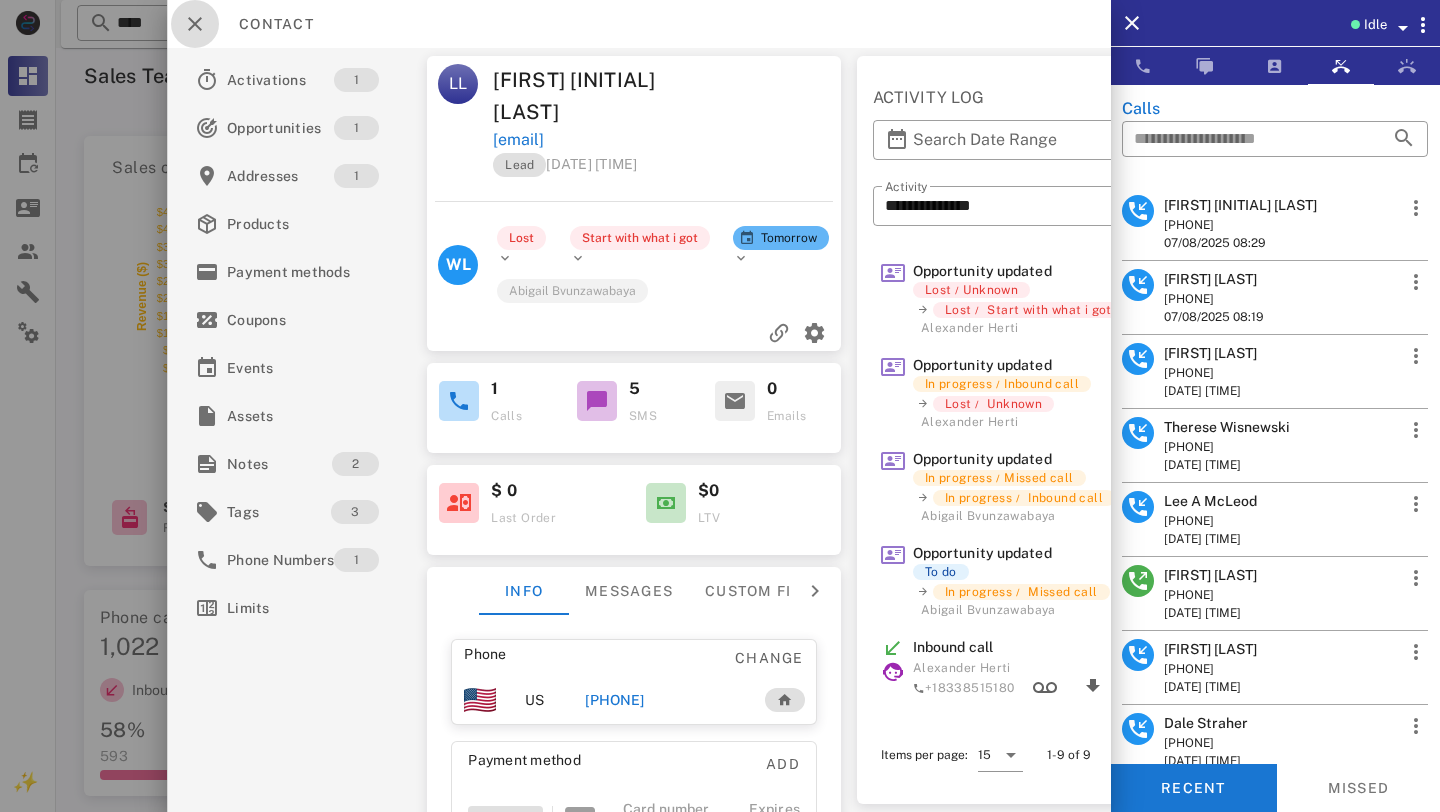 click at bounding box center [195, 24] 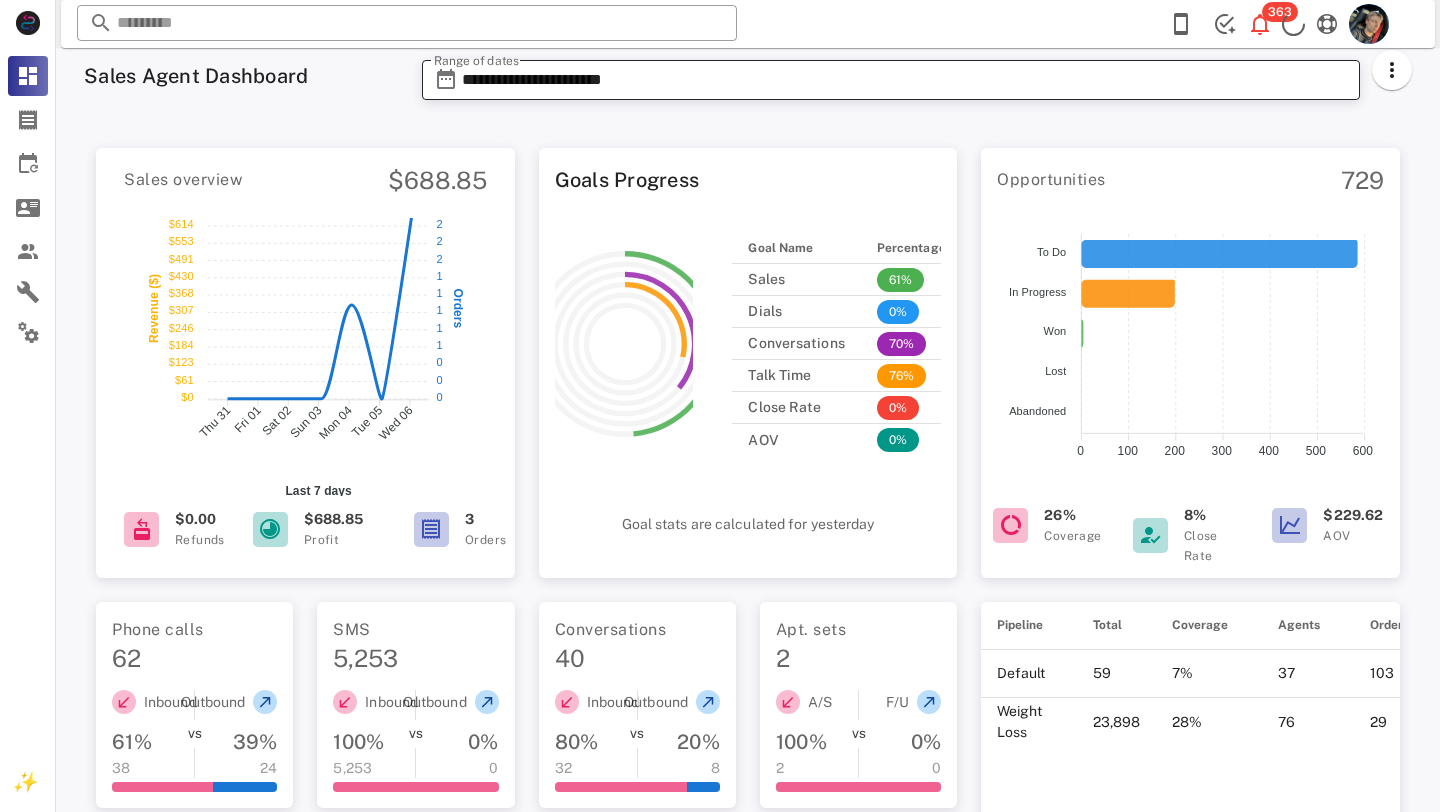 scroll, scrollTop: 0, scrollLeft: 0, axis: both 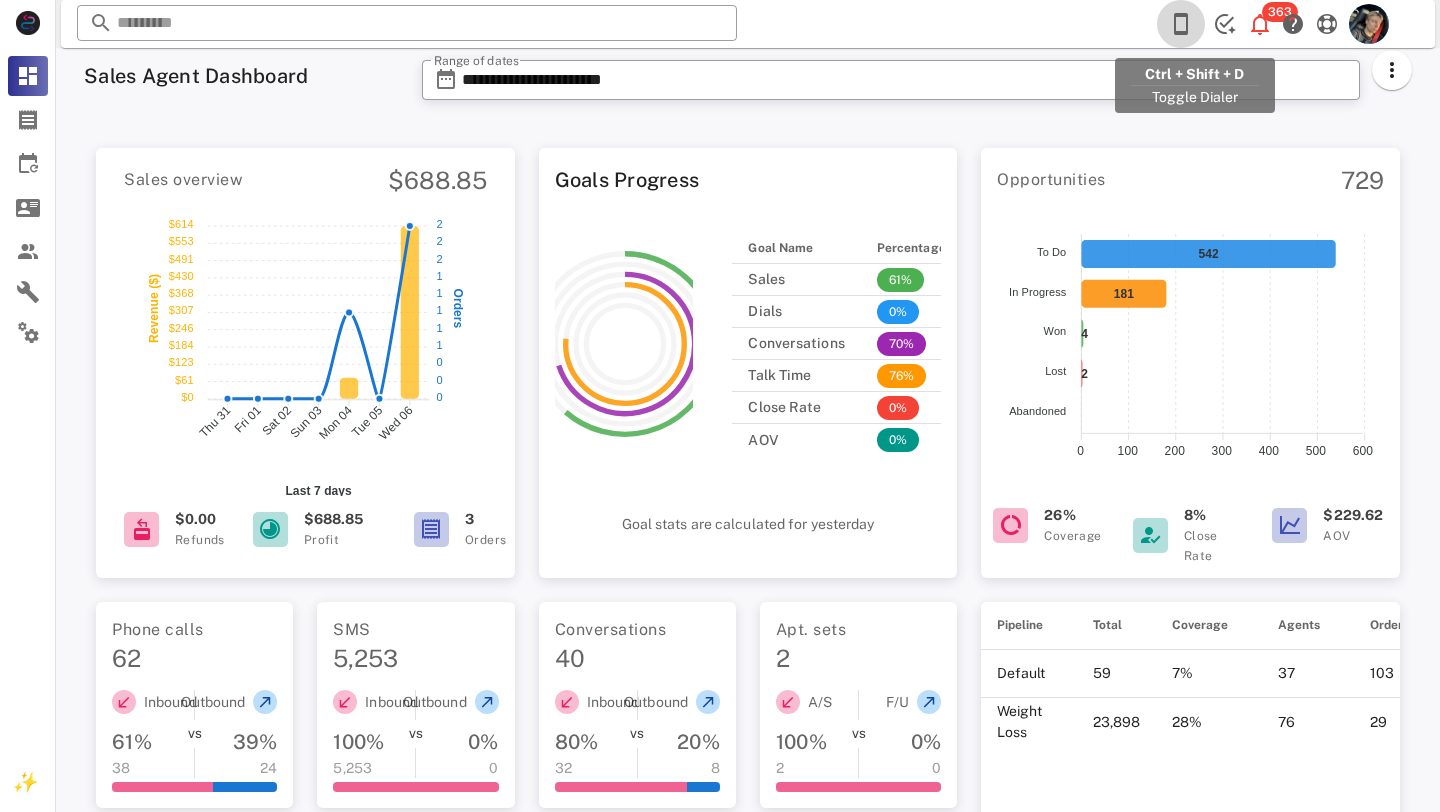 click at bounding box center [1181, 24] 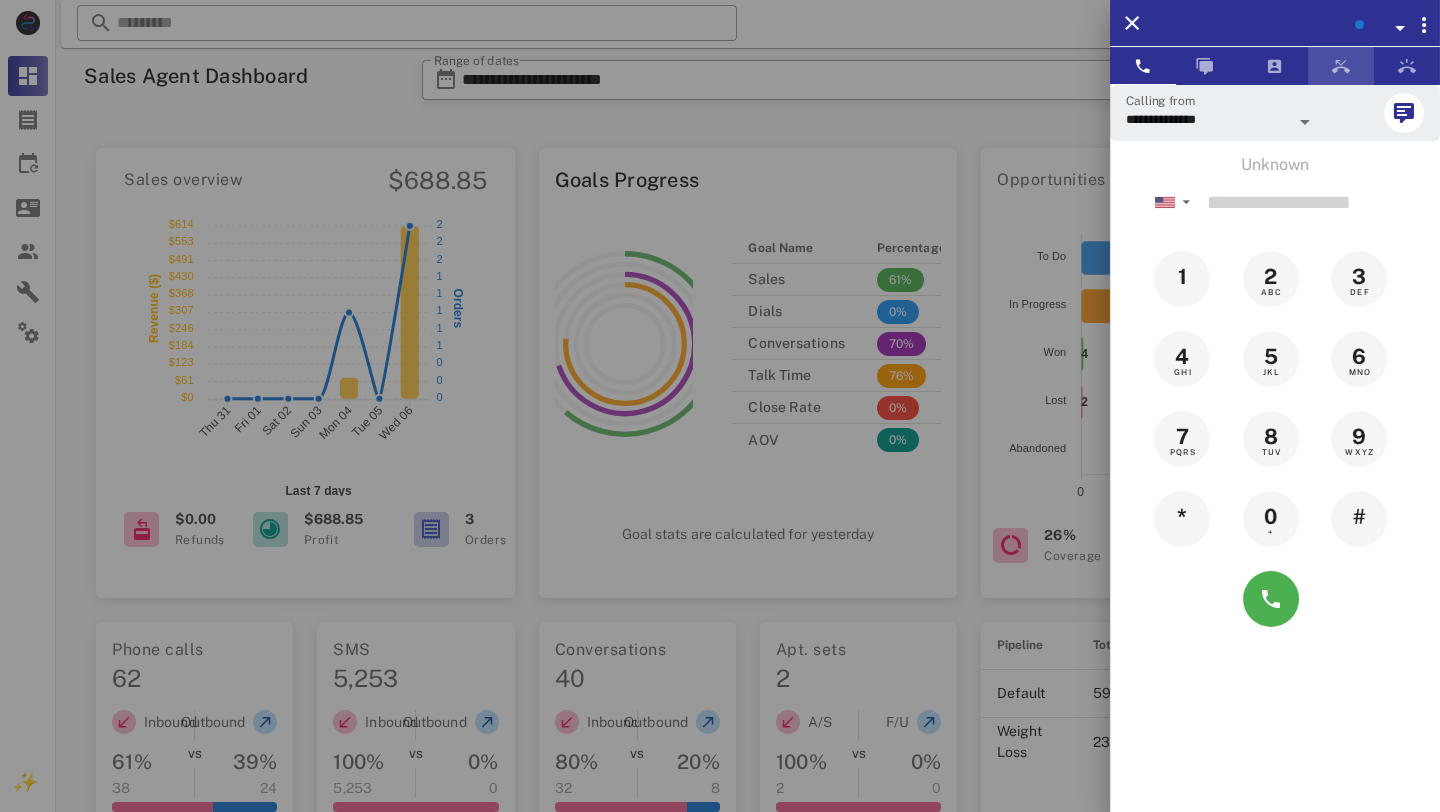 click at bounding box center [1341, 66] 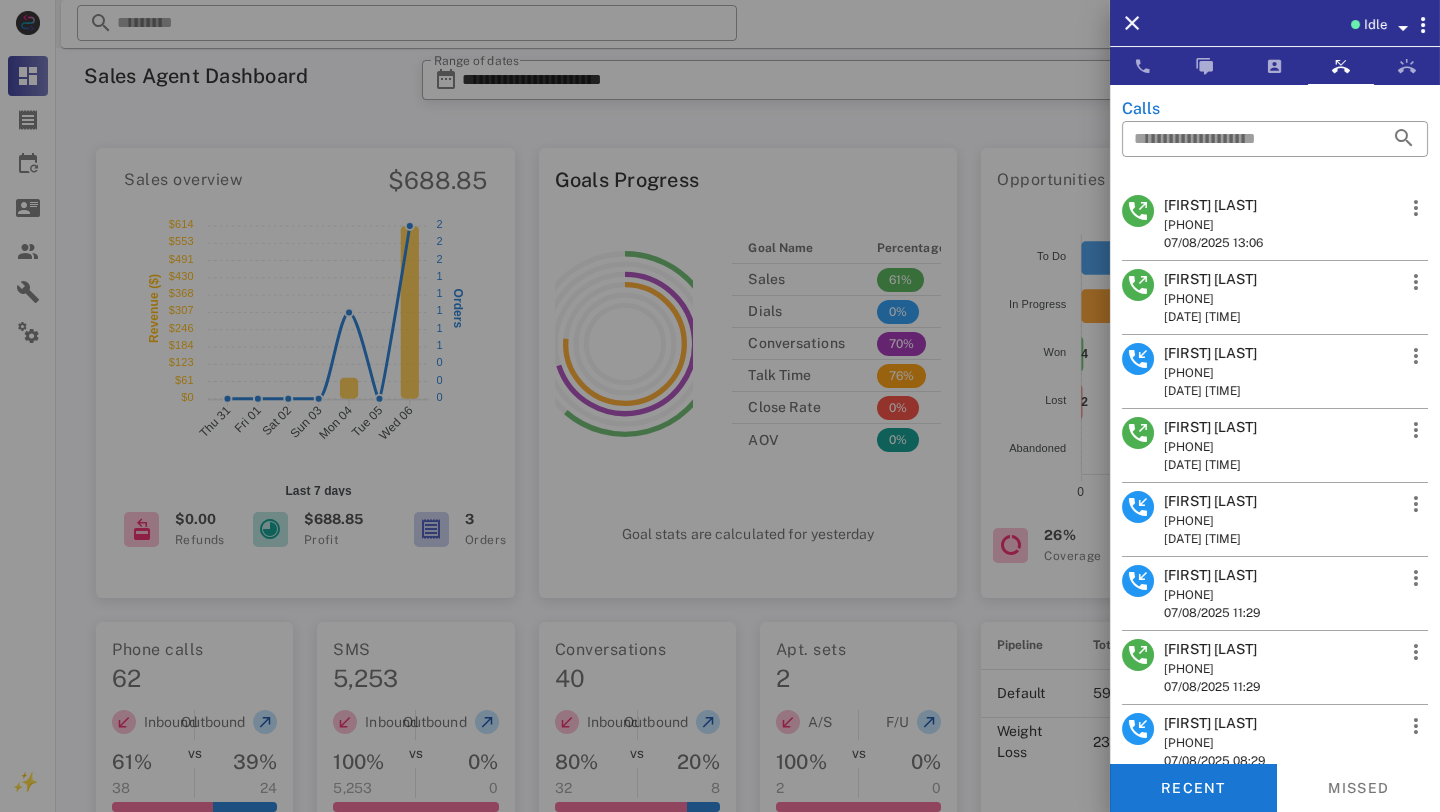 click on "[FIRST] [LAST]" at bounding box center (1210, 353) 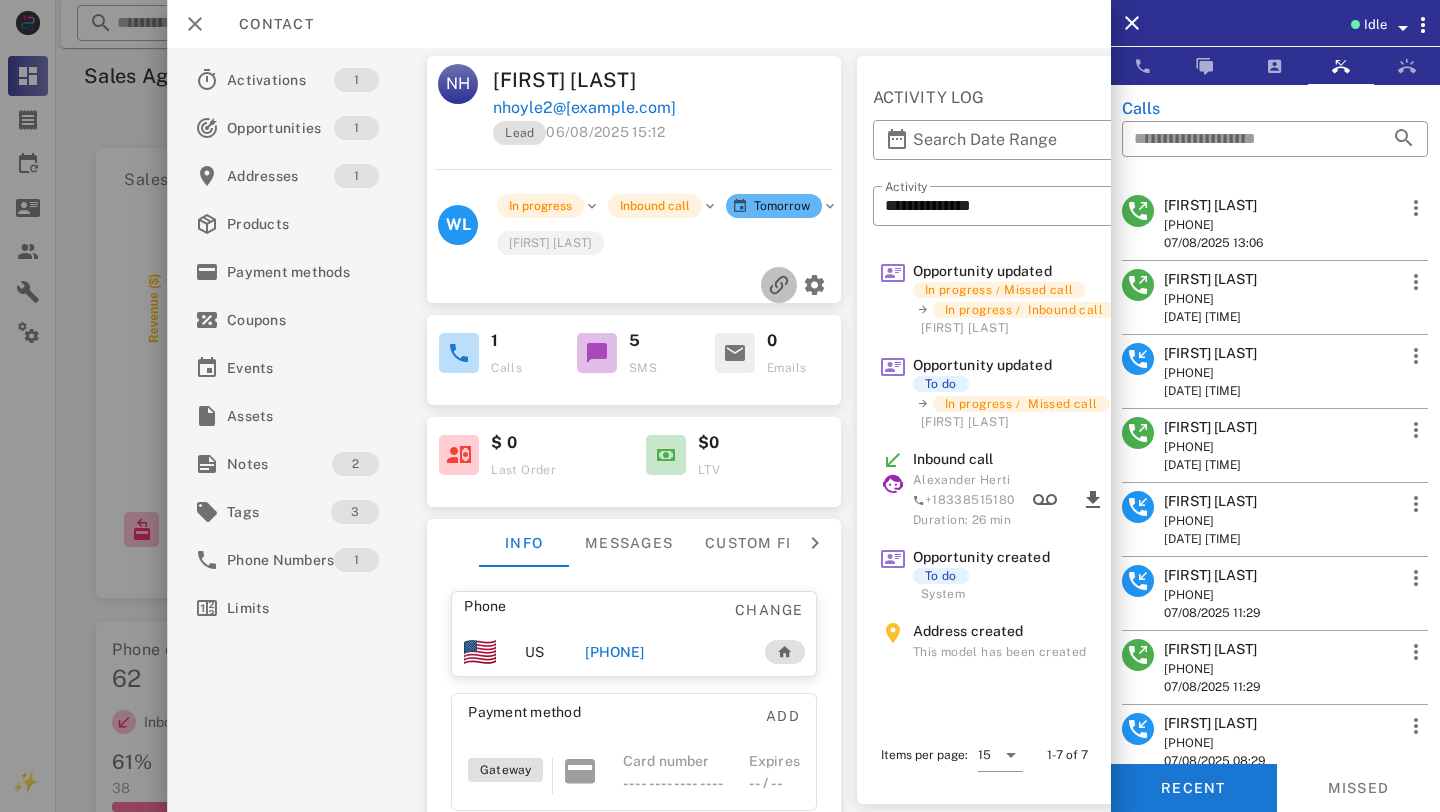 click at bounding box center [778, 285] 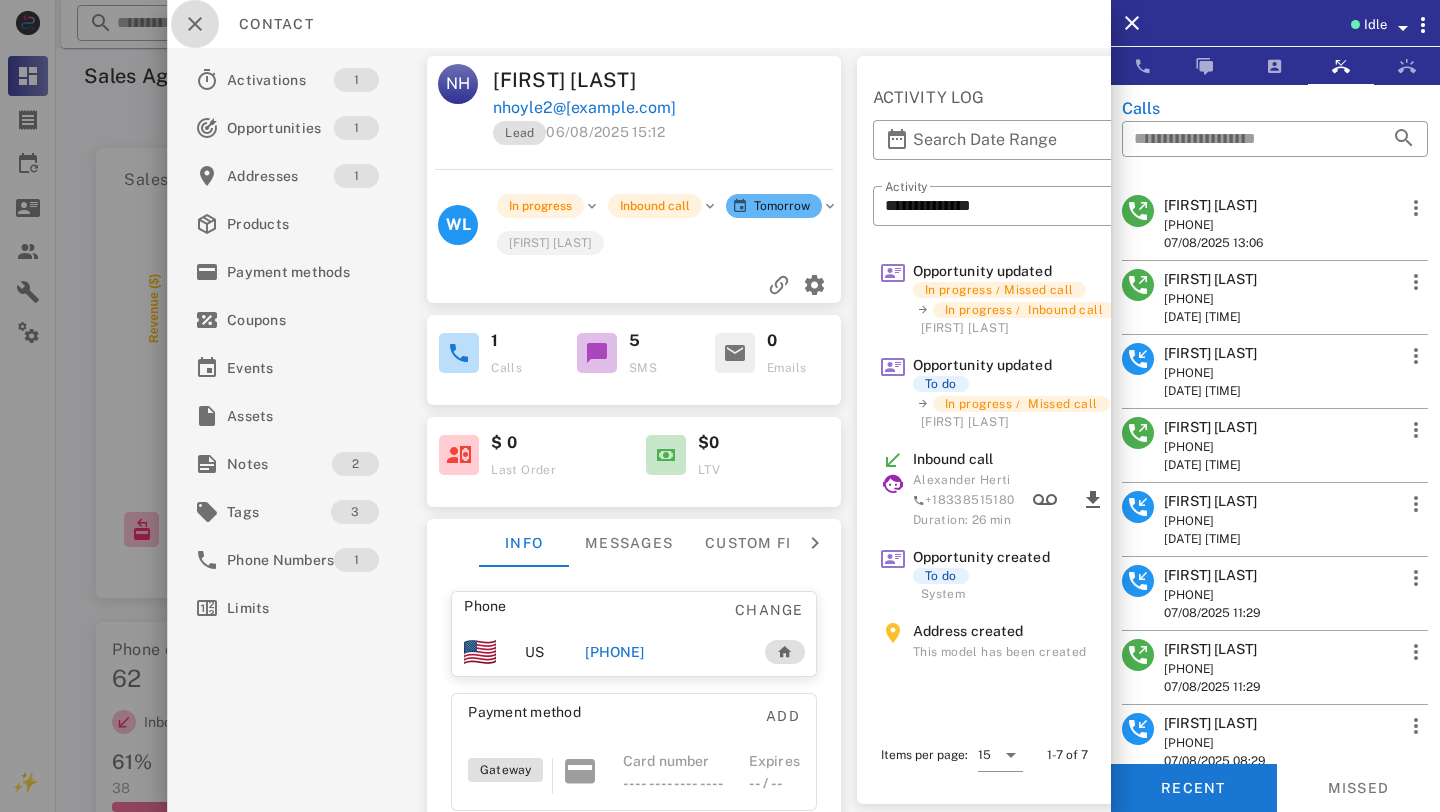 click at bounding box center [195, 24] 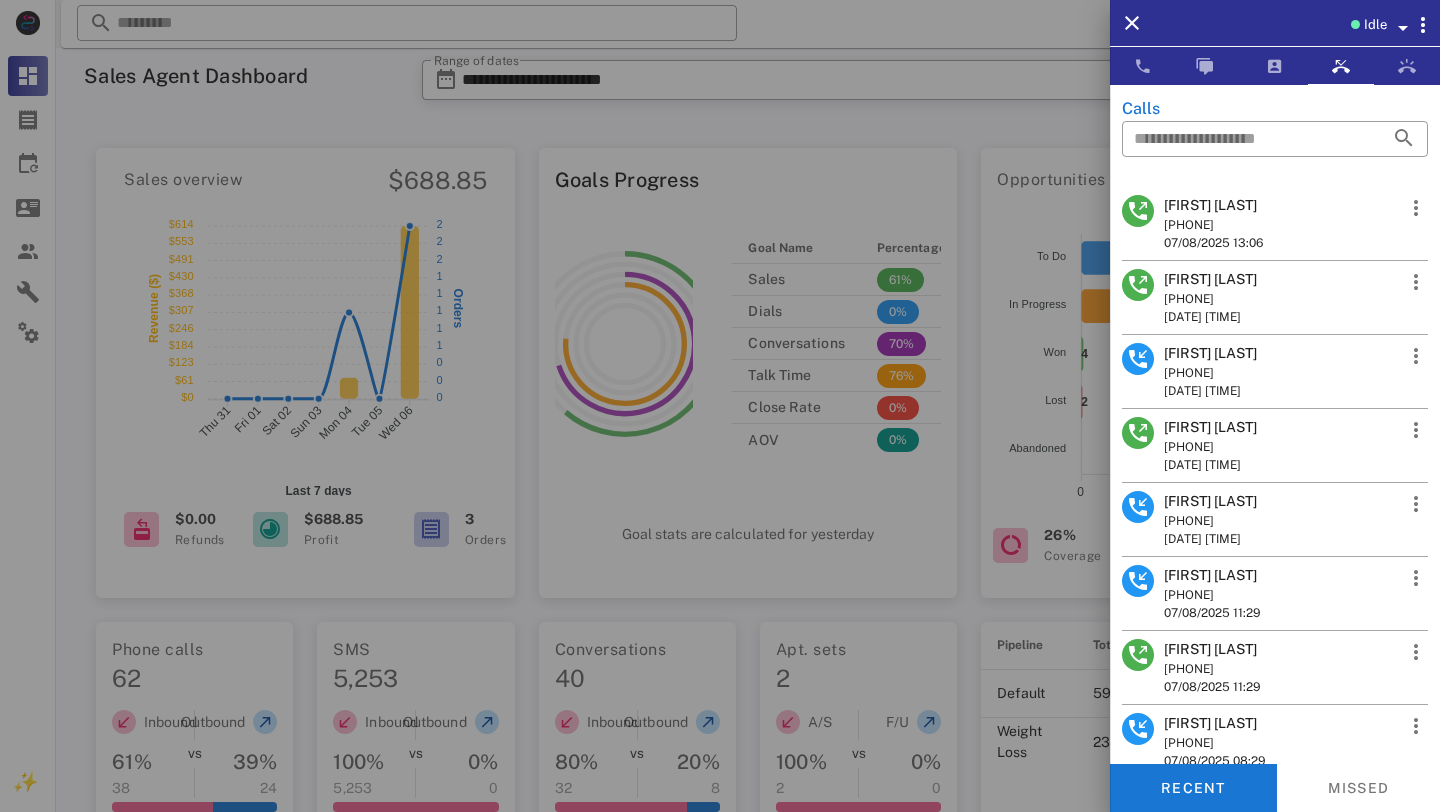 click on "[FIRST] [LAST]" at bounding box center (1213, 205) 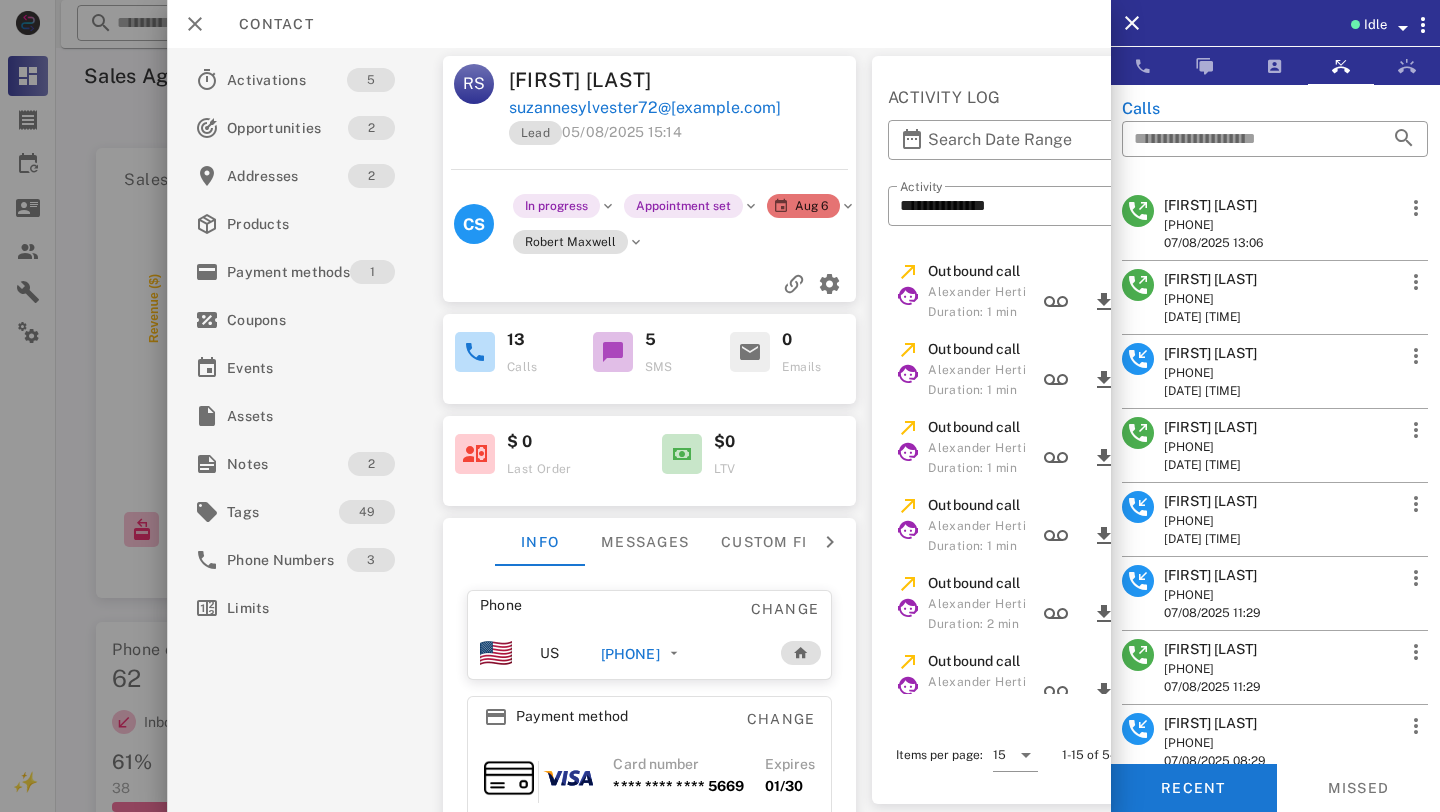 click on "[PHONE]" at bounding box center [629, 654] 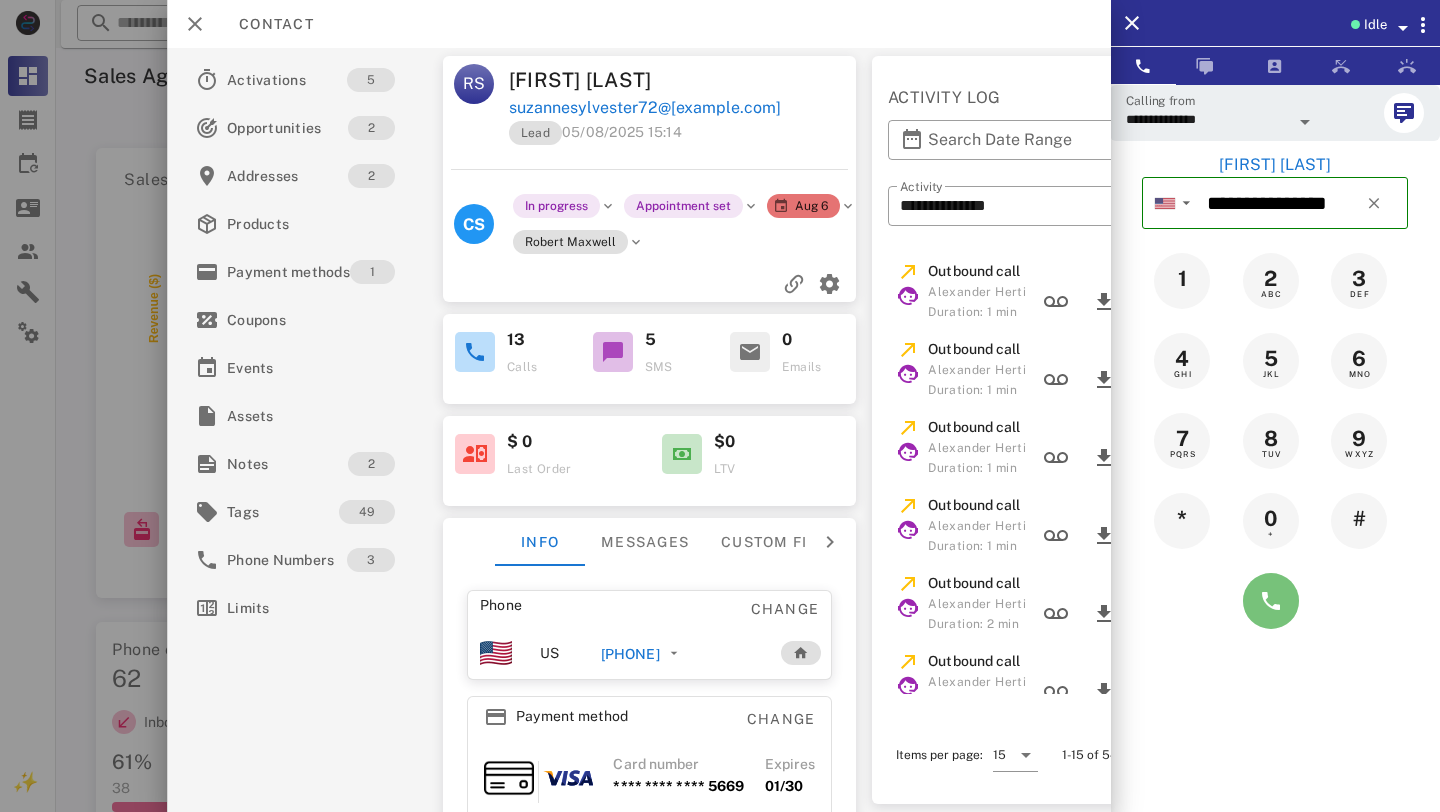 click at bounding box center [1271, 601] 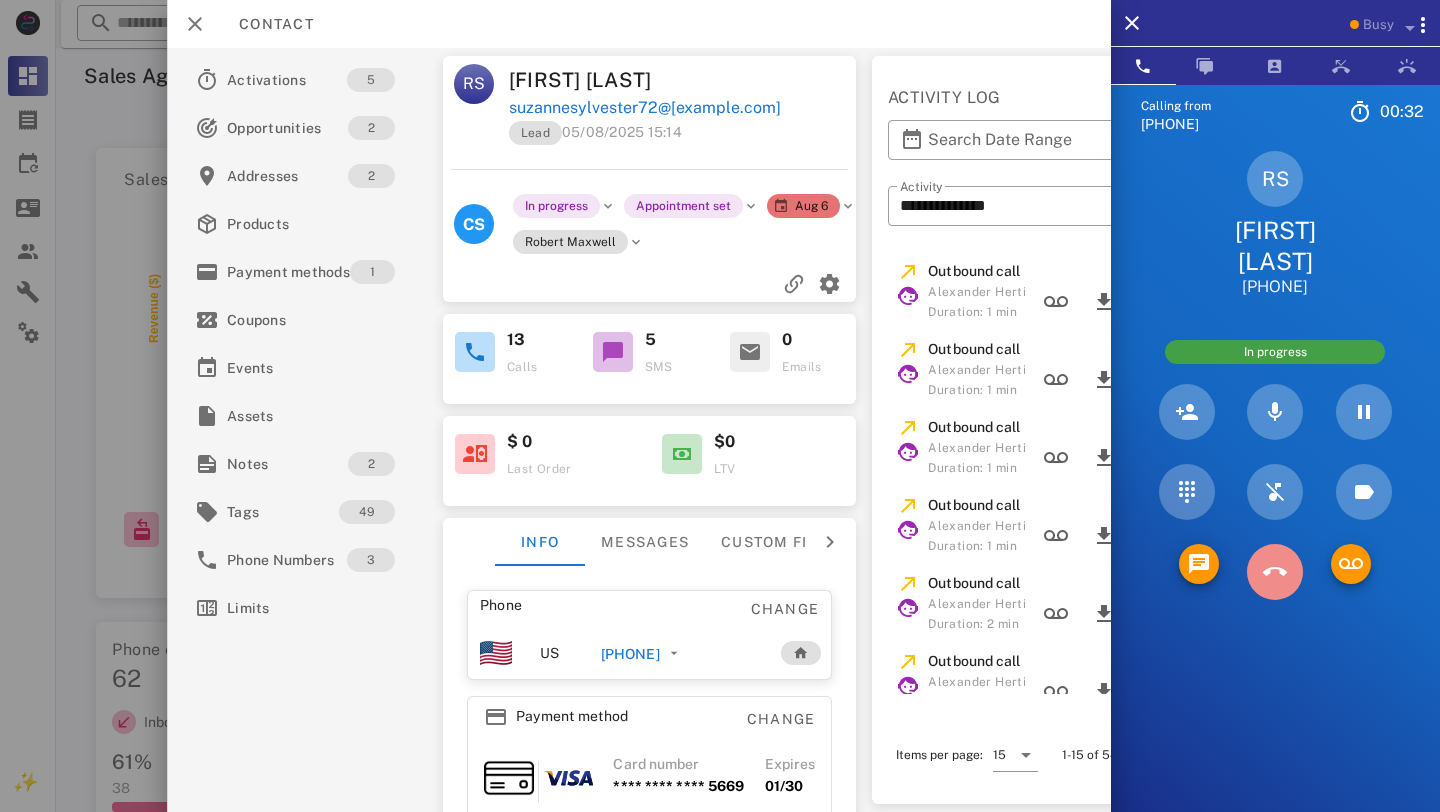 click at bounding box center [1275, 572] 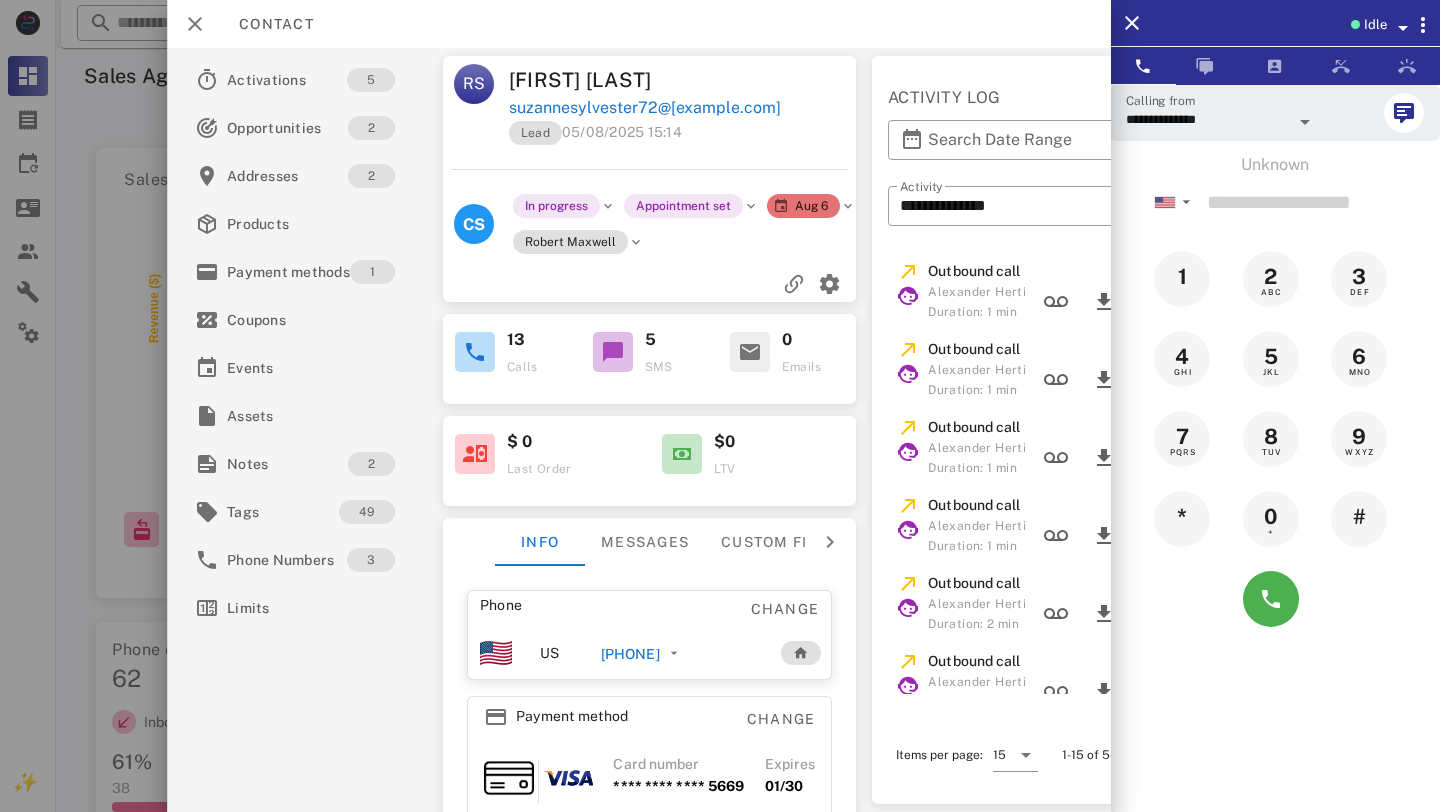 click on "[PHONE]" at bounding box center (629, 654) 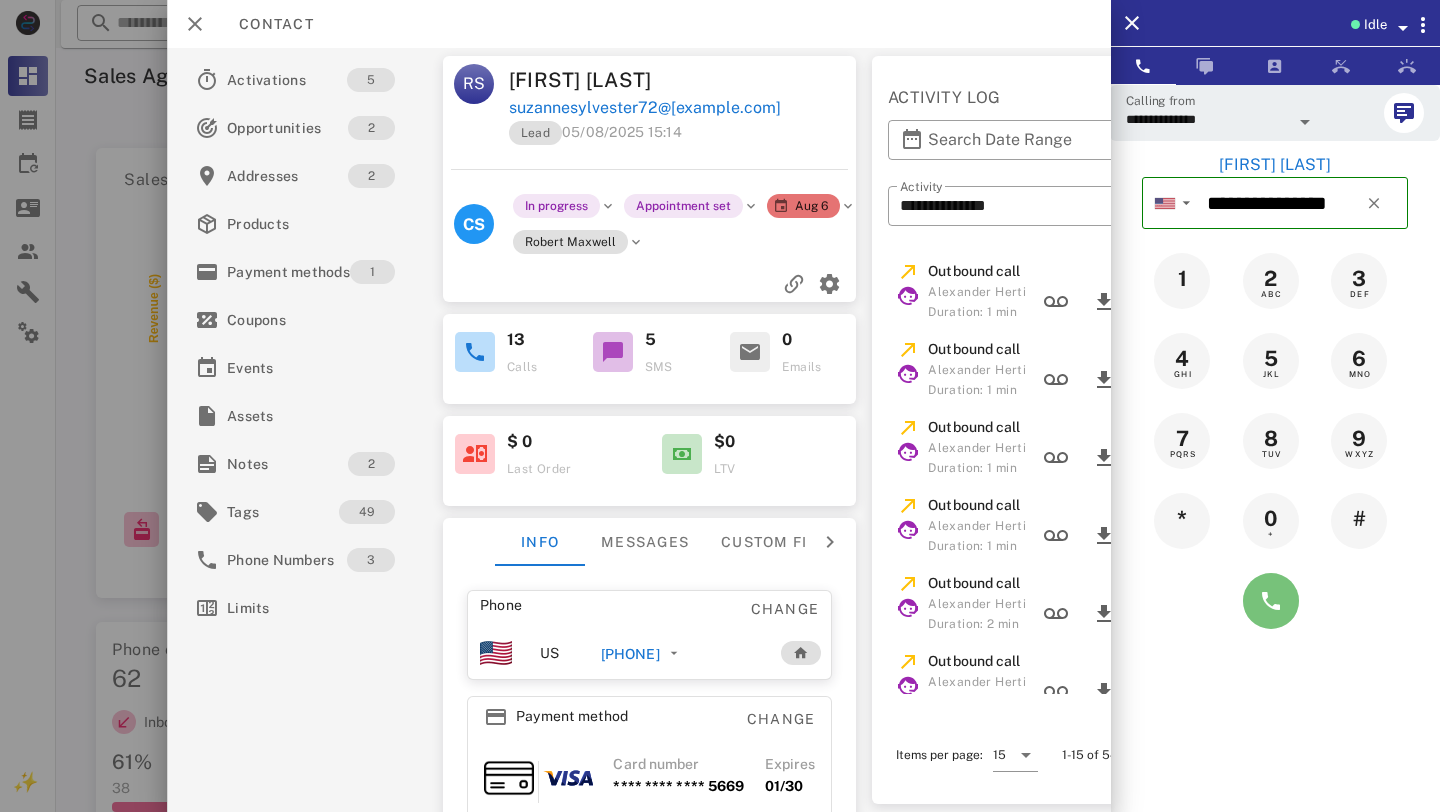 click at bounding box center [1271, 601] 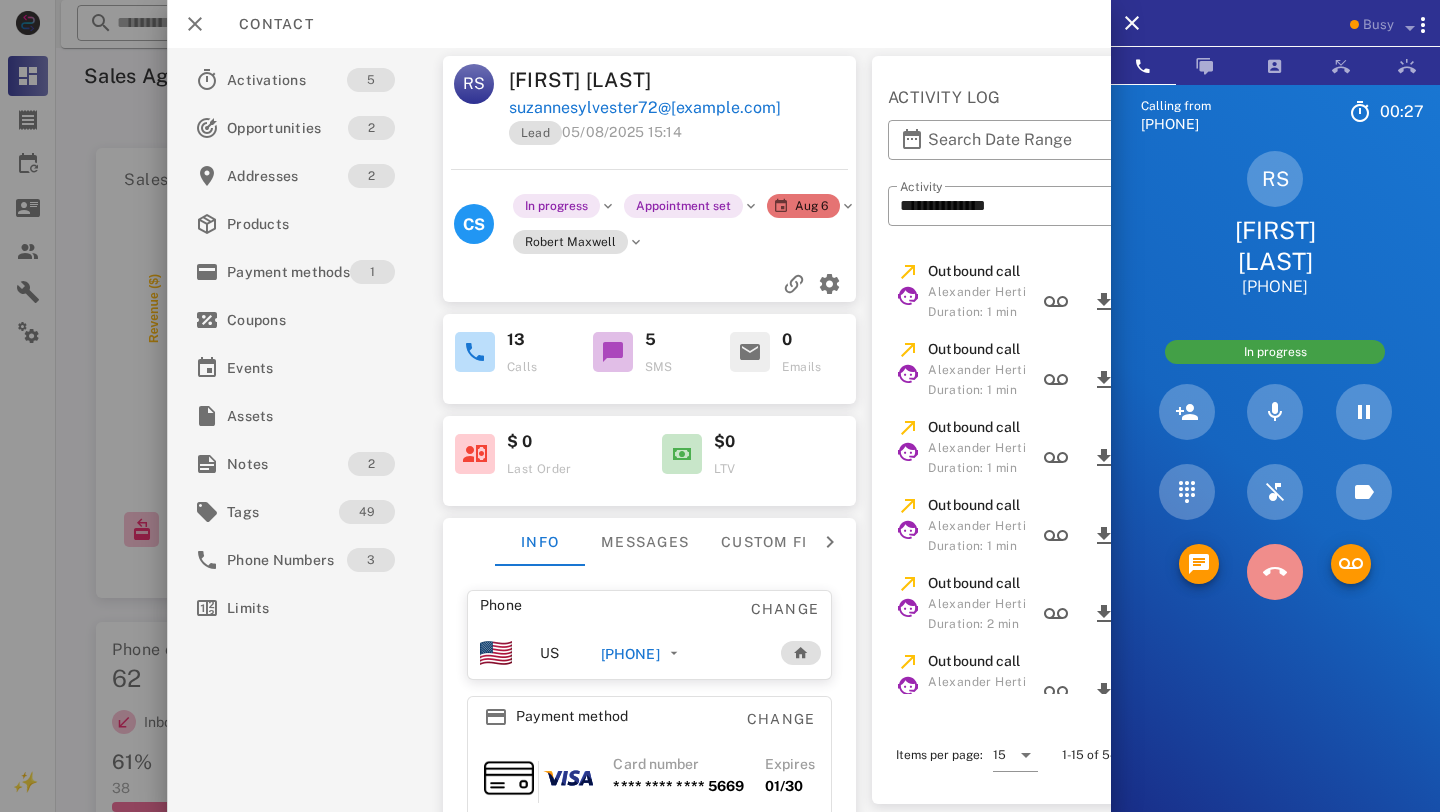 click at bounding box center [1275, 572] 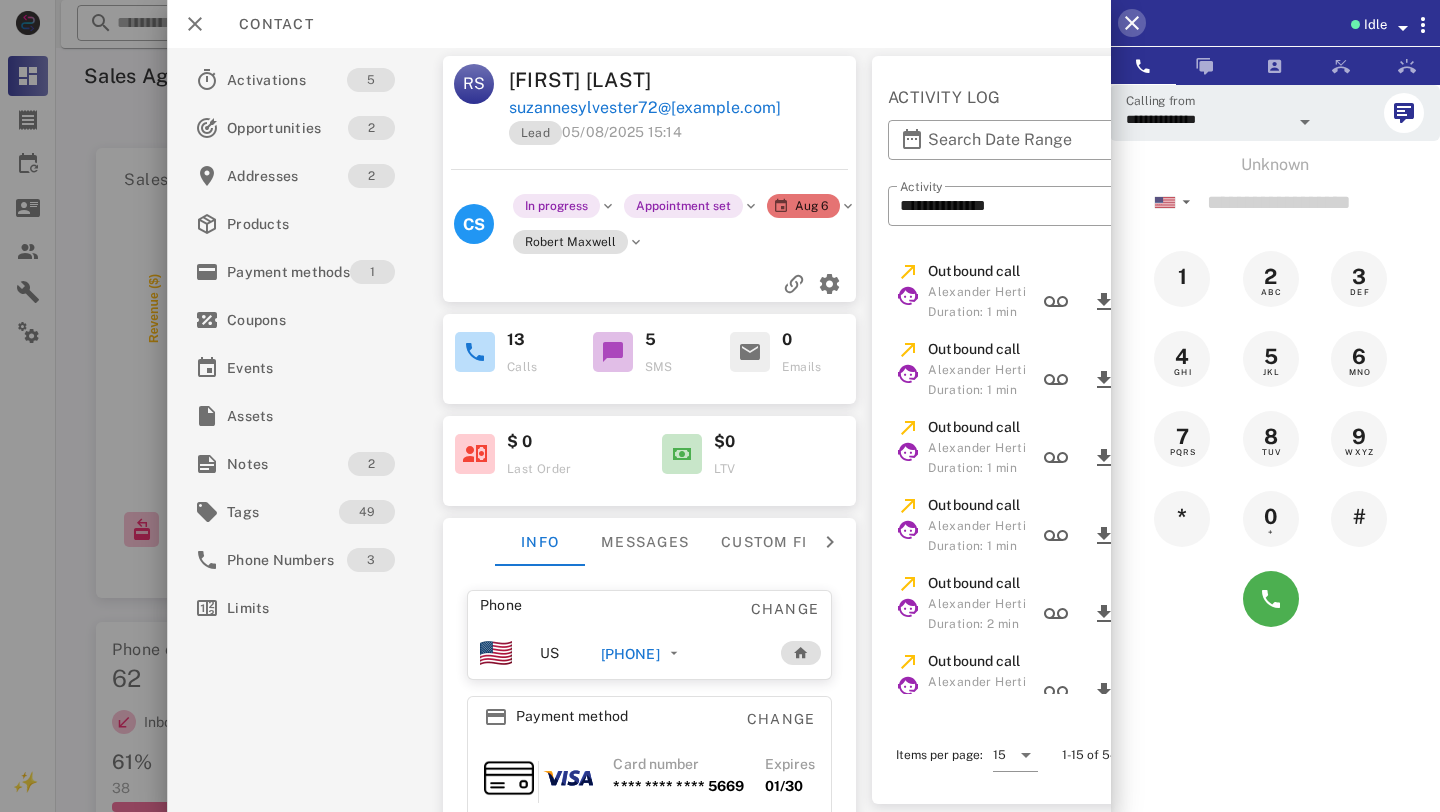 click at bounding box center (1132, 23) 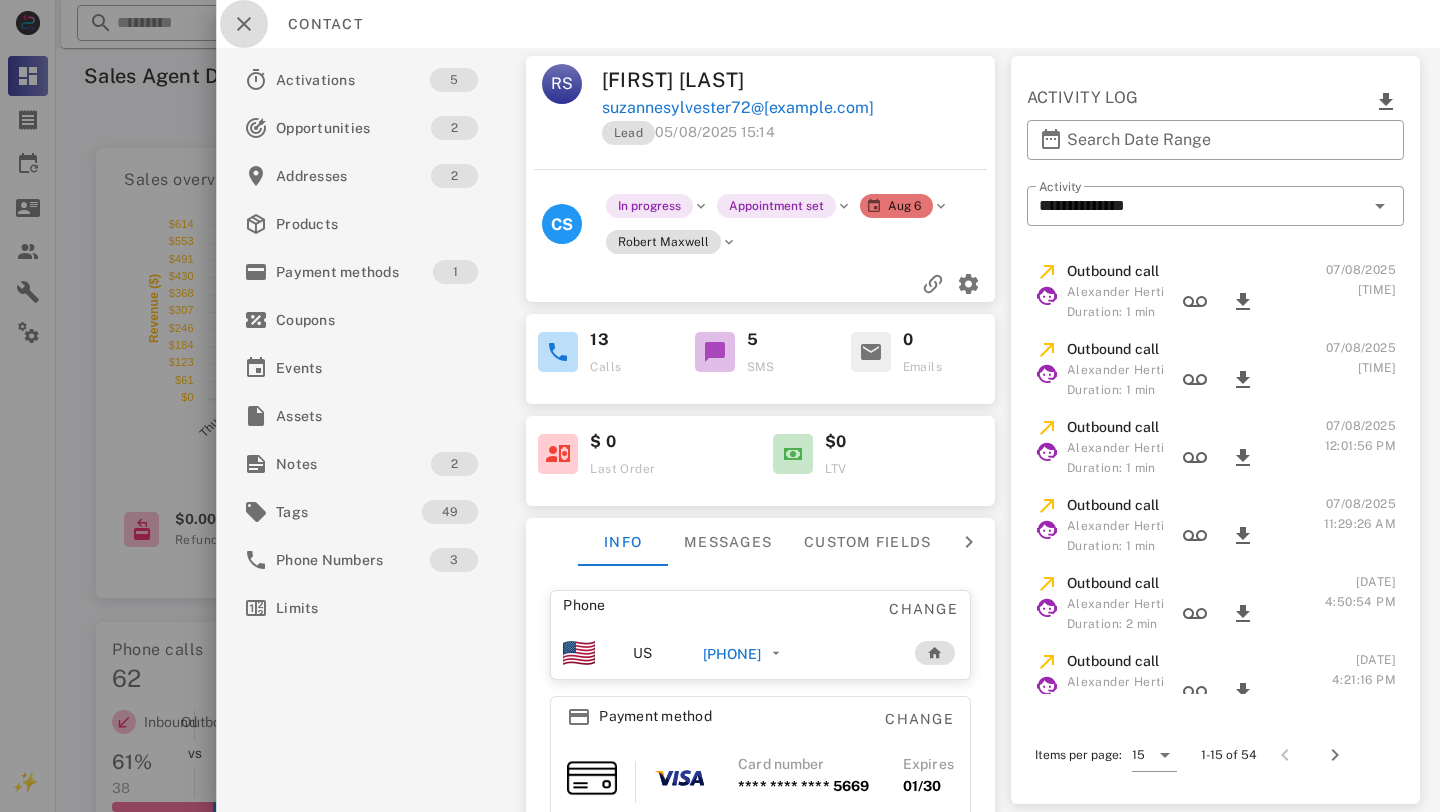 click at bounding box center [244, 24] 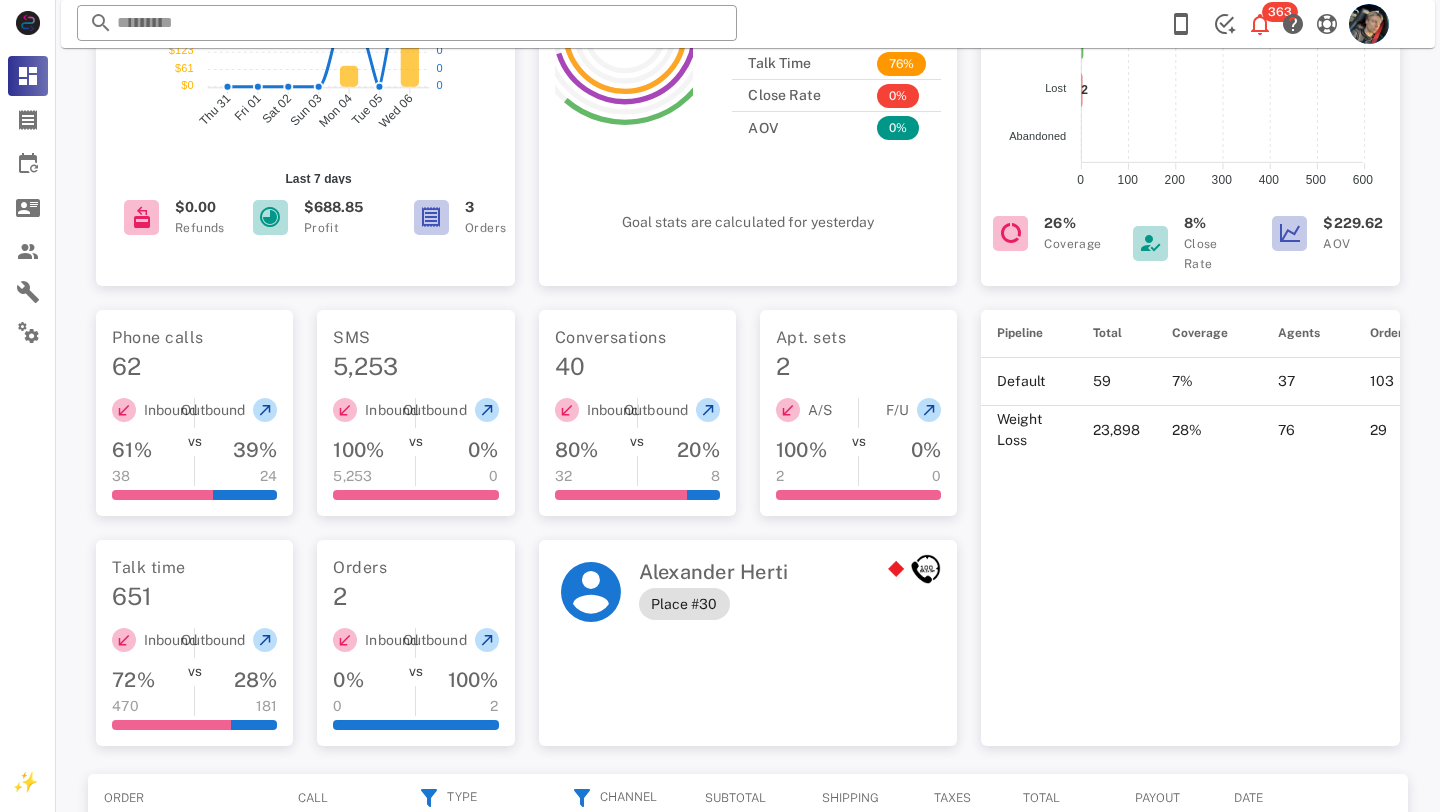 scroll, scrollTop: 0, scrollLeft: 0, axis: both 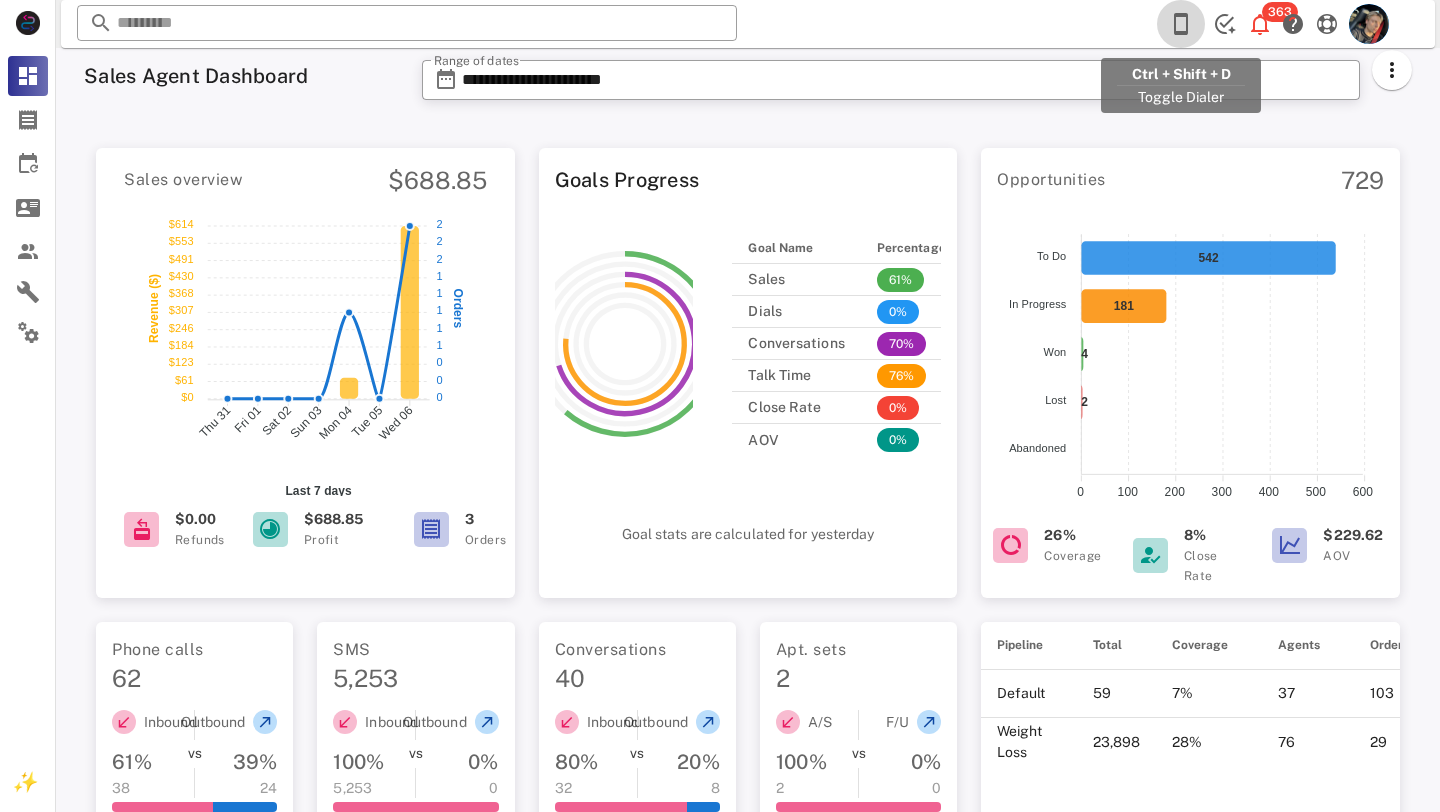 click at bounding box center [1181, 24] 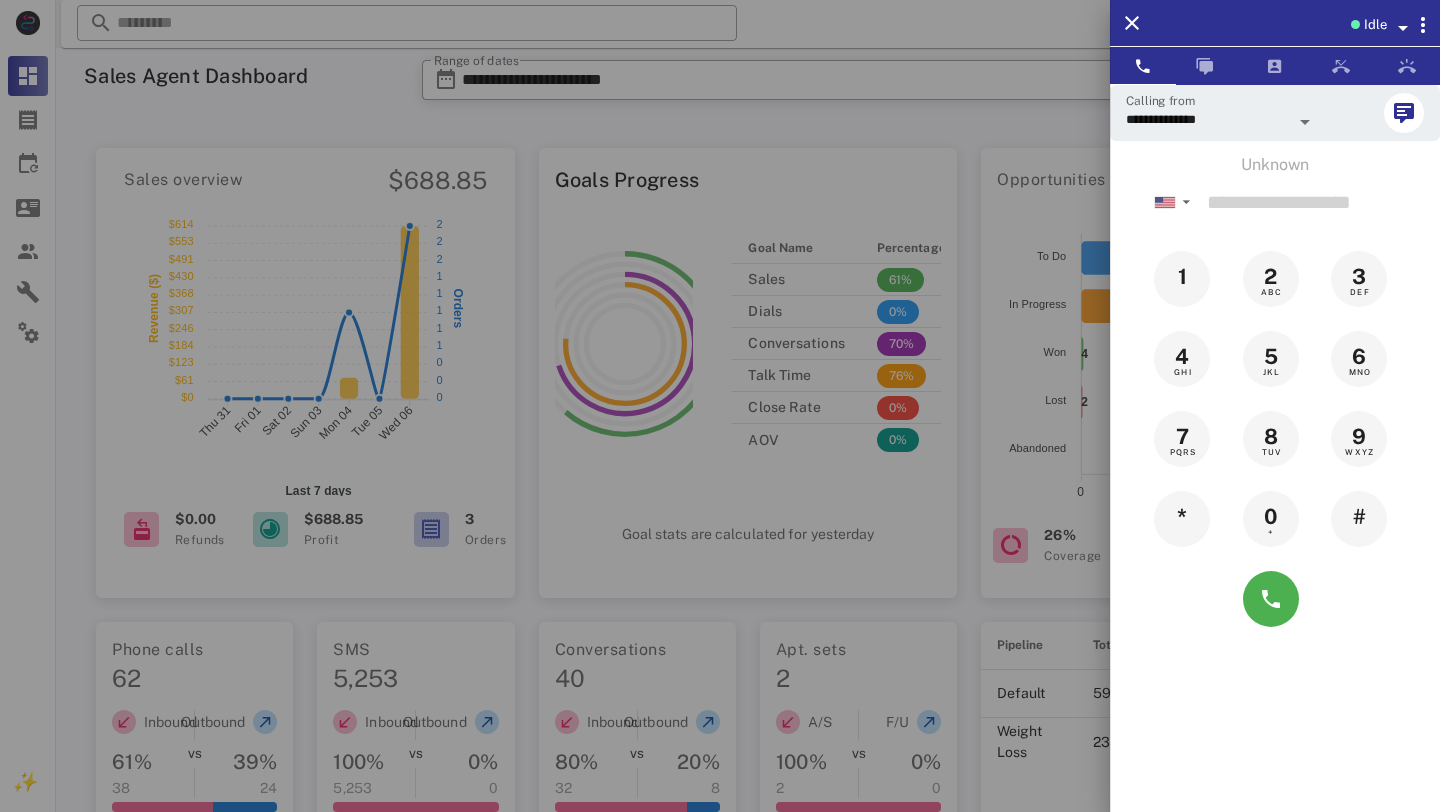 click on "Idle" at bounding box center (1275, 23) 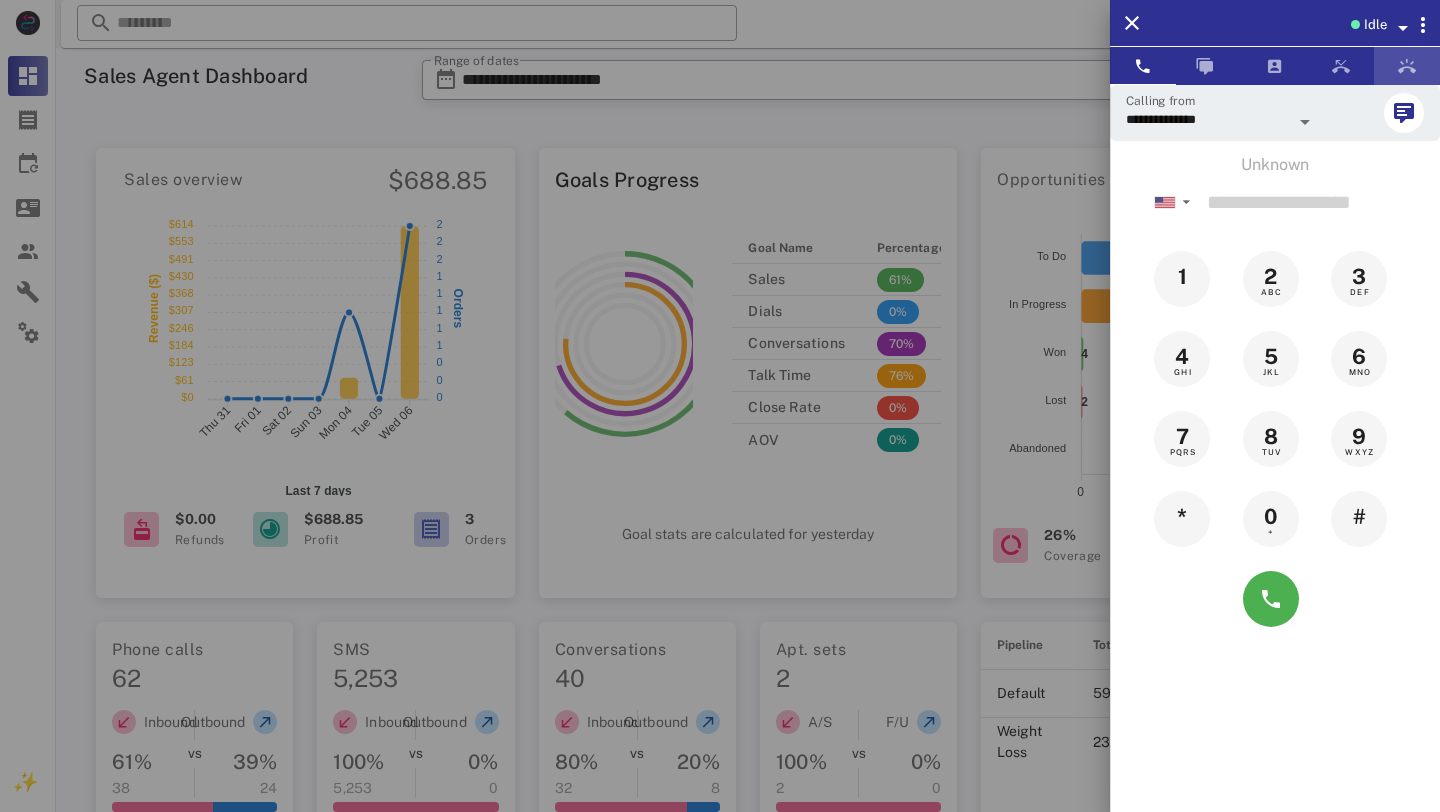 click at bounding box center [1407, 66] 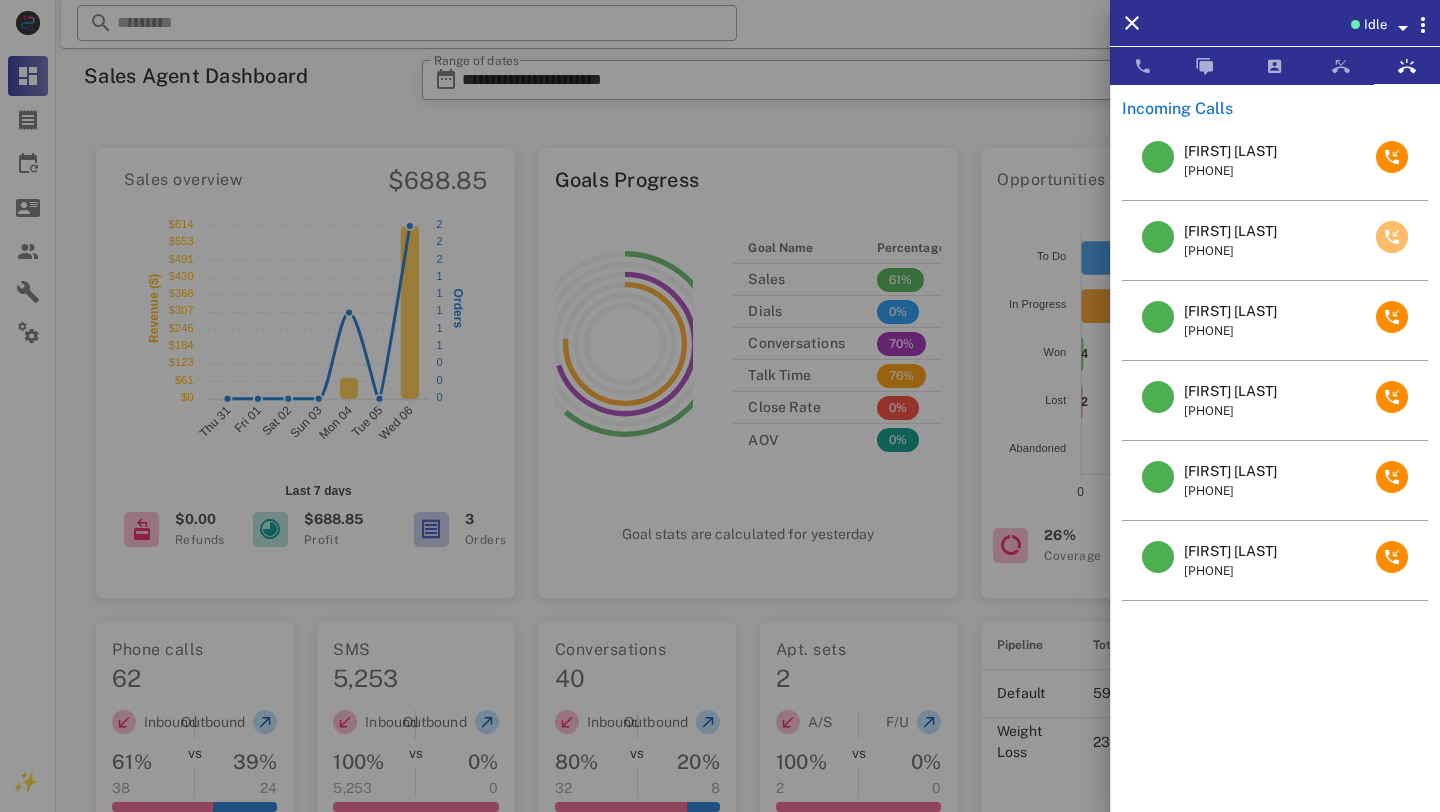 click at bounding box center [1392, 237] 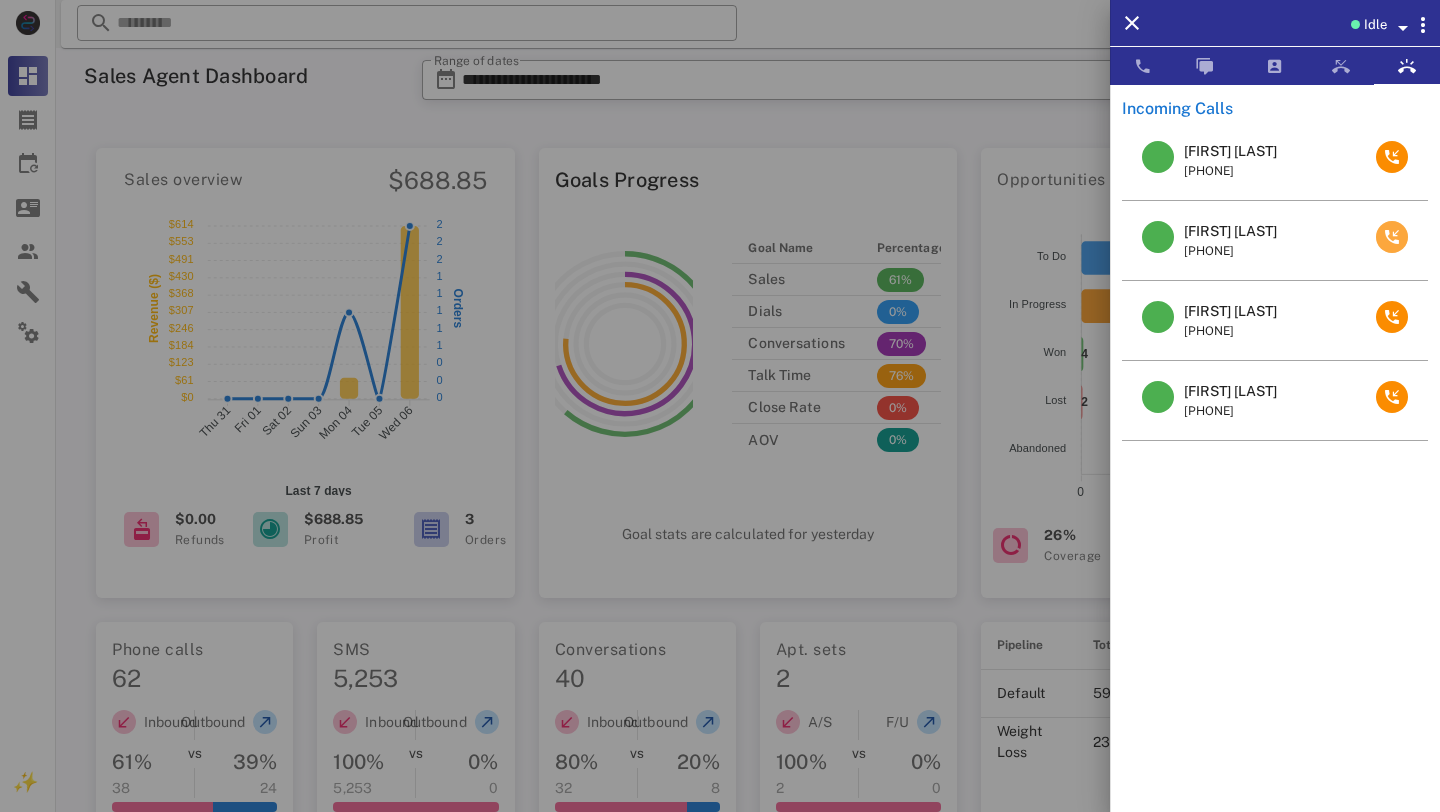 click at bounding box center [1392, 237] 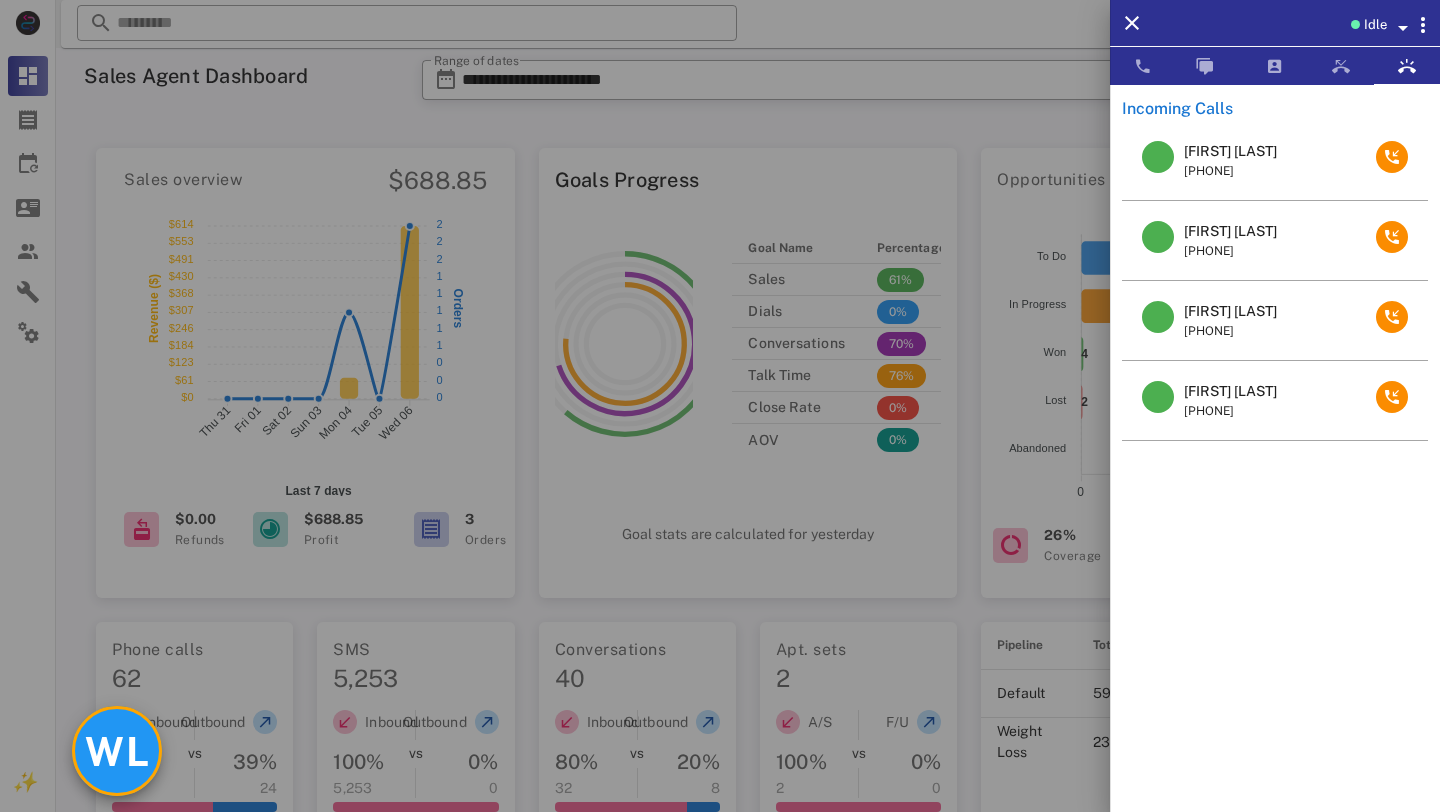 click on "WL" at bounding box center (117, 751) 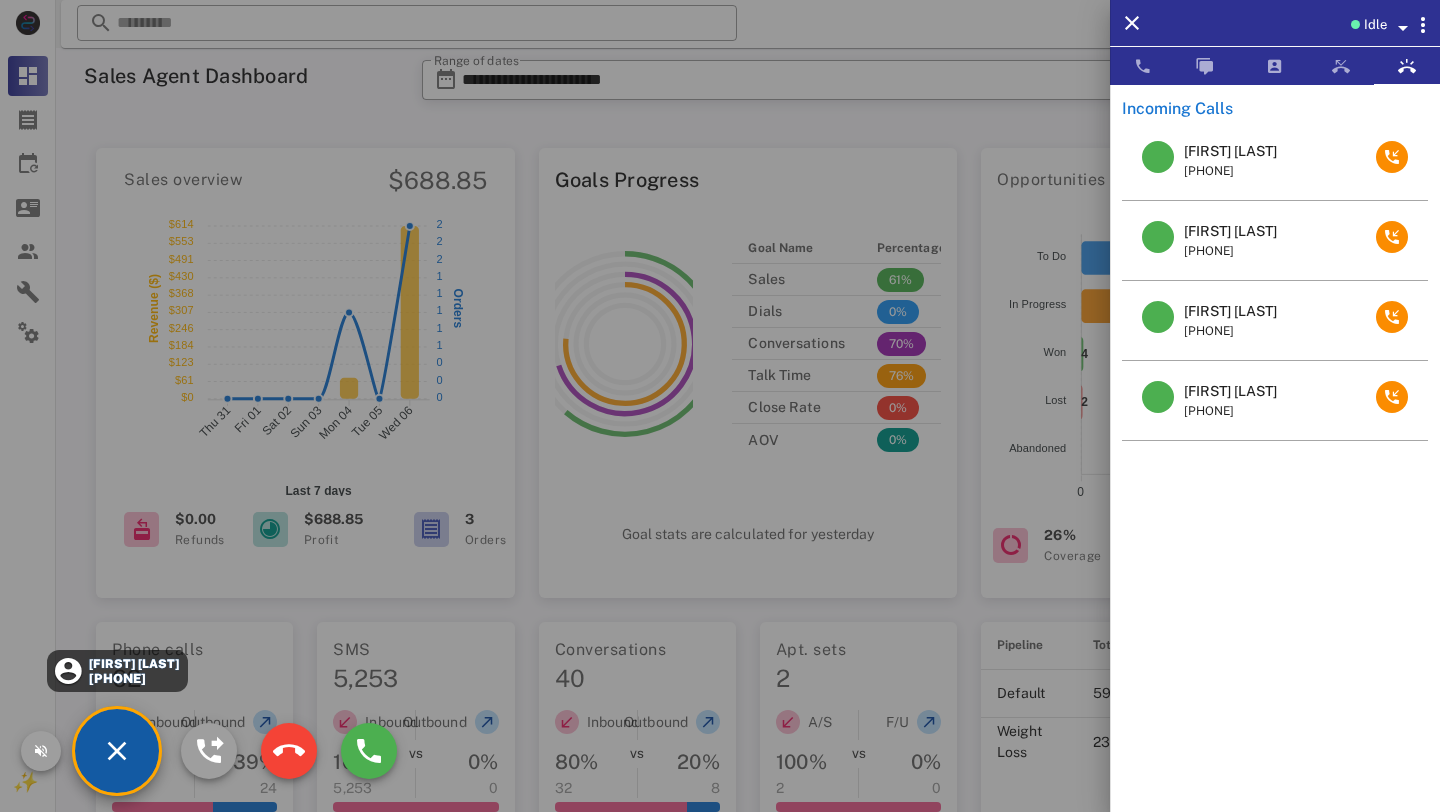 click on "[PHONE]" at bounding box center (133, 678) 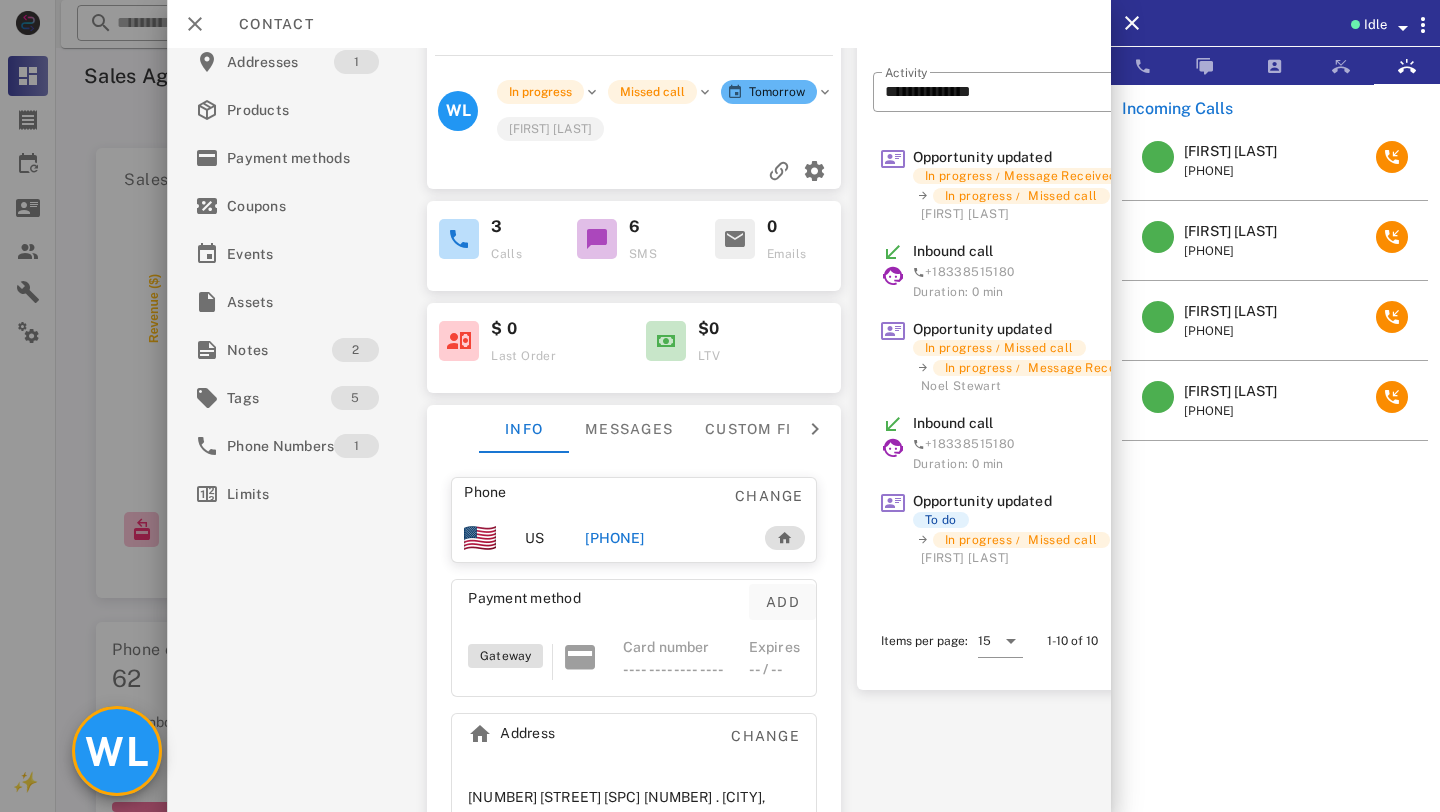 scroll, scrollTop: 0, scrollLeft: 0, axis: both 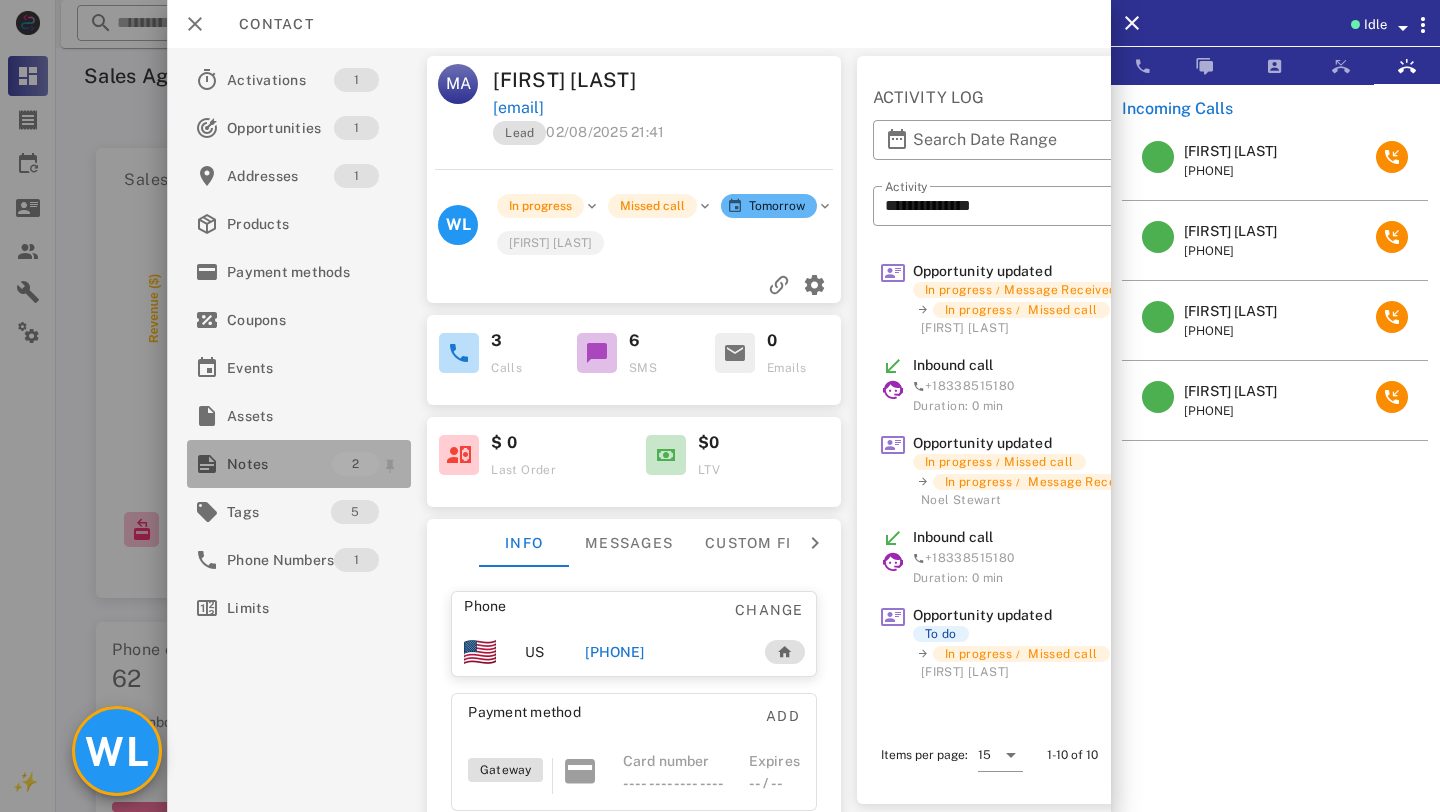 click on "Notes" at bounding box center (279, 464) 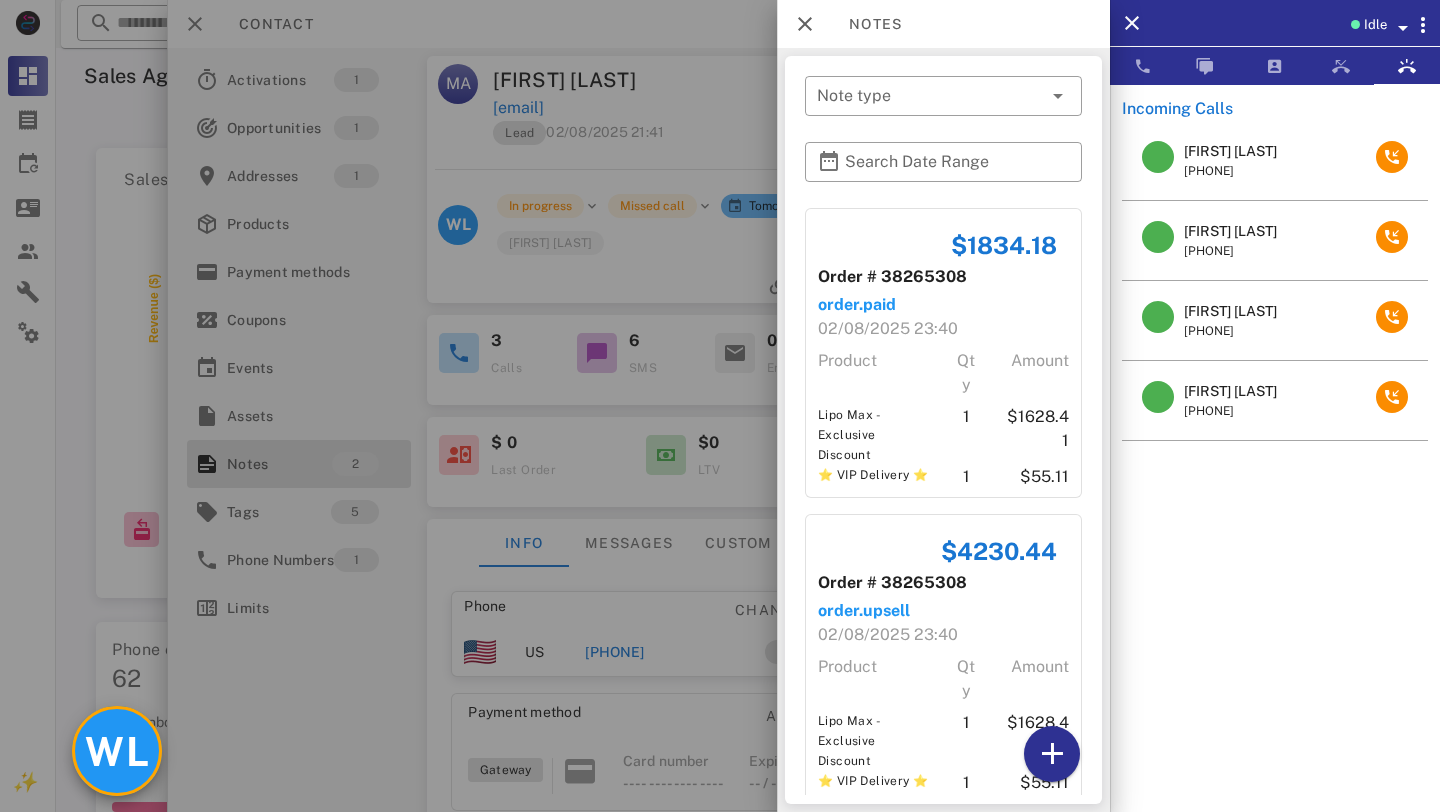 scroll, scrollTop: 57, scrollLeft: 0, axis: vertical 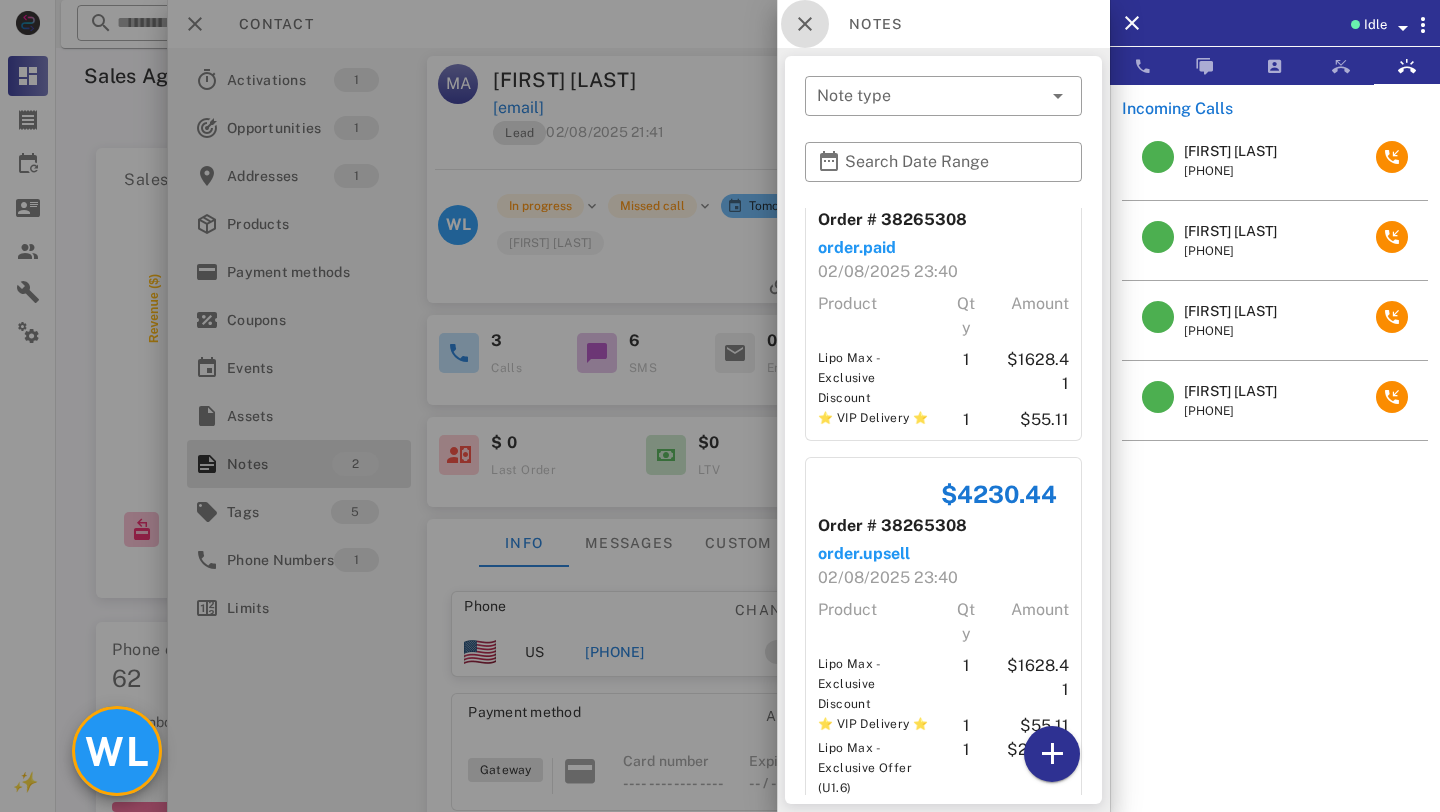 click at bounding box center (805, 24) 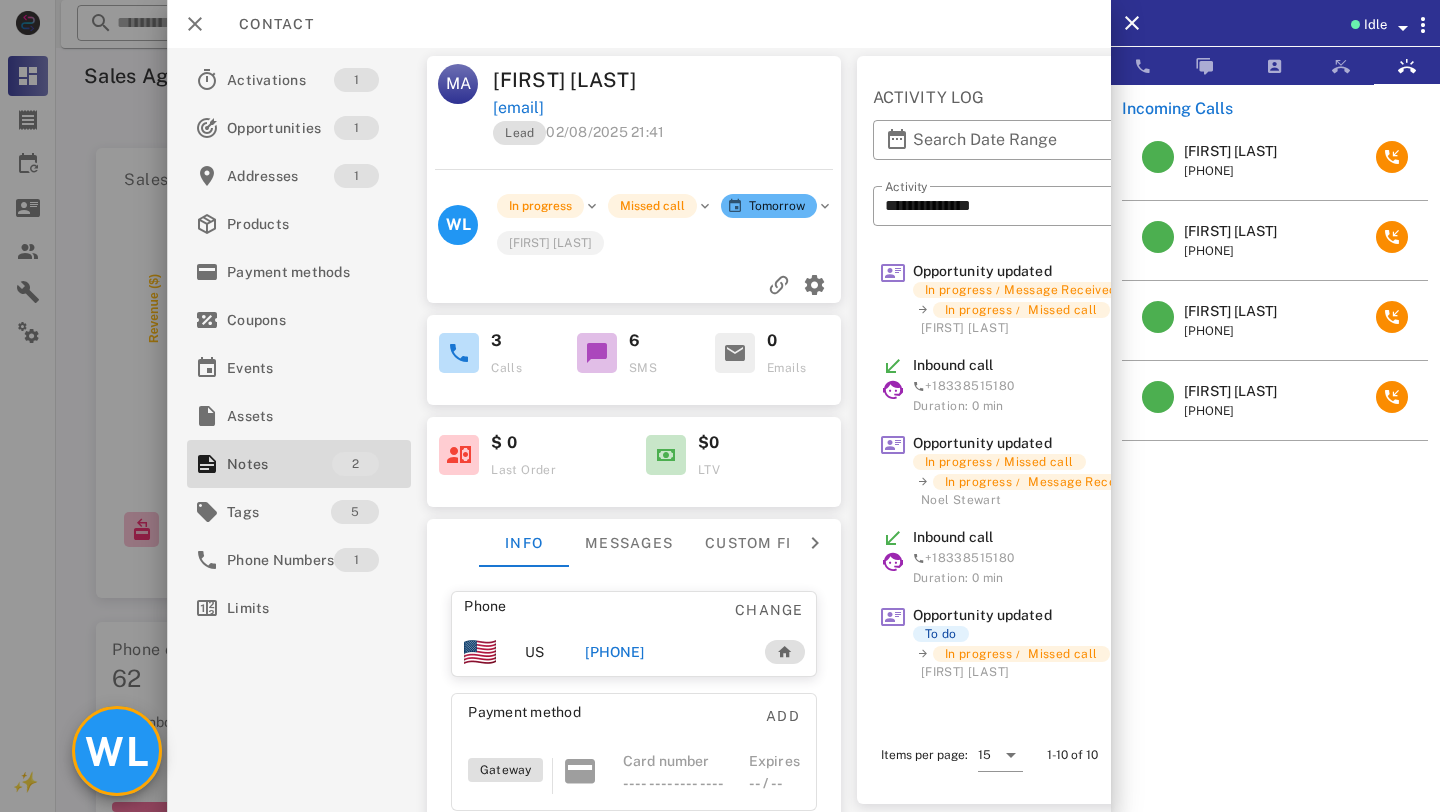 click on "WL" at bounding box center [117, 751] 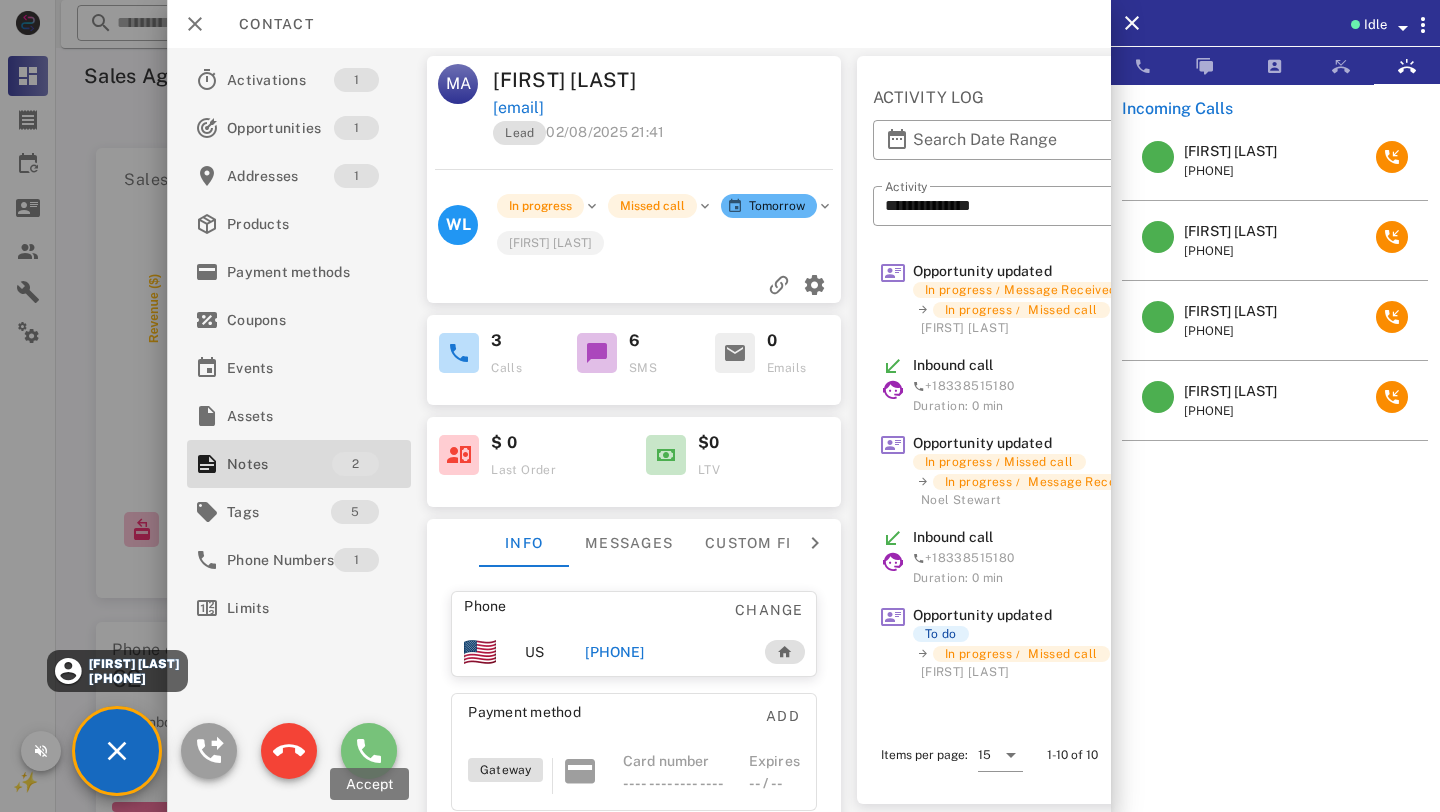 click at bounding box center [369, 751] 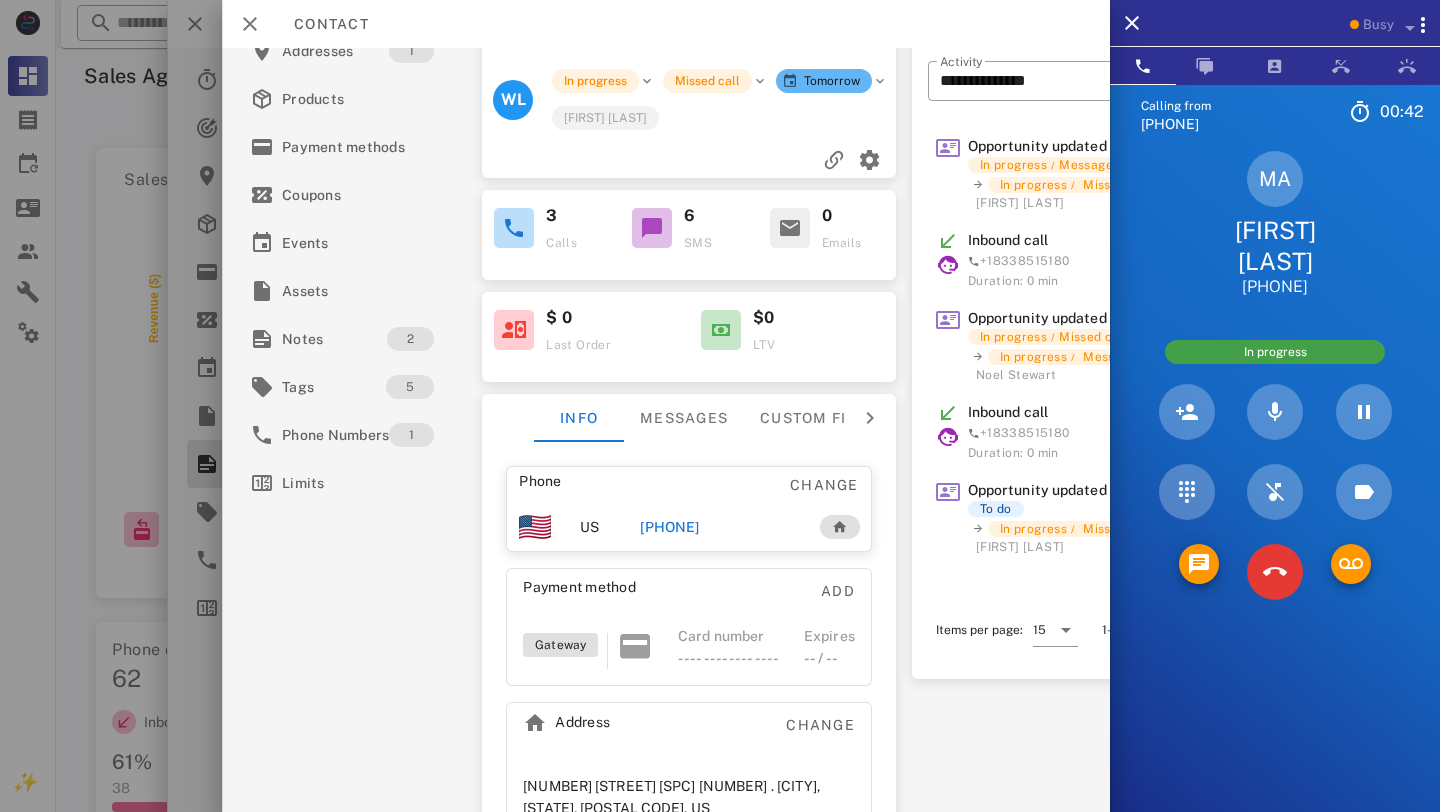 scroll, scrollTop: 115, scrollLeft: 0, axis: vertical 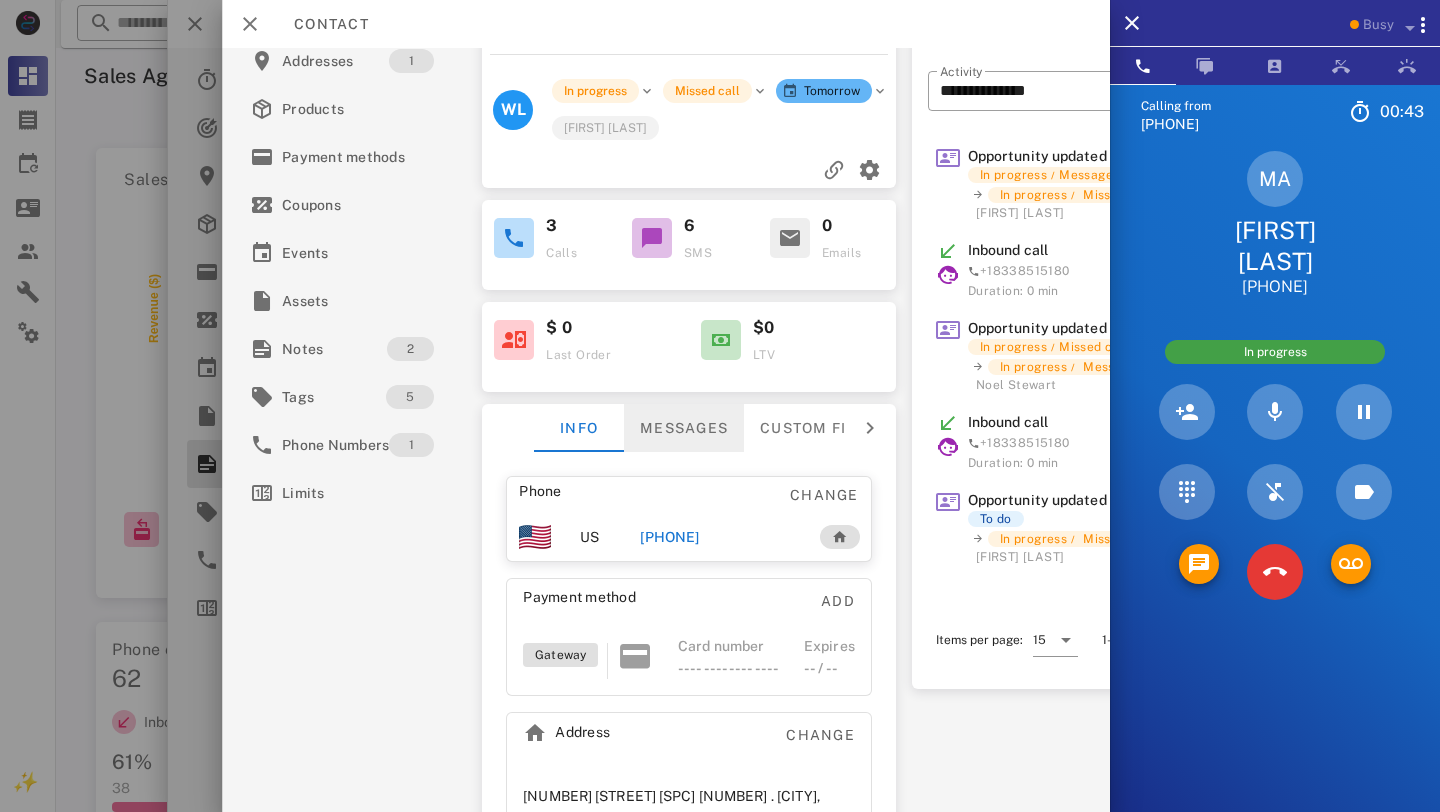 click on "Messages" at bounding box center [684, 428] 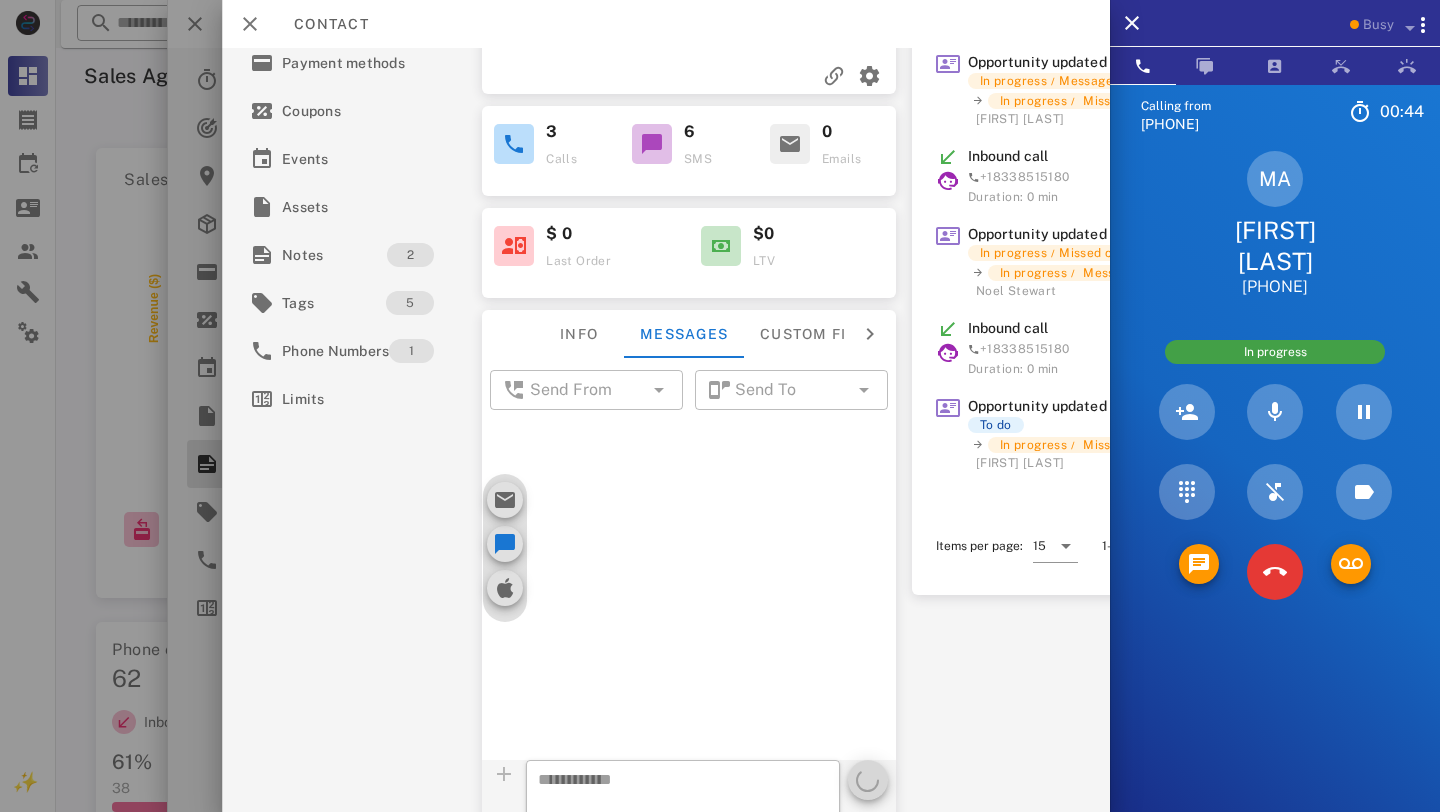 scroll, scrollTop: 252, scrollLeft: 0, axis: vertical 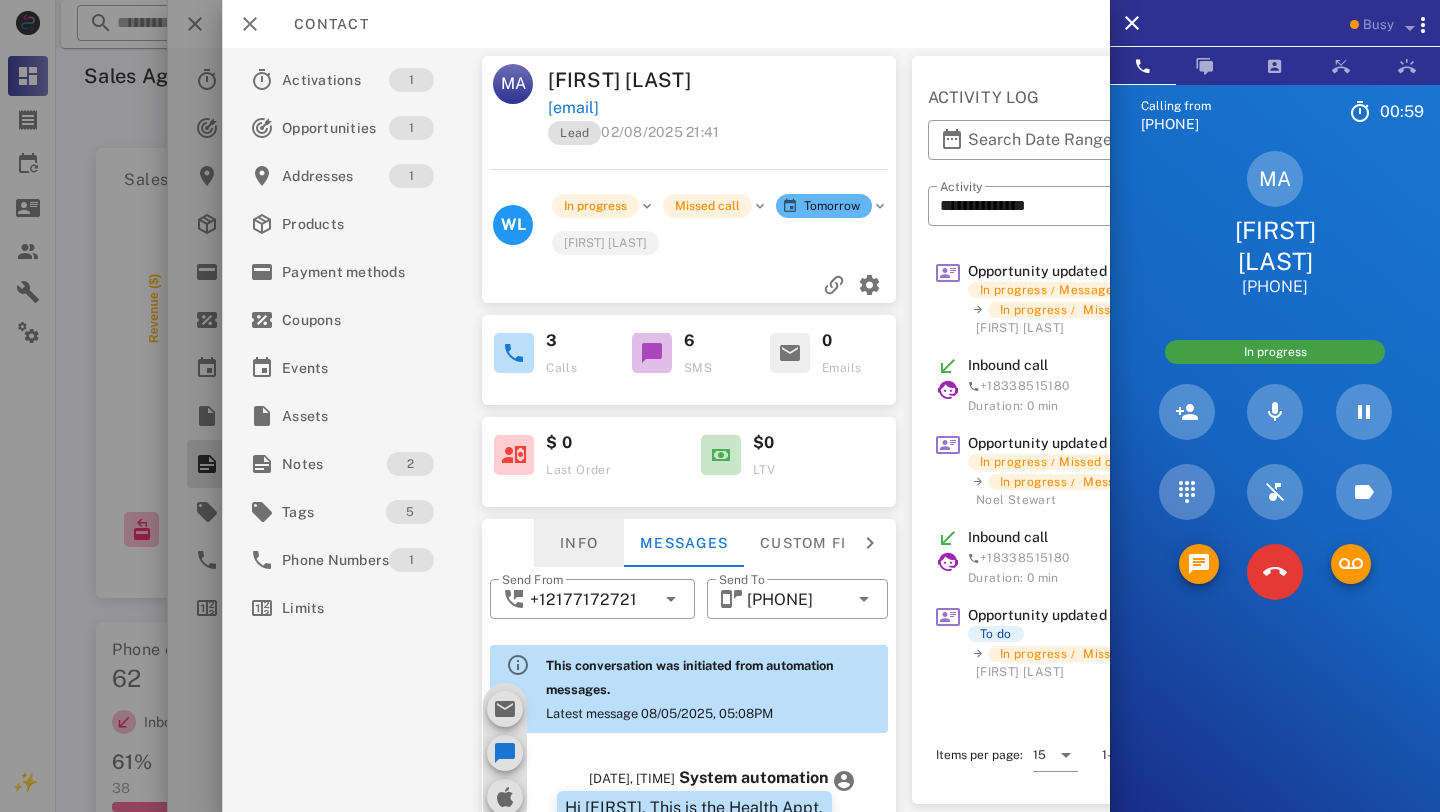 click on "Info" at bounding box center [579, 543] 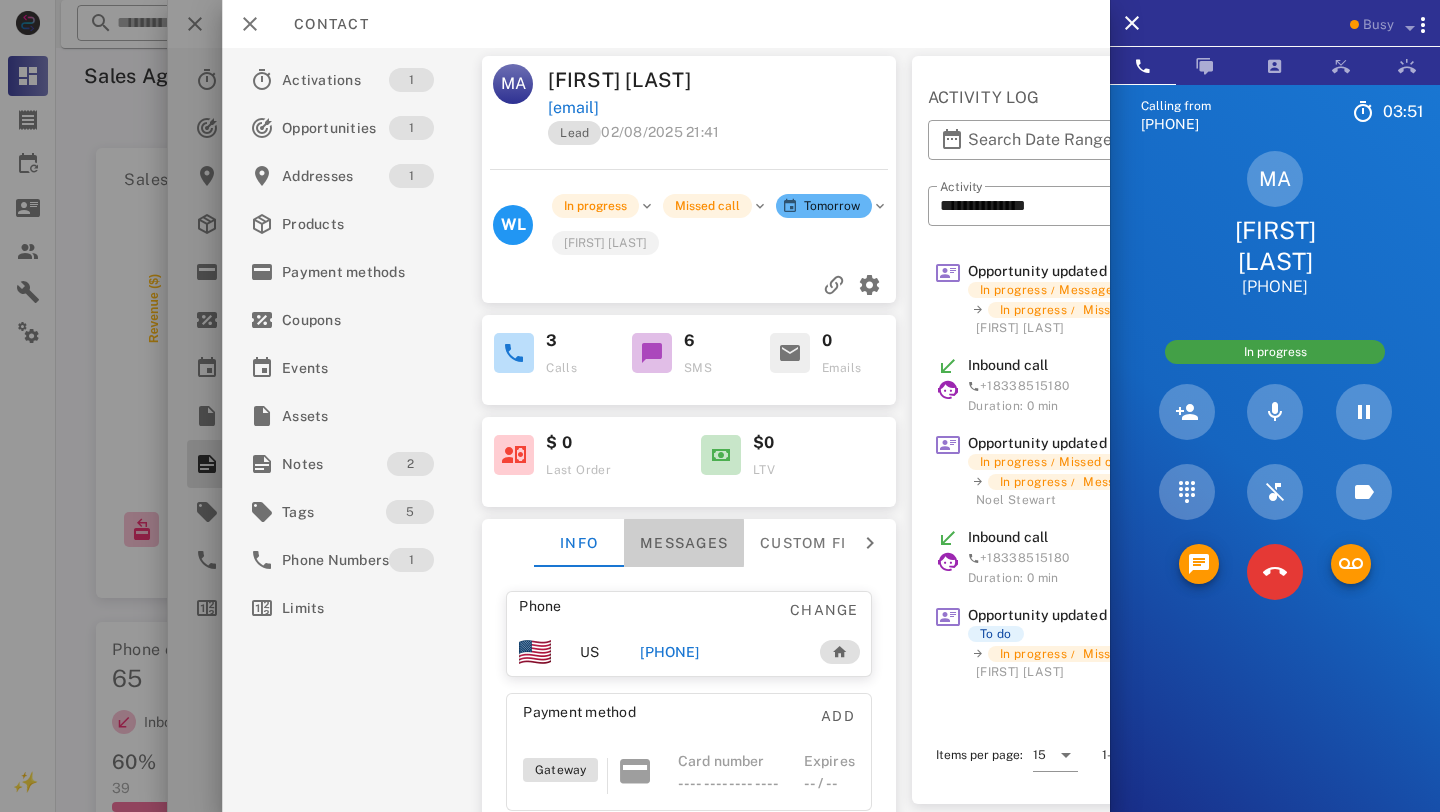 click on "Messages" at bounding box center (684, 543) 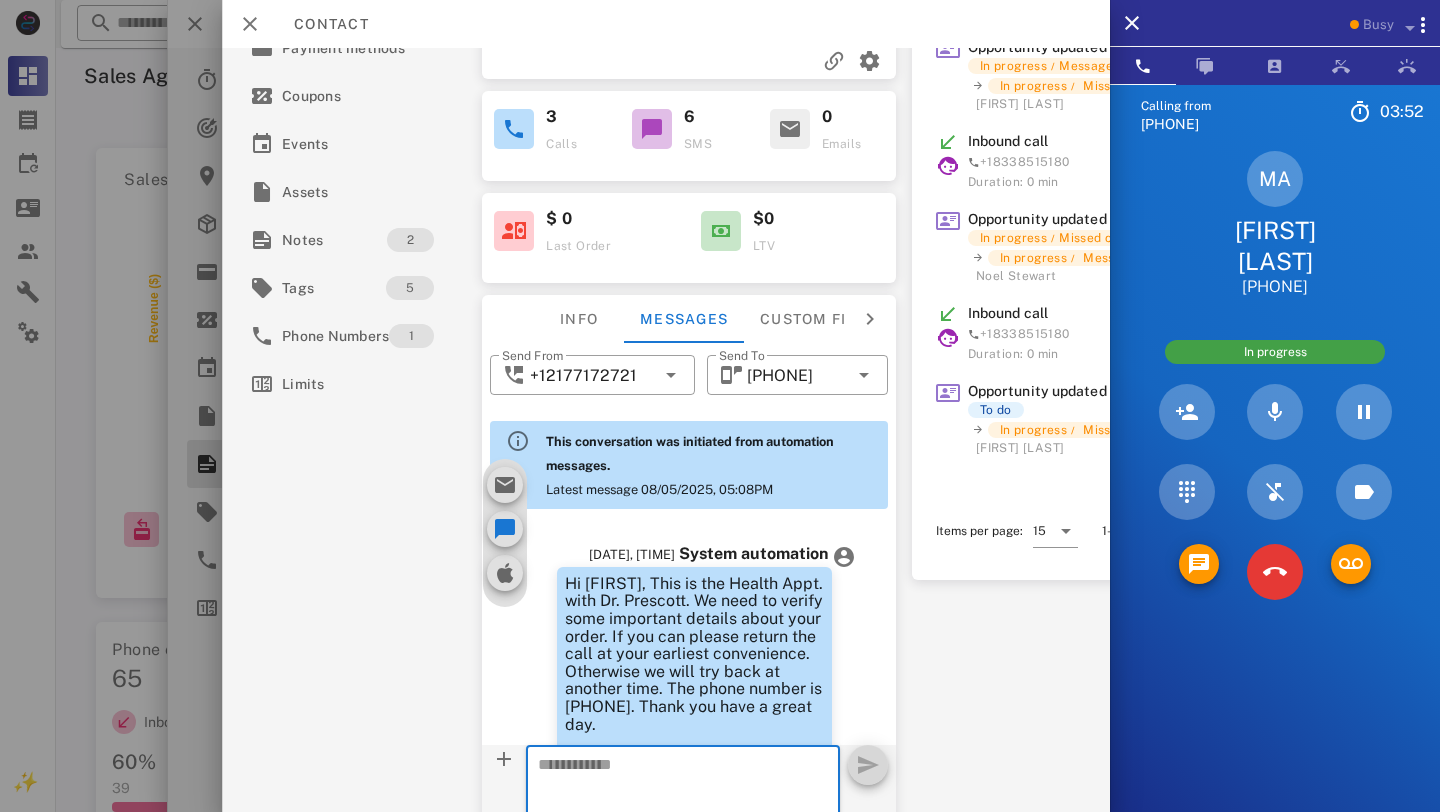scroll, scrollTop: 316, scrollLeft: 0, axis: vertical 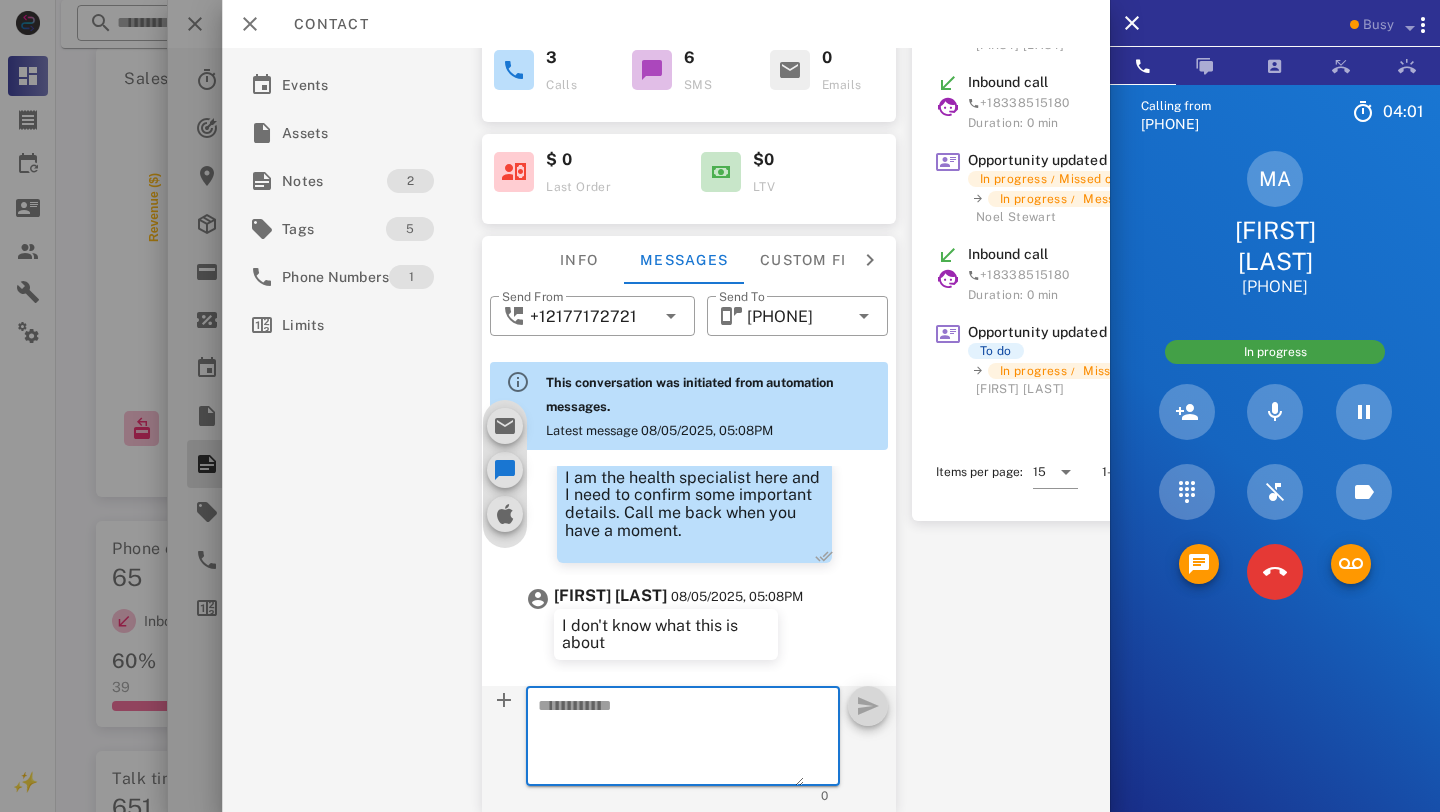 click at bounding box center [671, 739] 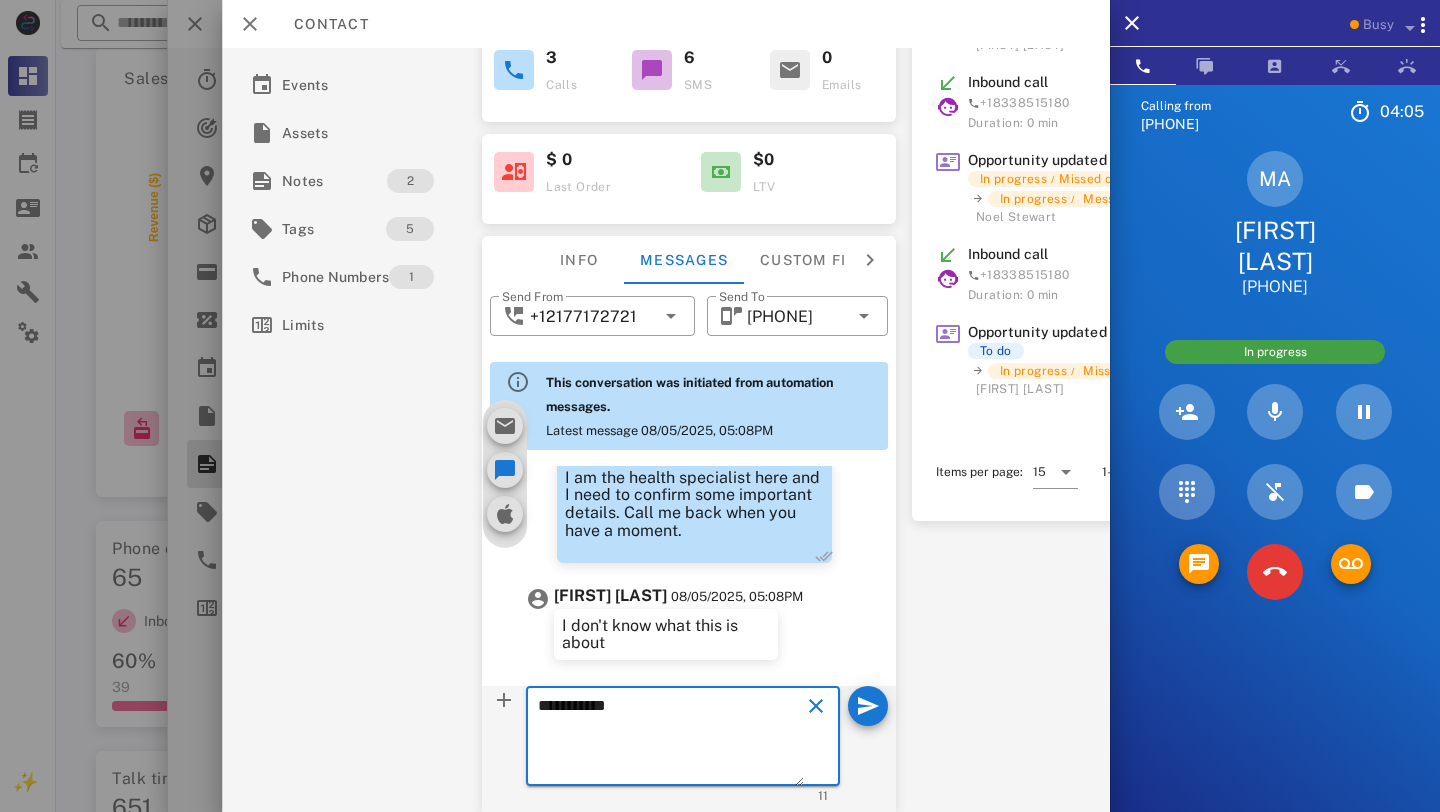 click on "**********" at bounding box center [671, 739] 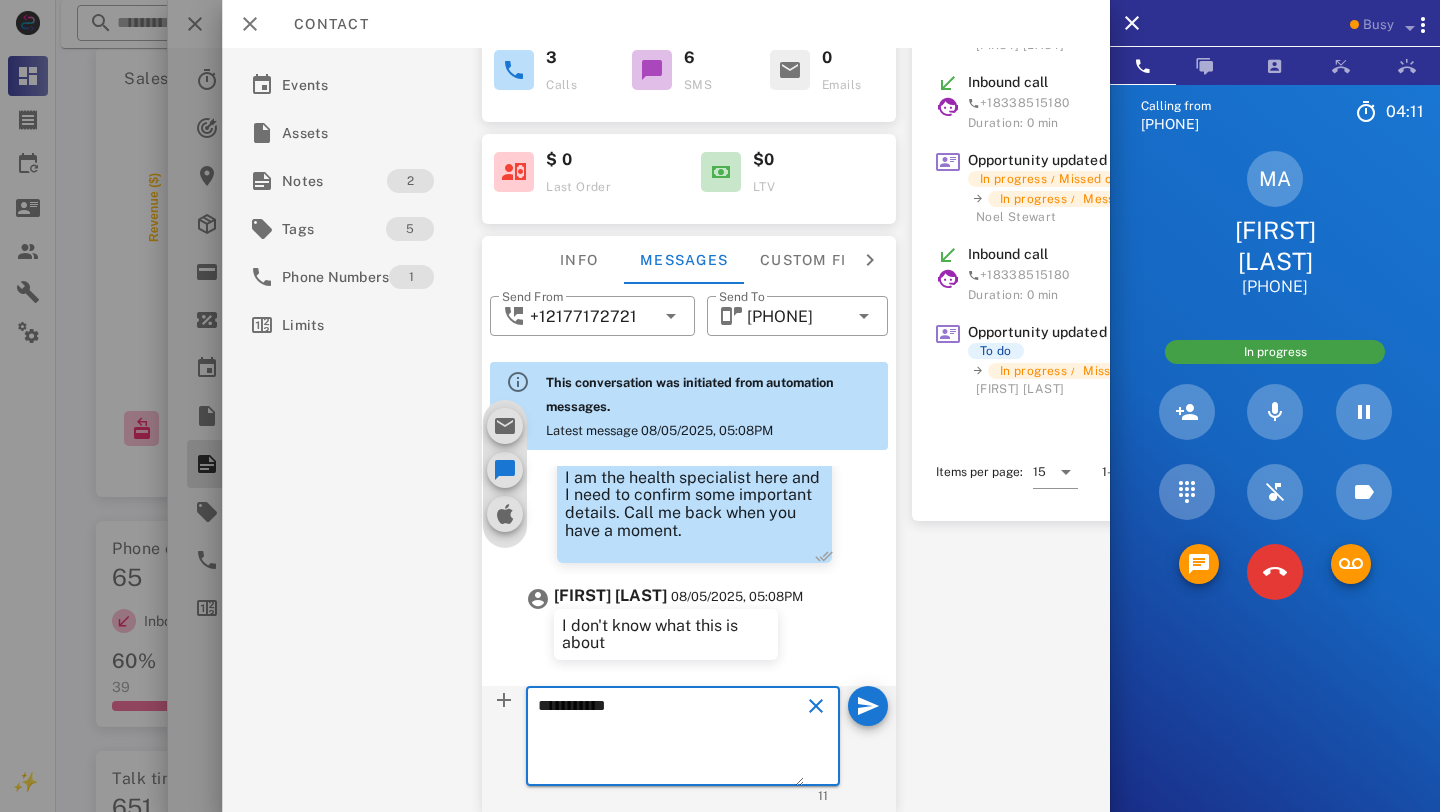 click on "**********" at bounding box center (671, 739) 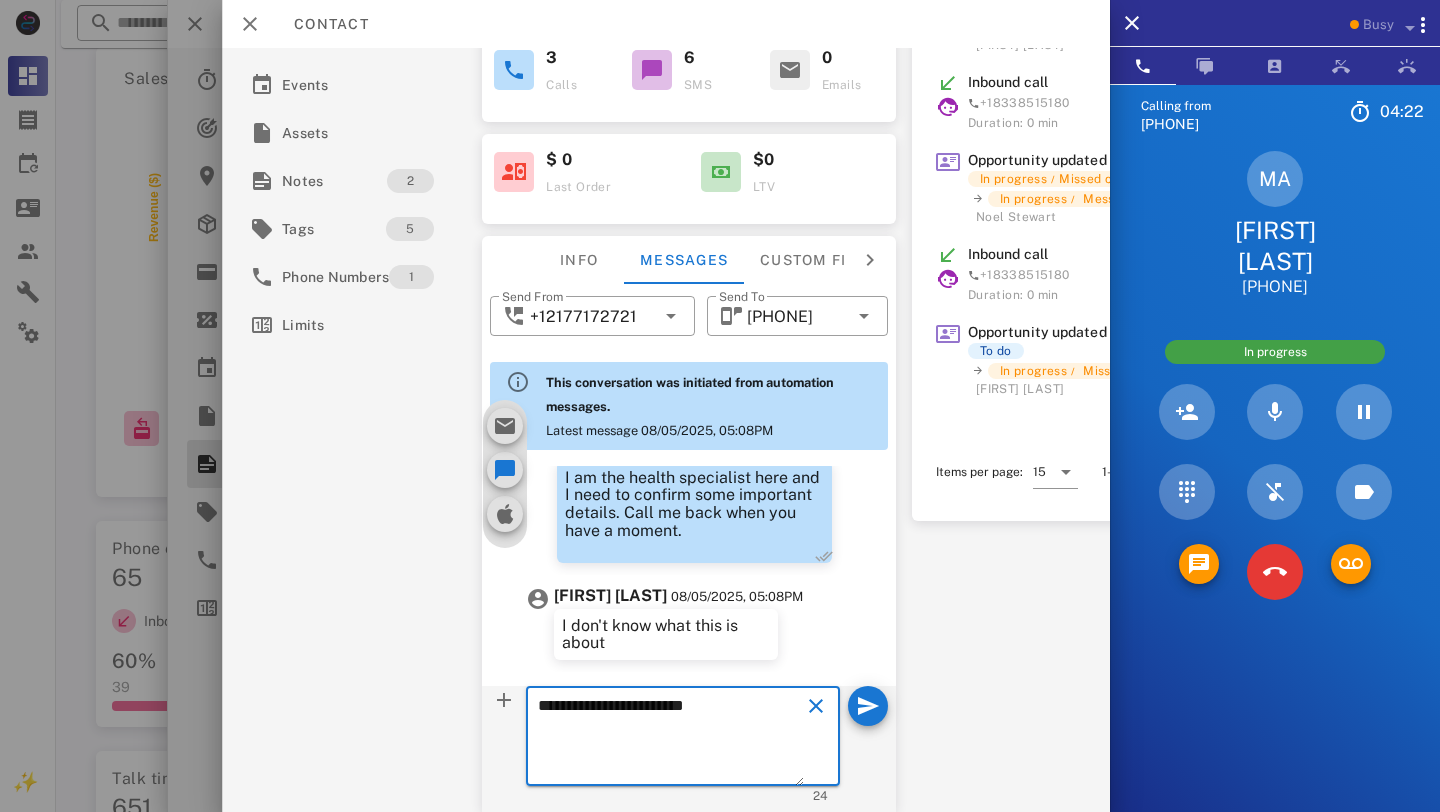 type on "**********" 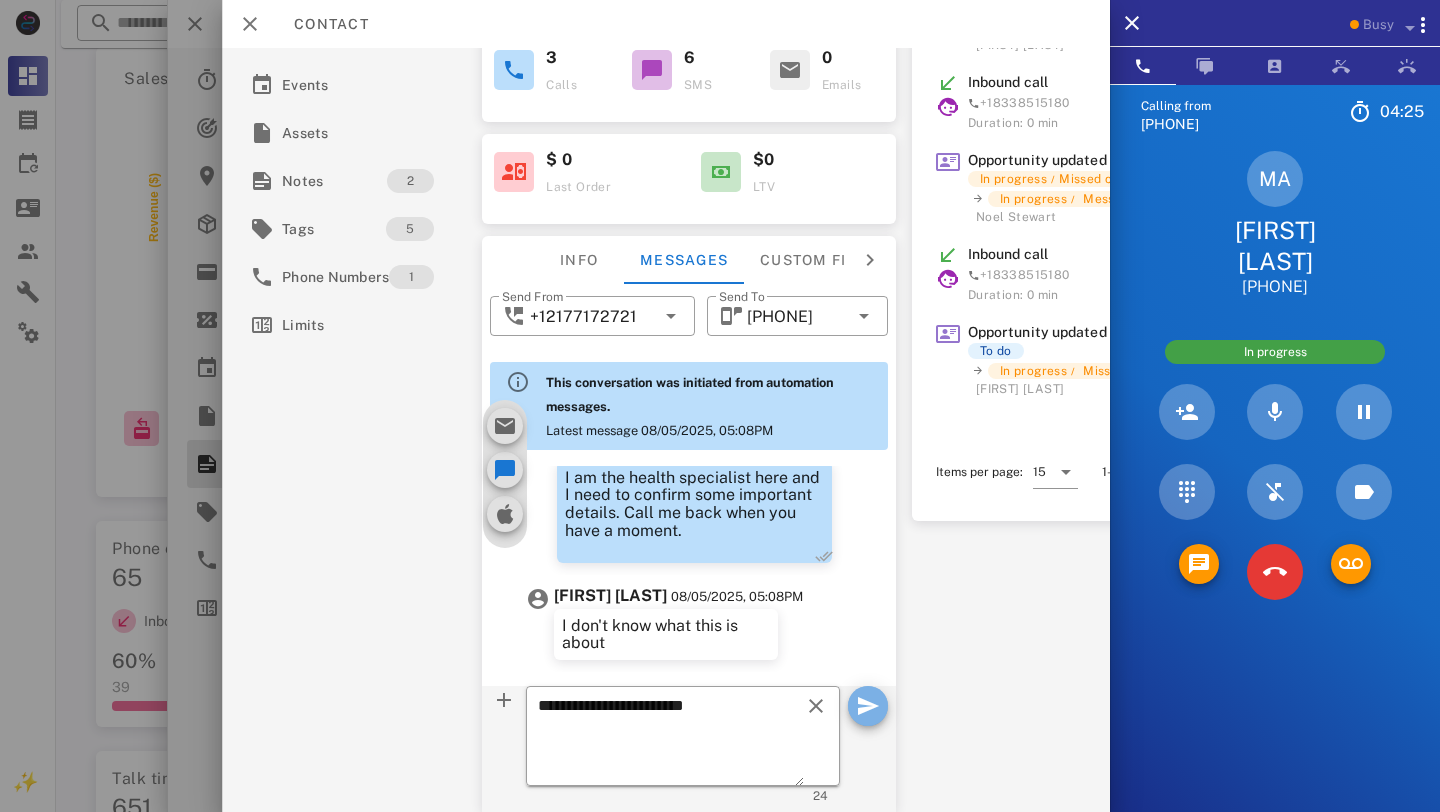 click at bounding box center (868, 706) 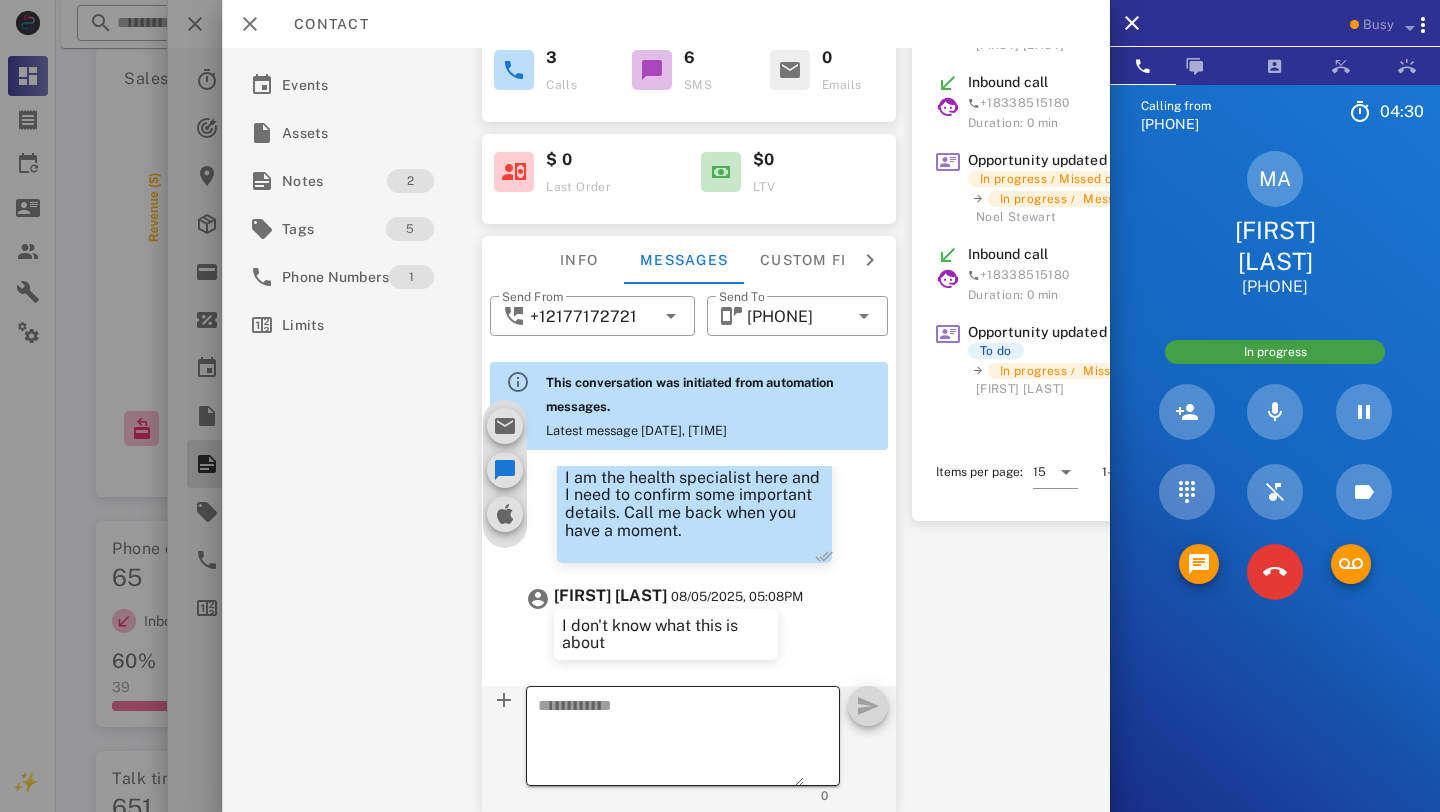 scroll, scrollTop: 769, scrollLeft: 0, axis: vertical 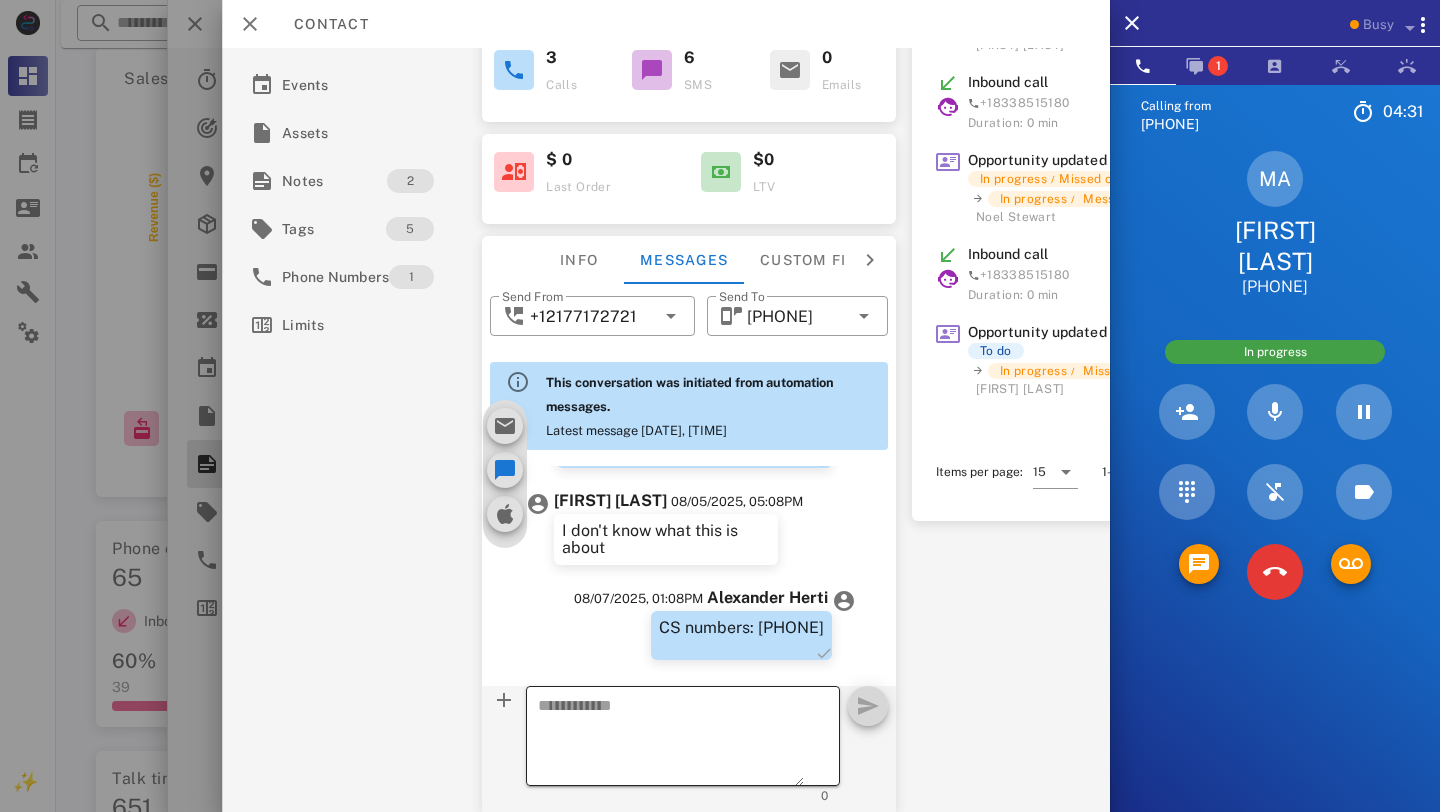 click at bounding box center [671, 739] 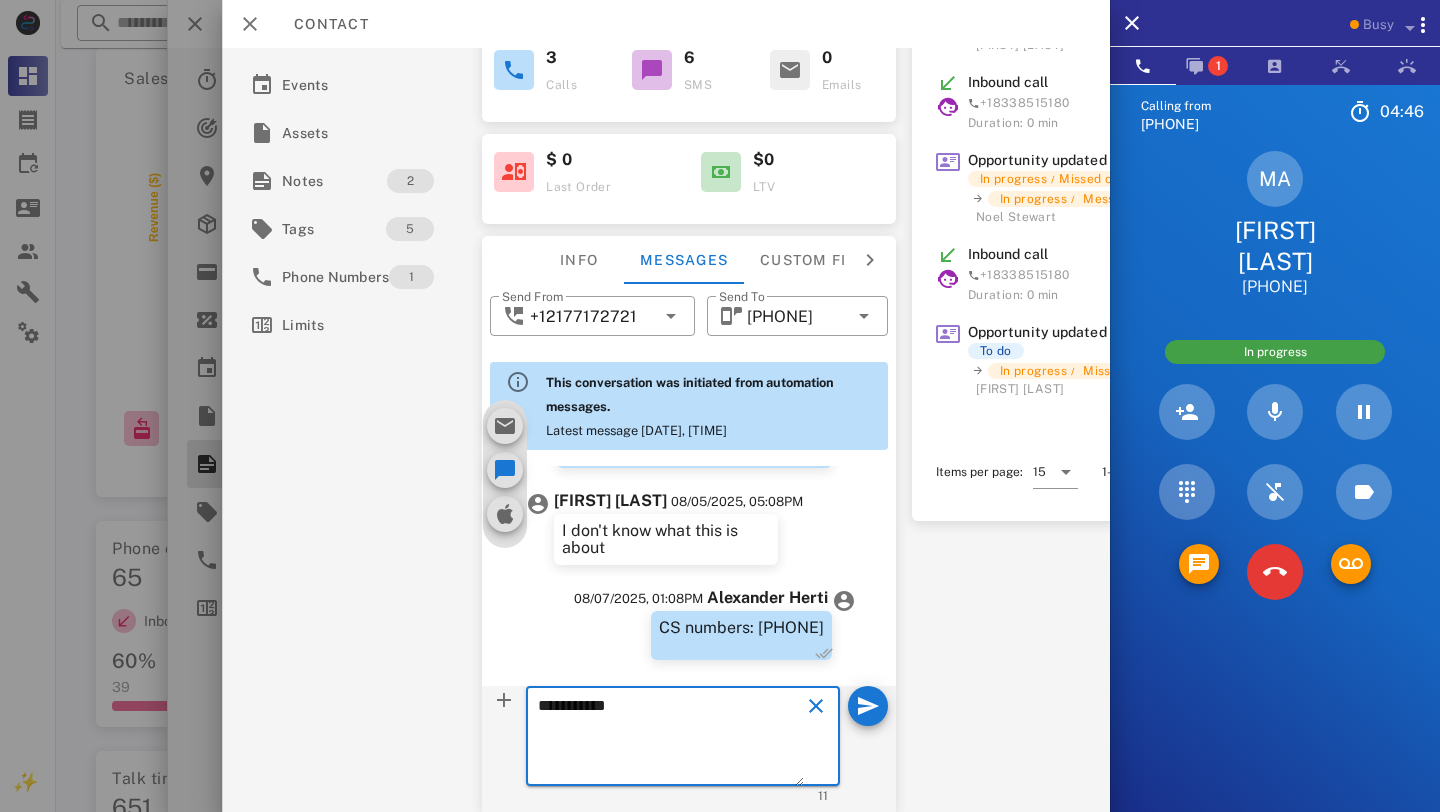 click on "**********" at bounding box center [671, 739] 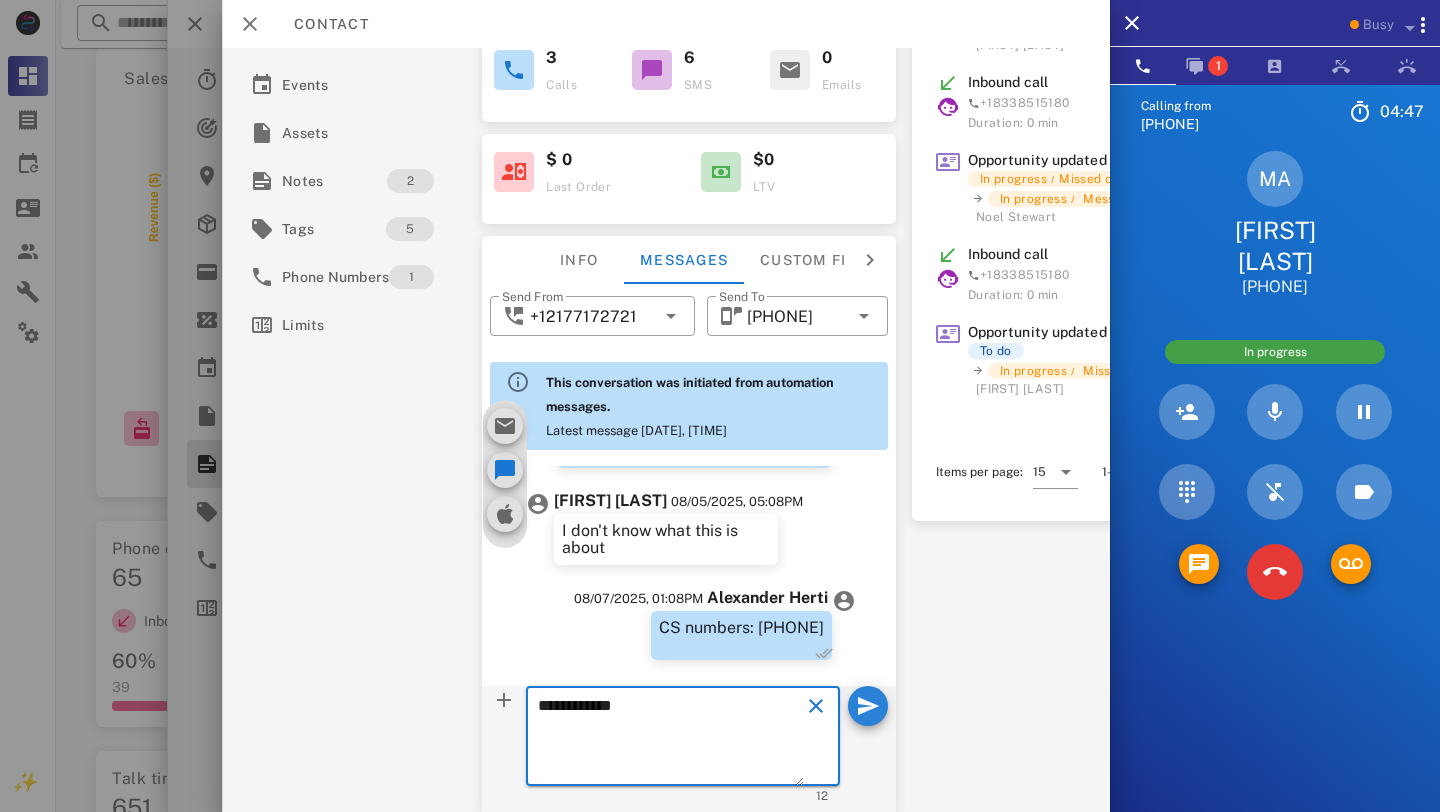 type on "**********" 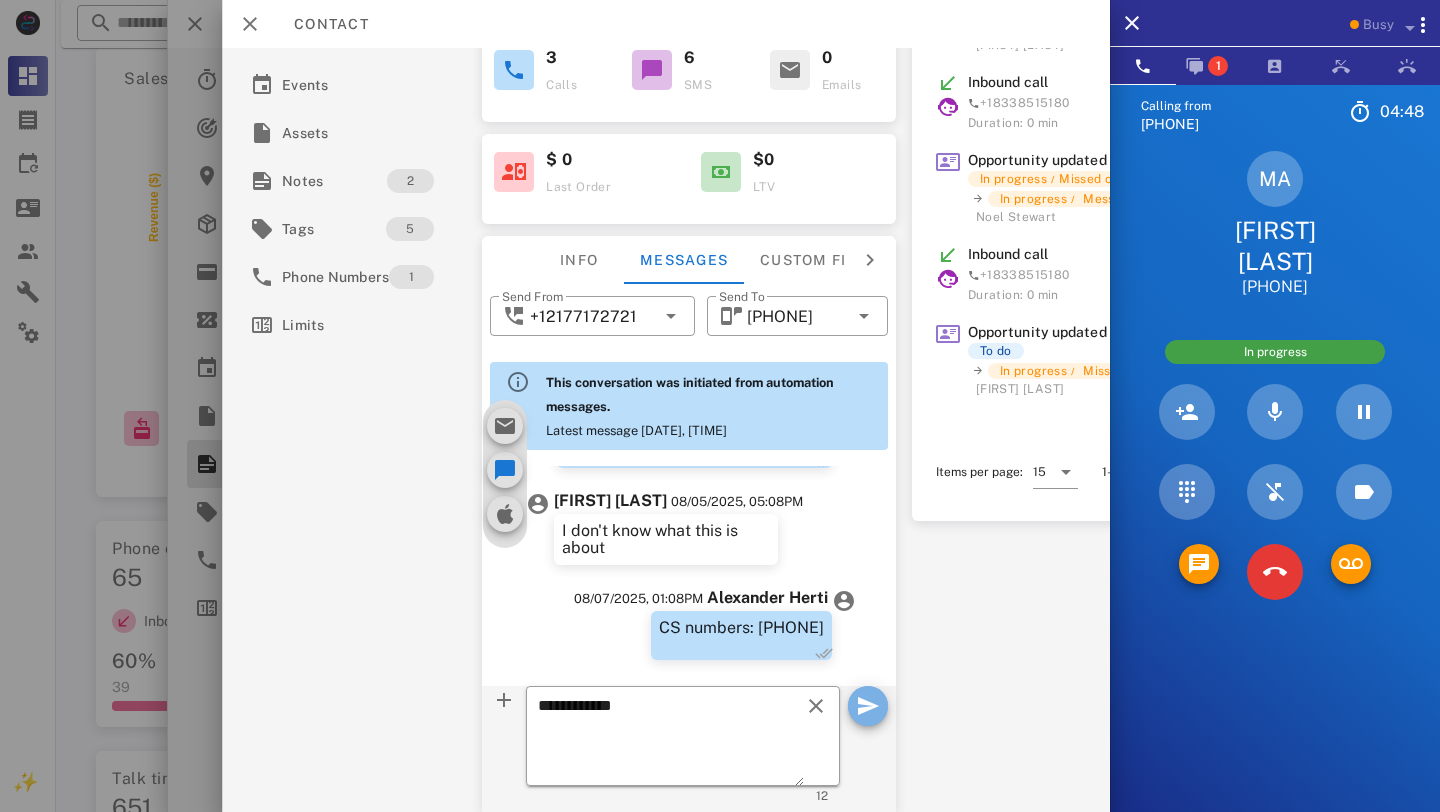 click at bounding box center [868, 706] 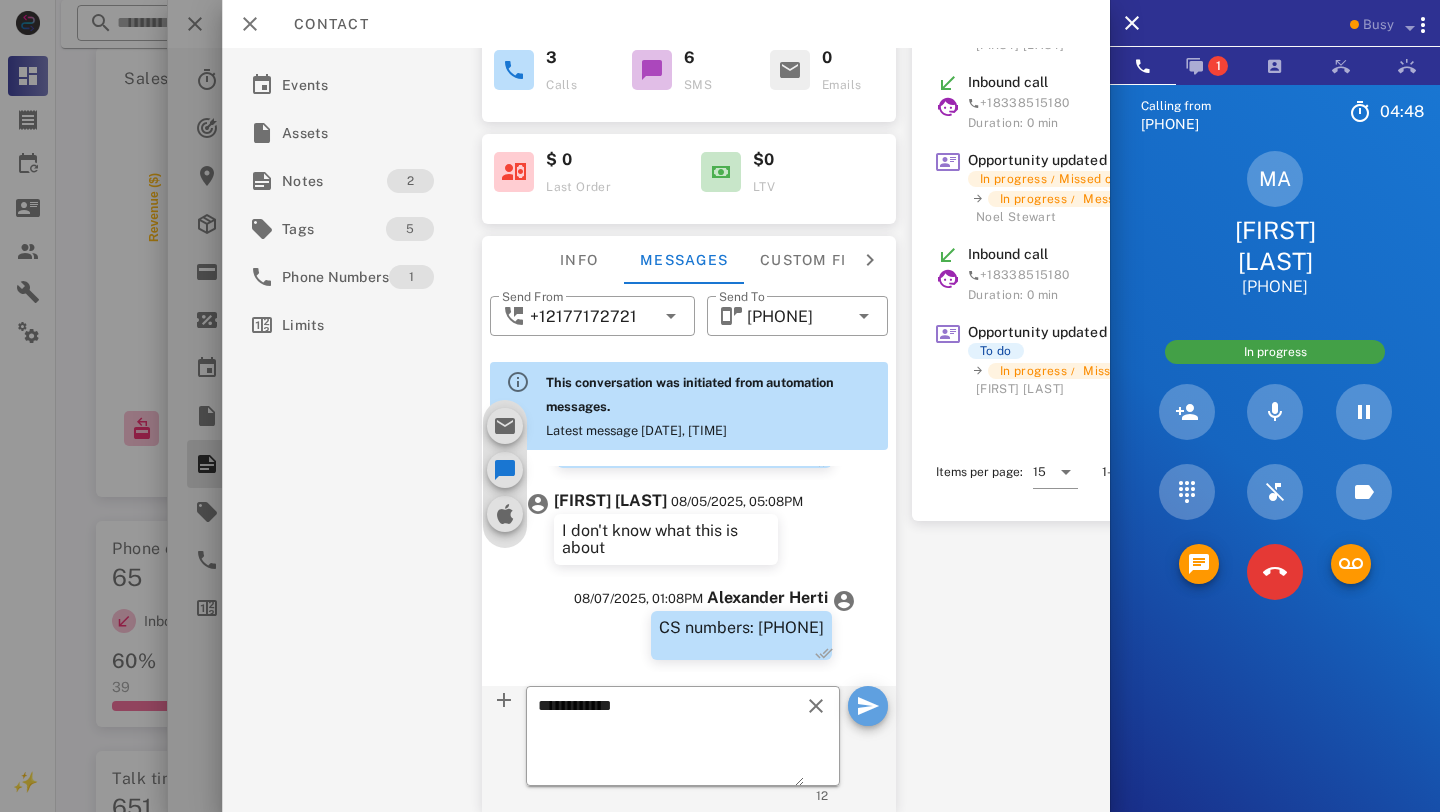 type 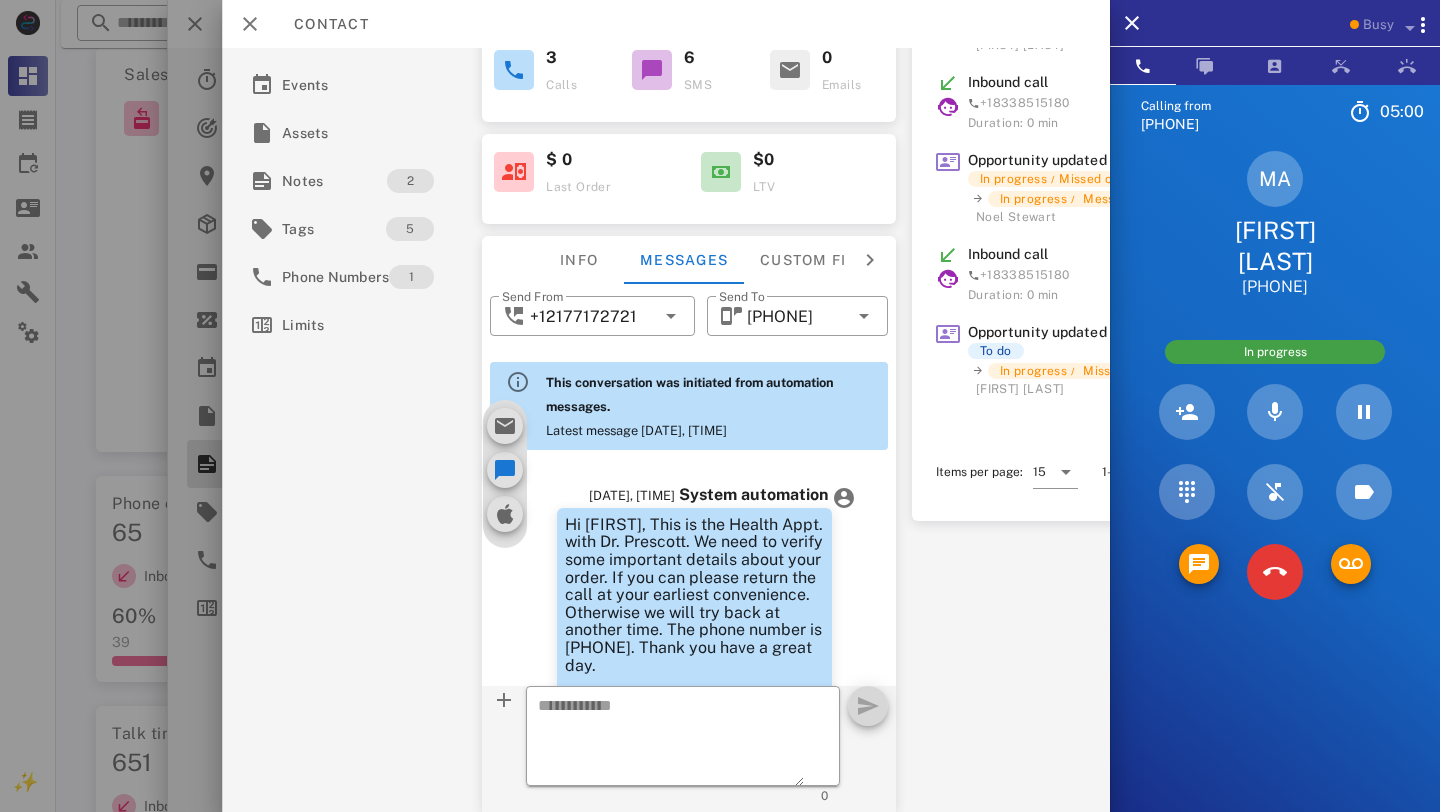 scroll, scrollTop: 864, scrollLeft: 0, axis: vertical 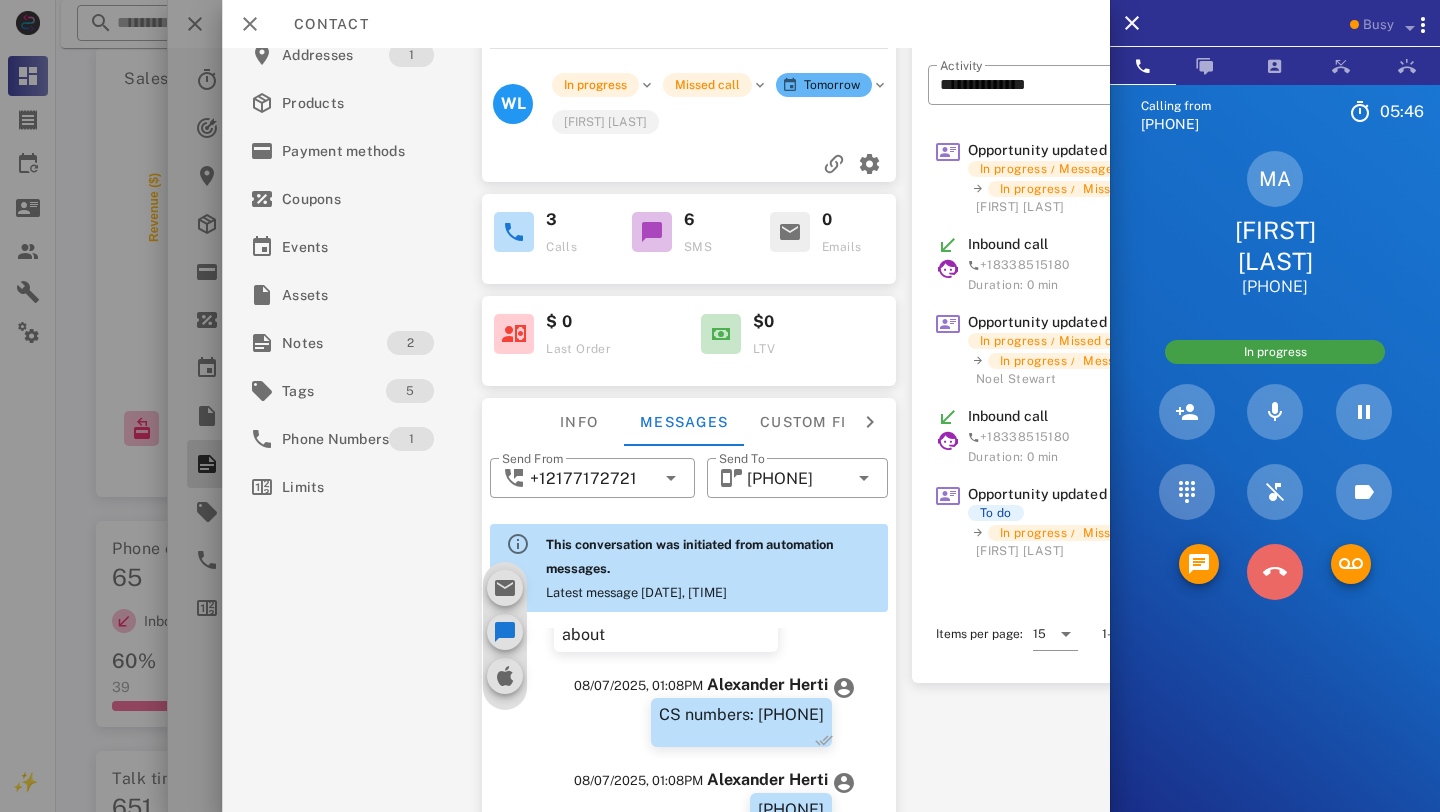 click at bounding box center (1275, 572) 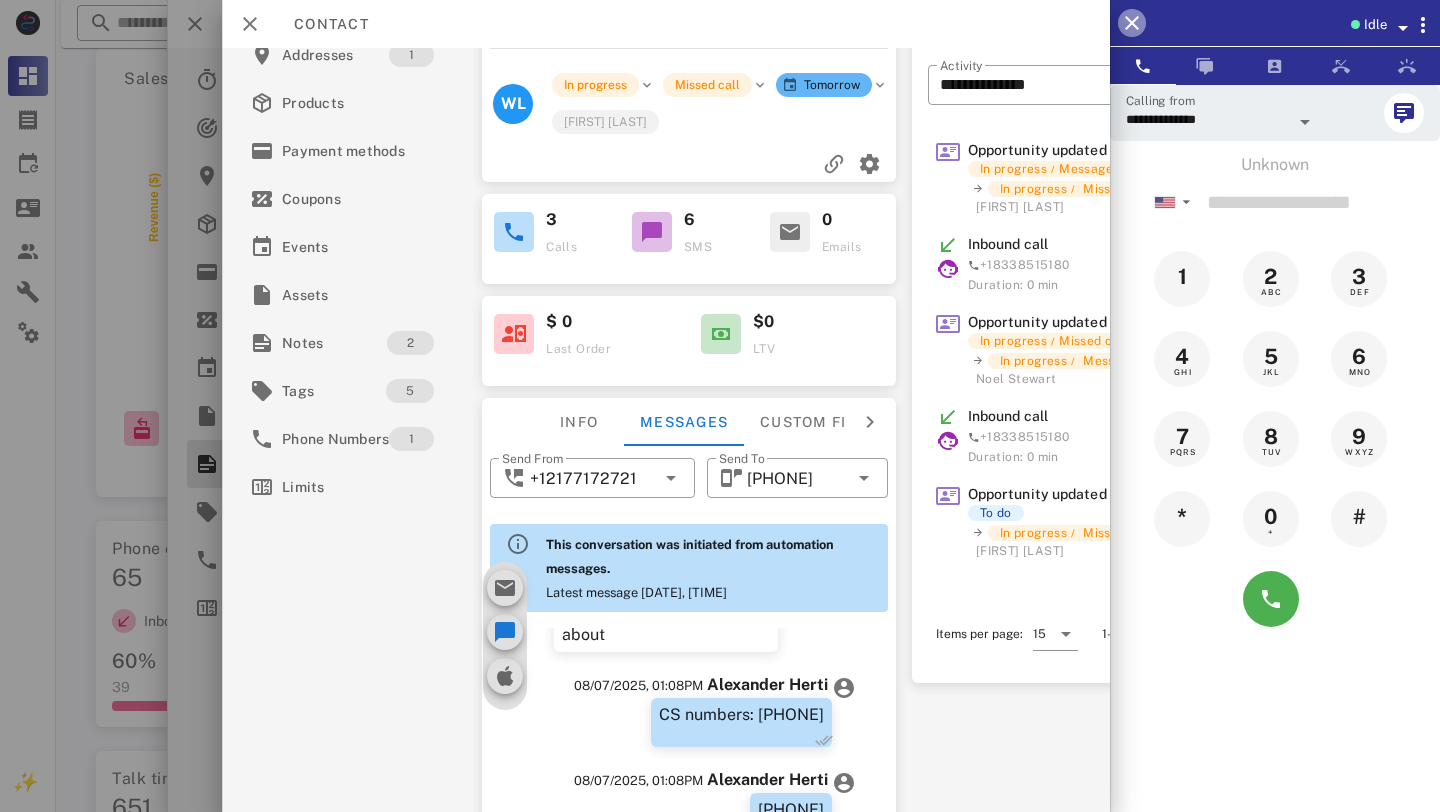 click at bounding box center [1132, 23] 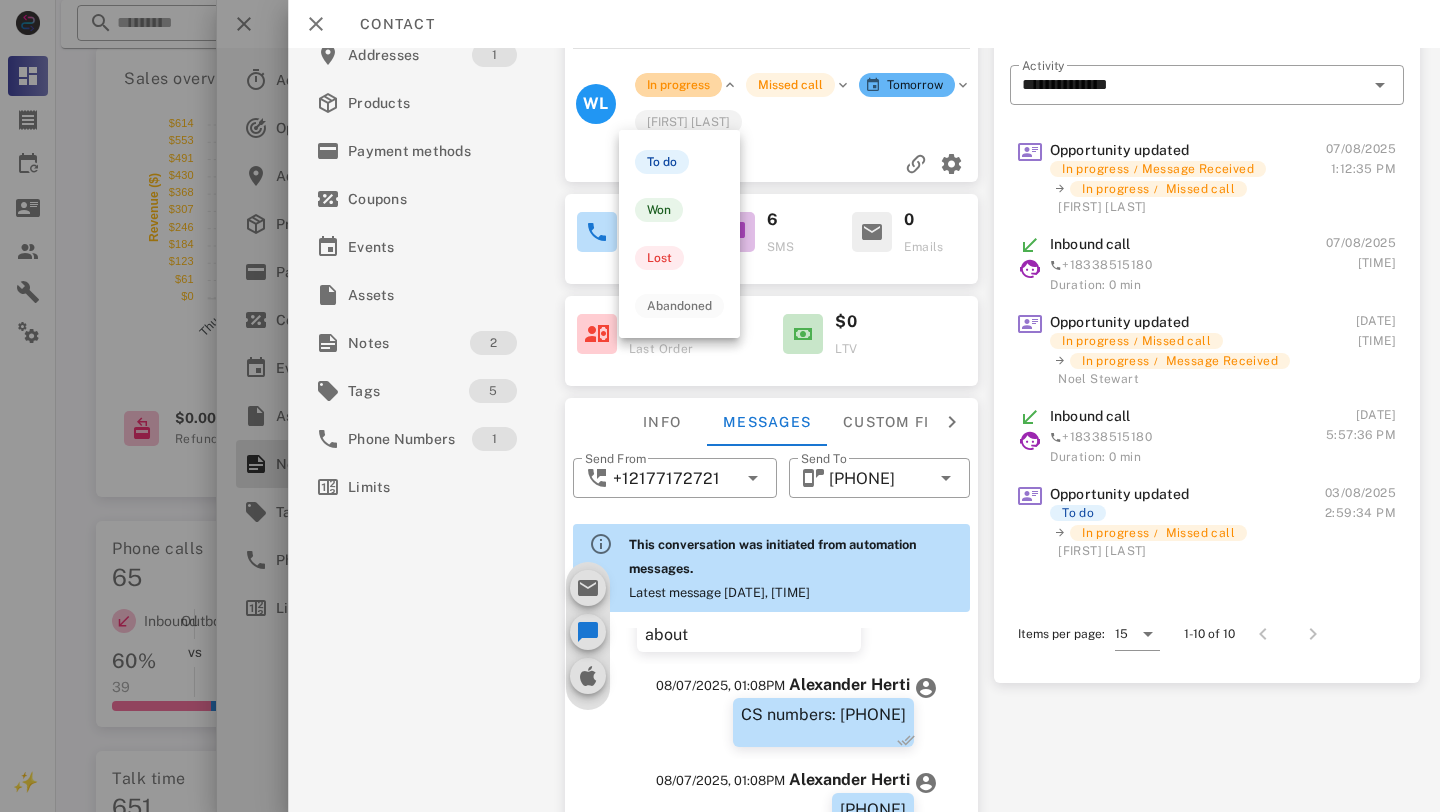 click on "In progress" at bounding box center (678, 85) 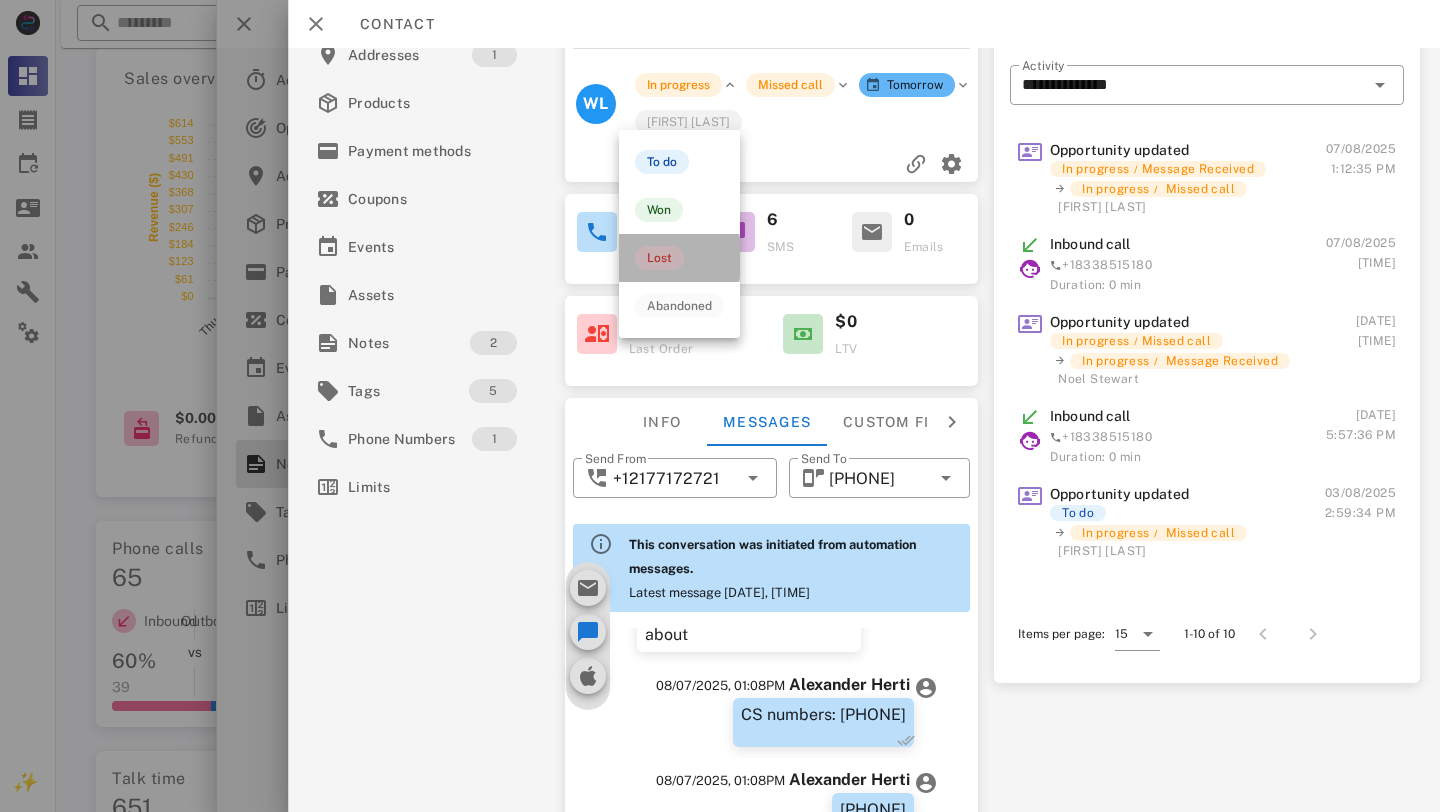 click on "Lost" at bounding box center (659, 258) 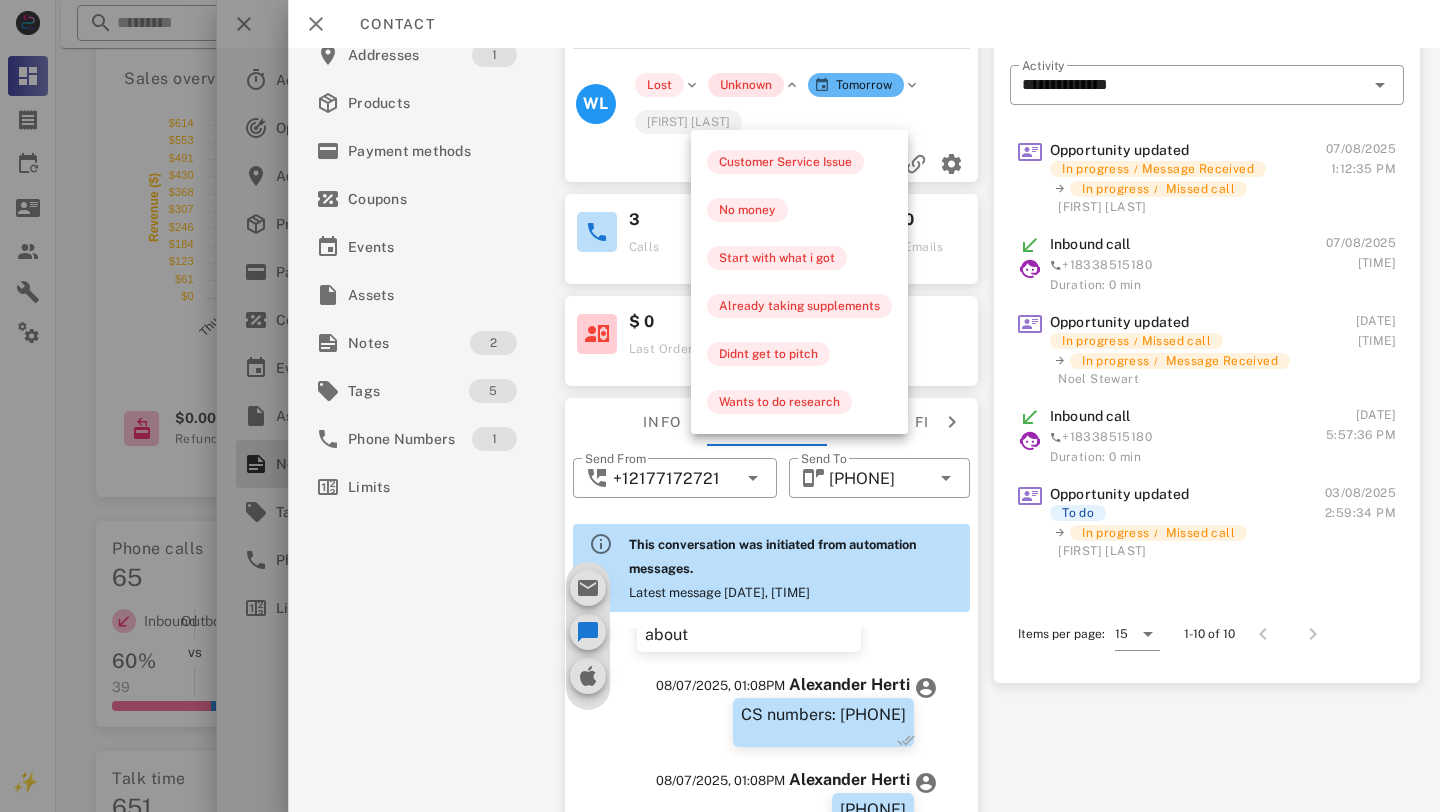 click on "Unknown" at bounding box center (746, 85) 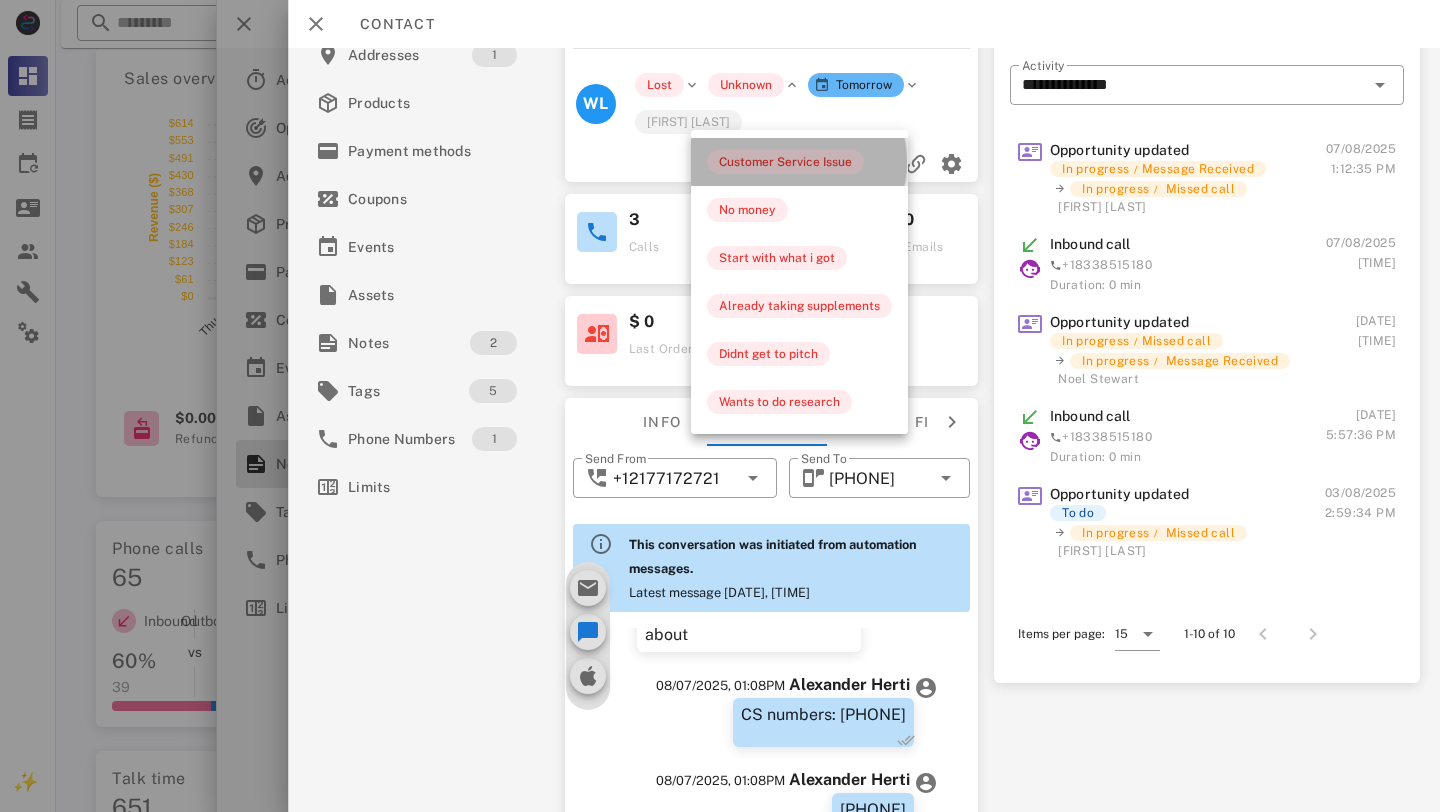 click on "Customer Service Issue" at bounding box center [785, 162] 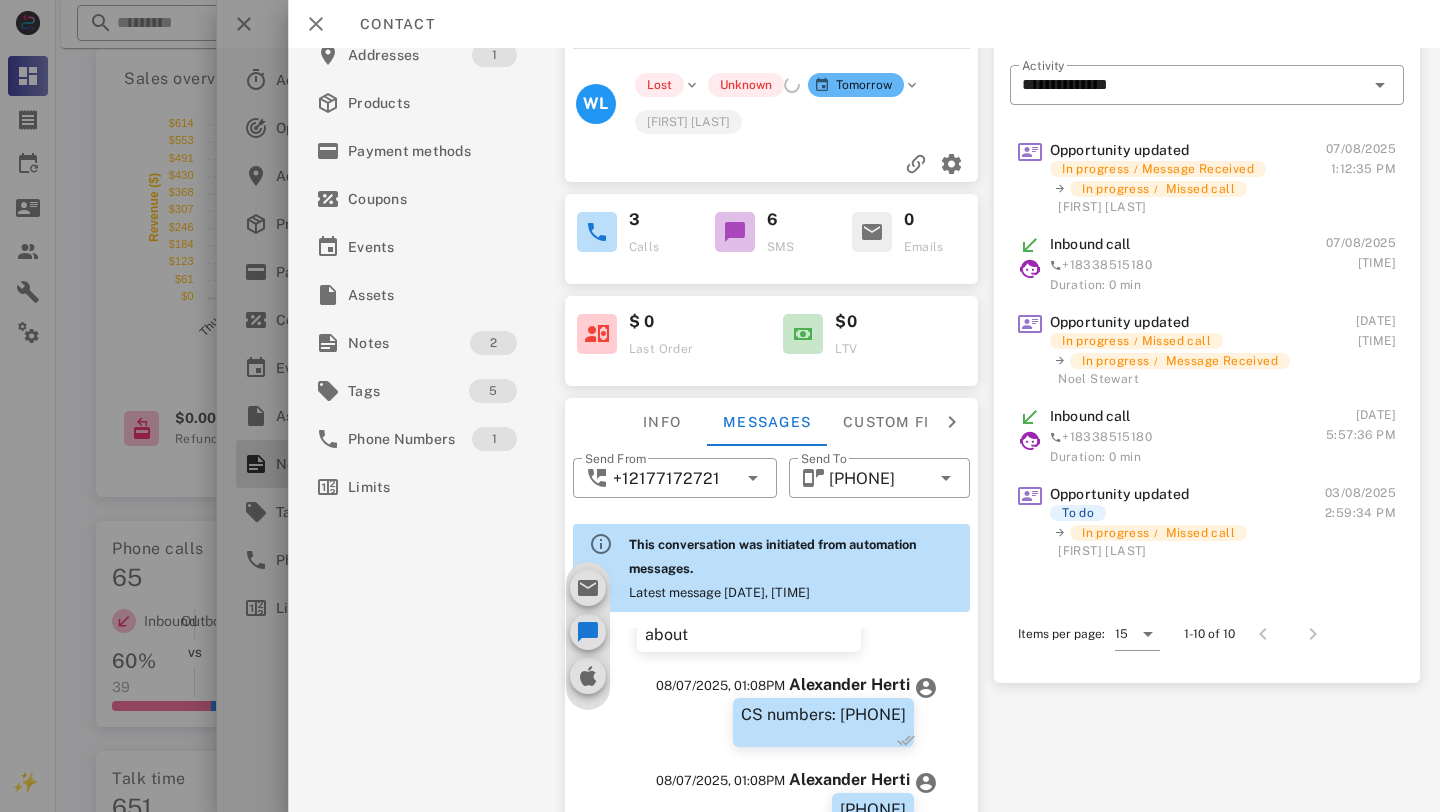 scroll, scrollTop: 0, scrollLeft: 0, axis: both 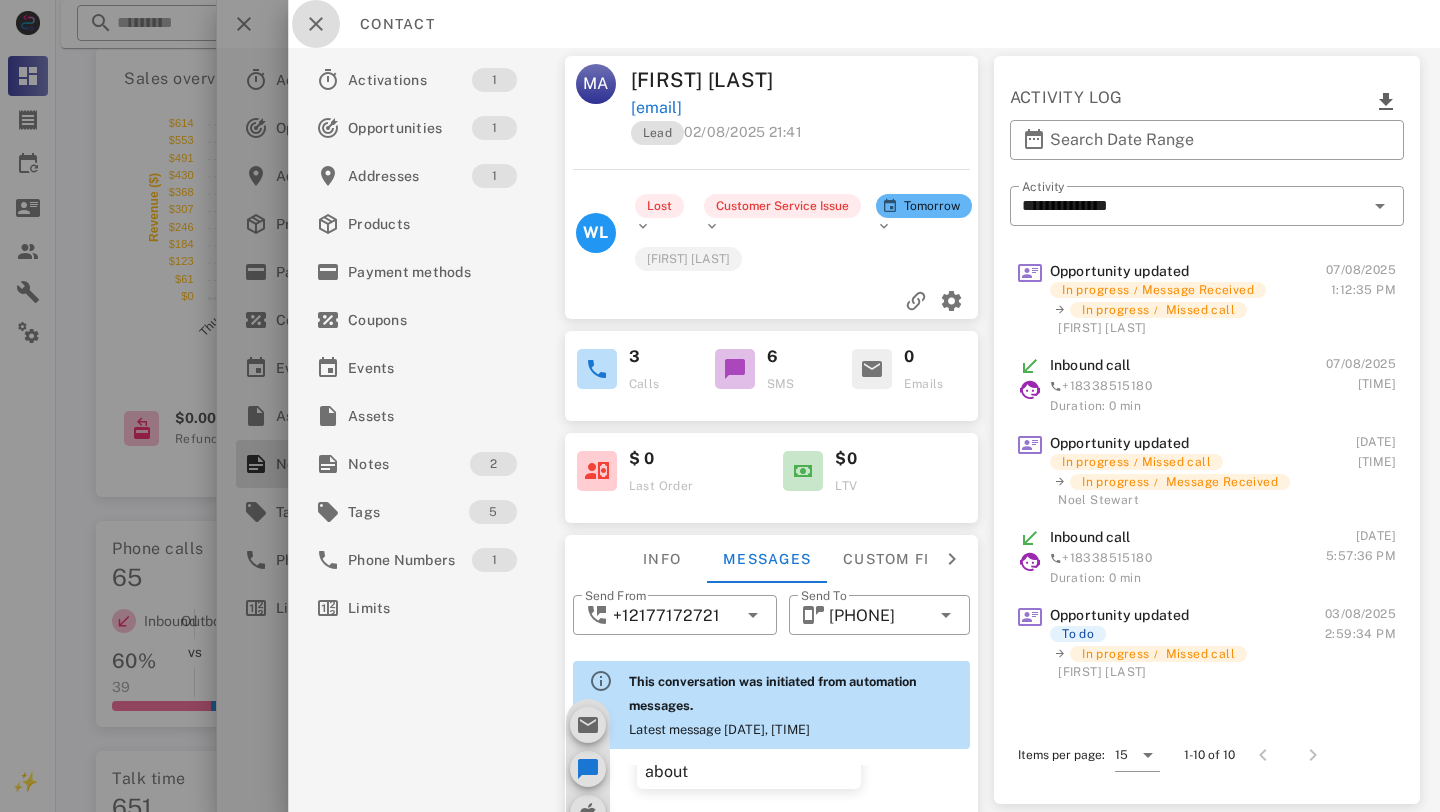 click at bounding box center [316, 24] 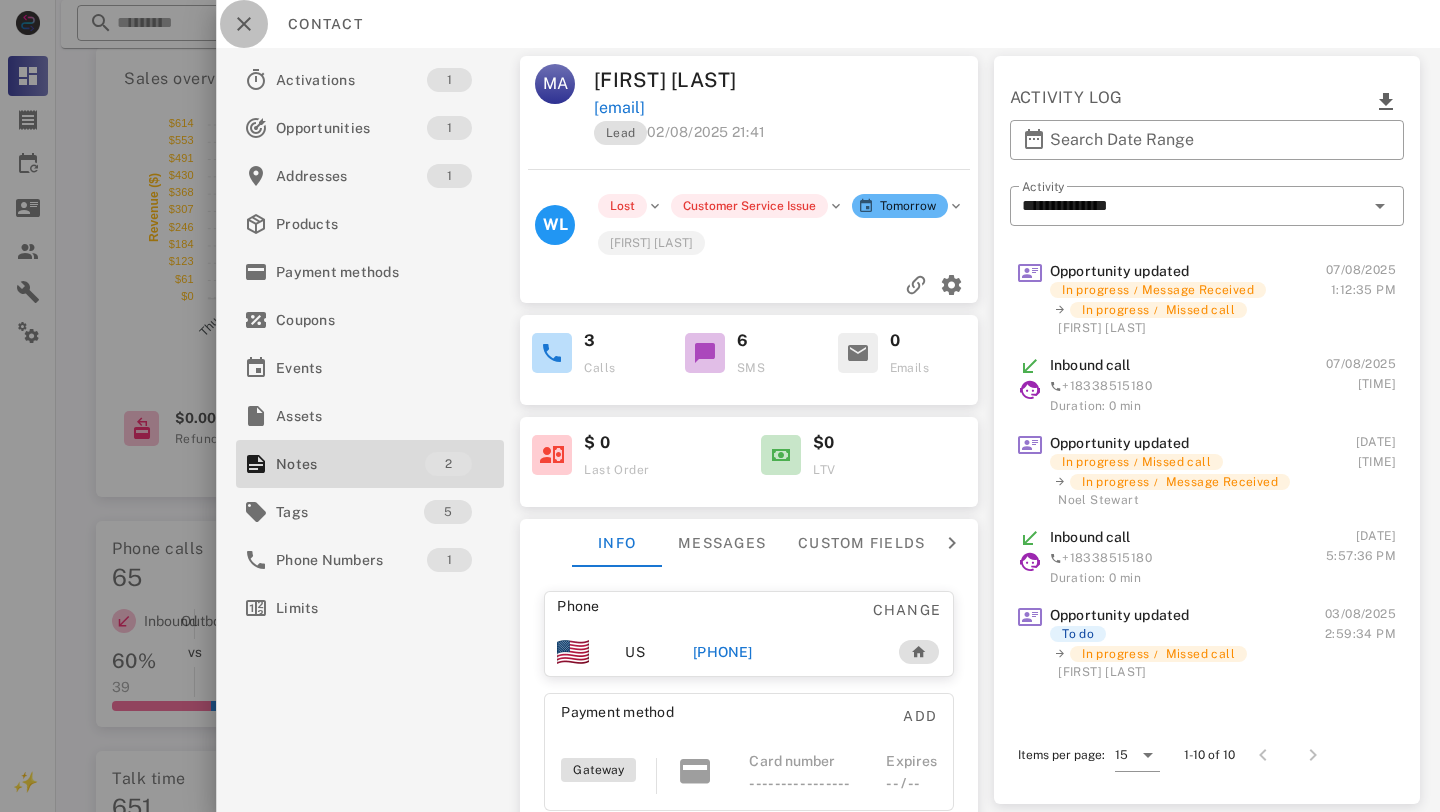 click at bounding box center (244, 24) 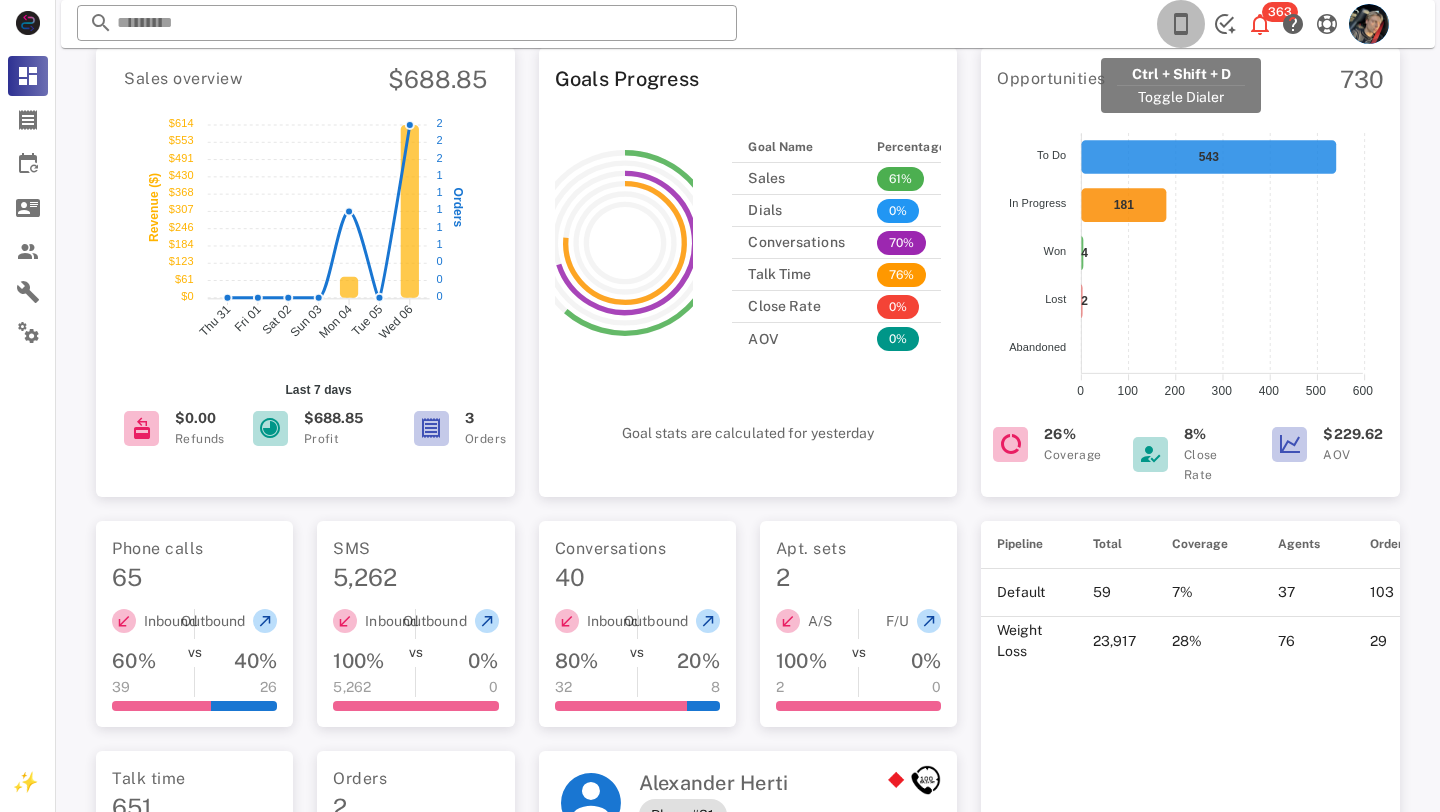 click at bounding box center [1181, 24] 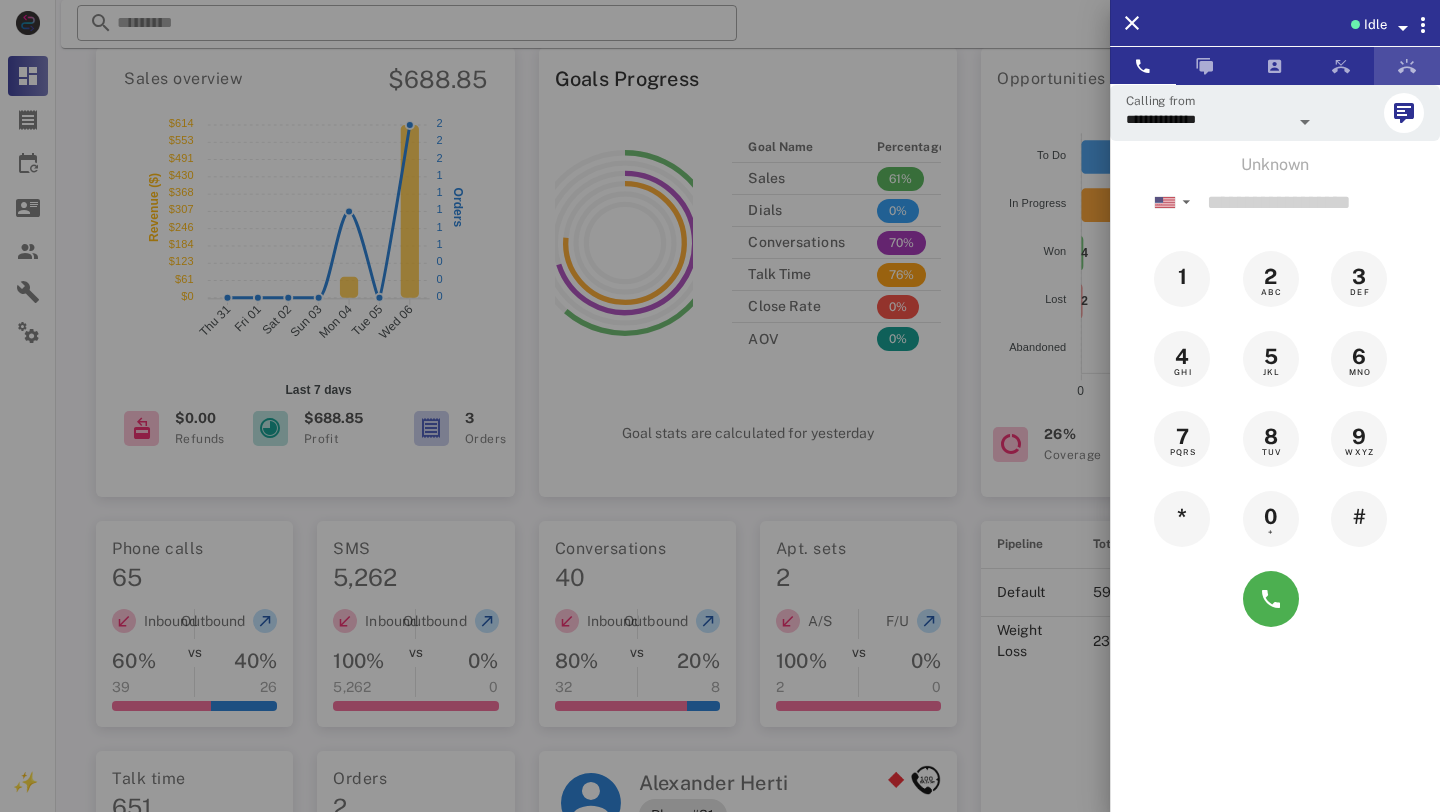 click at bounding box center [1407, 66] 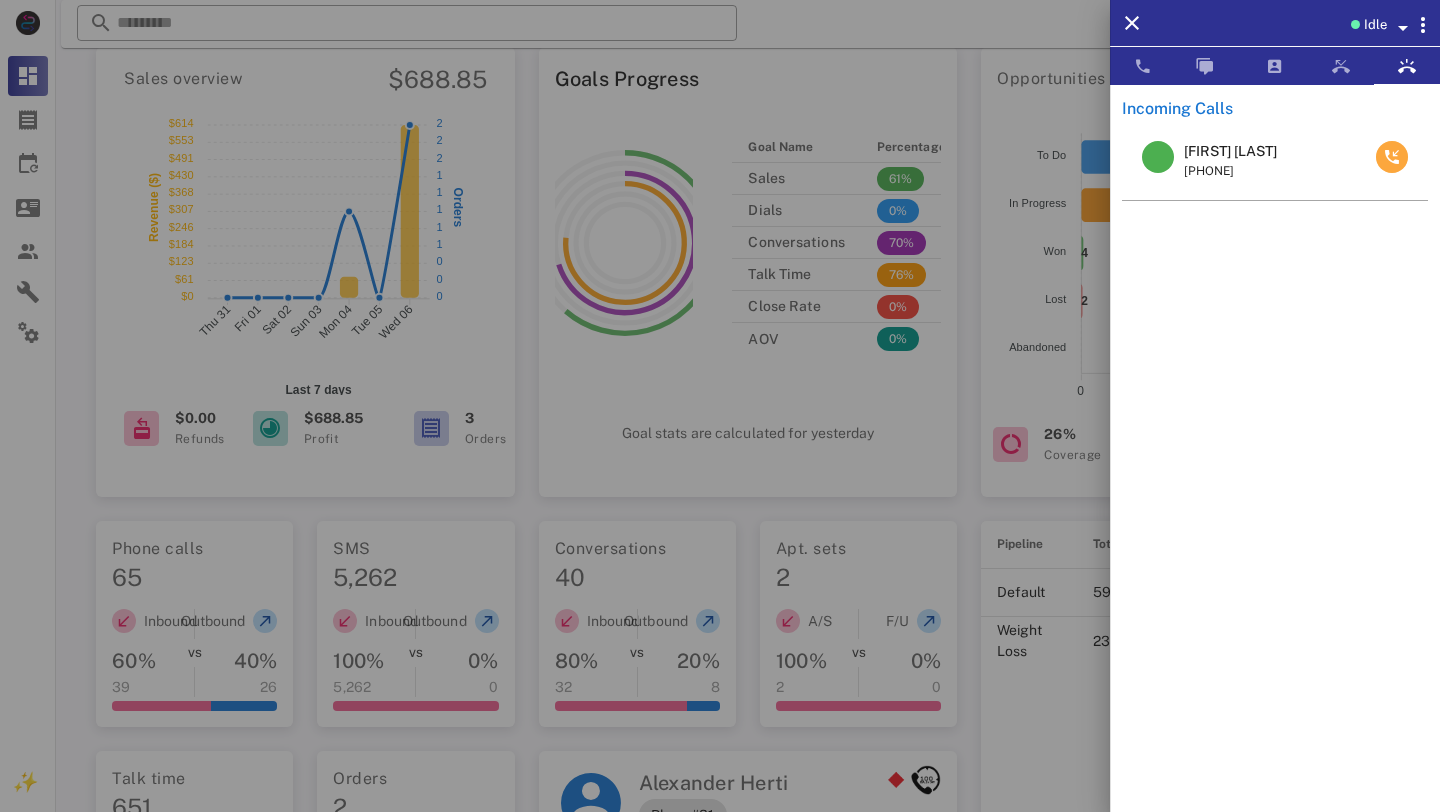 click at bounding box center [1392, 157] 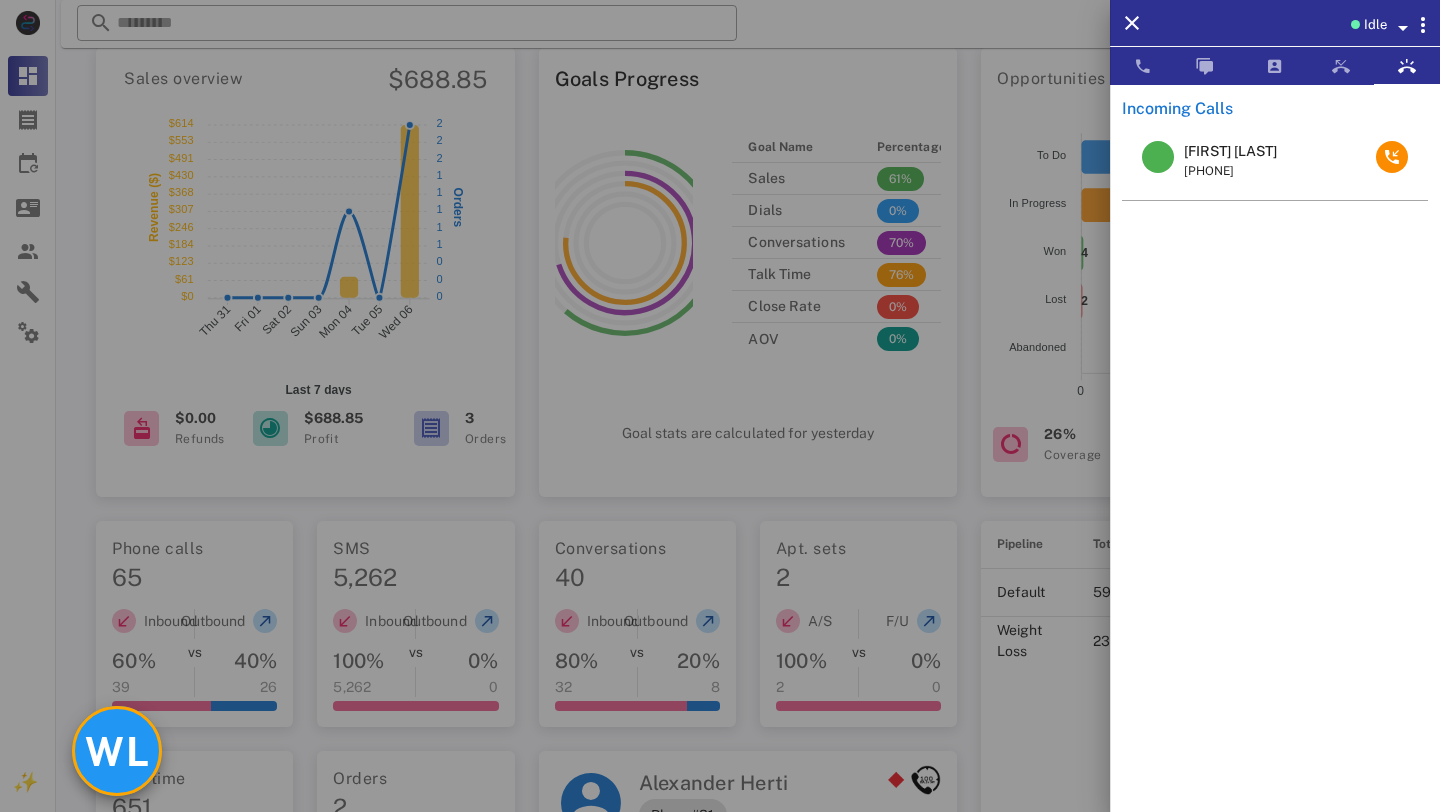 click on "WL" at bounding box center (117, 751) 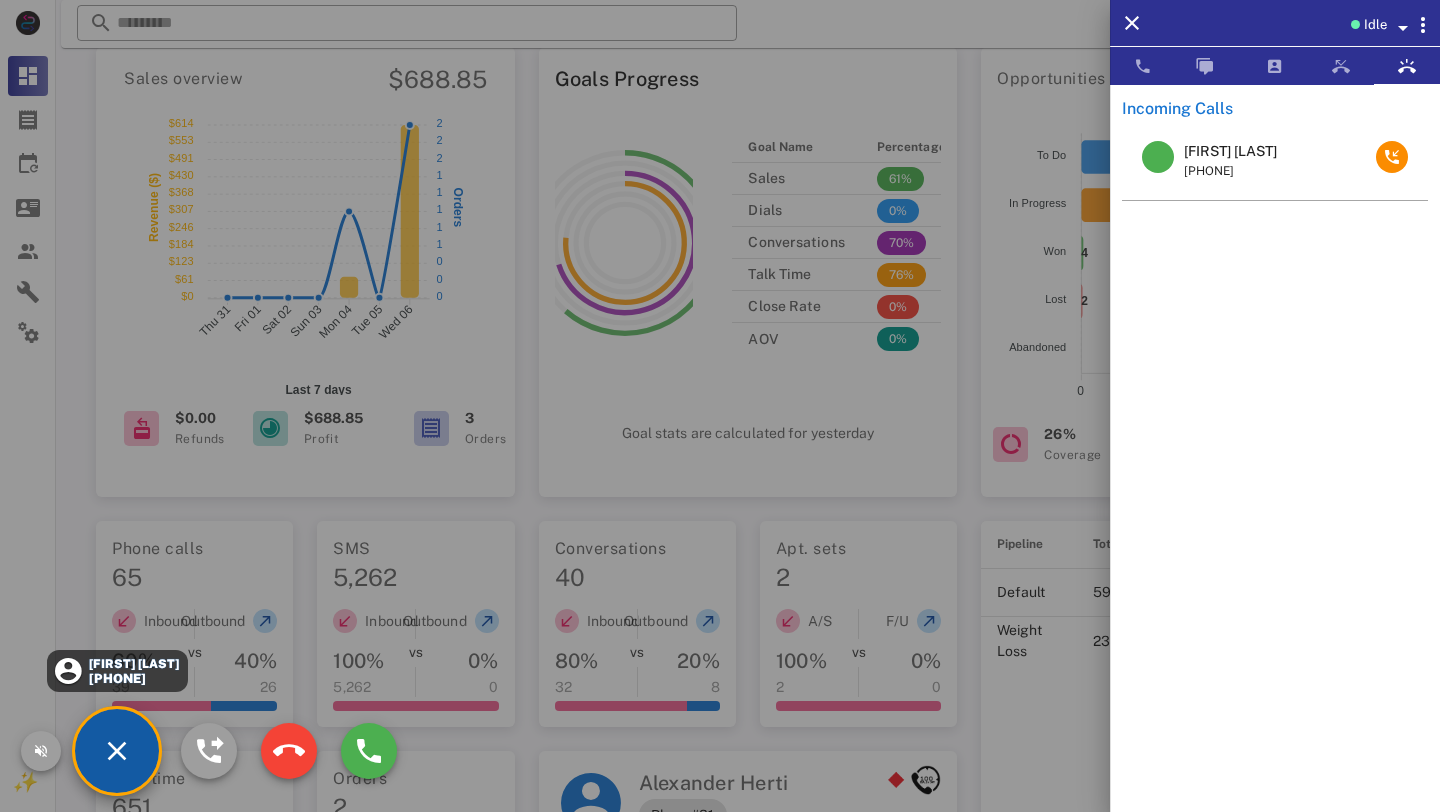 click on "[PHONE]" at bounding box center [133, 678] 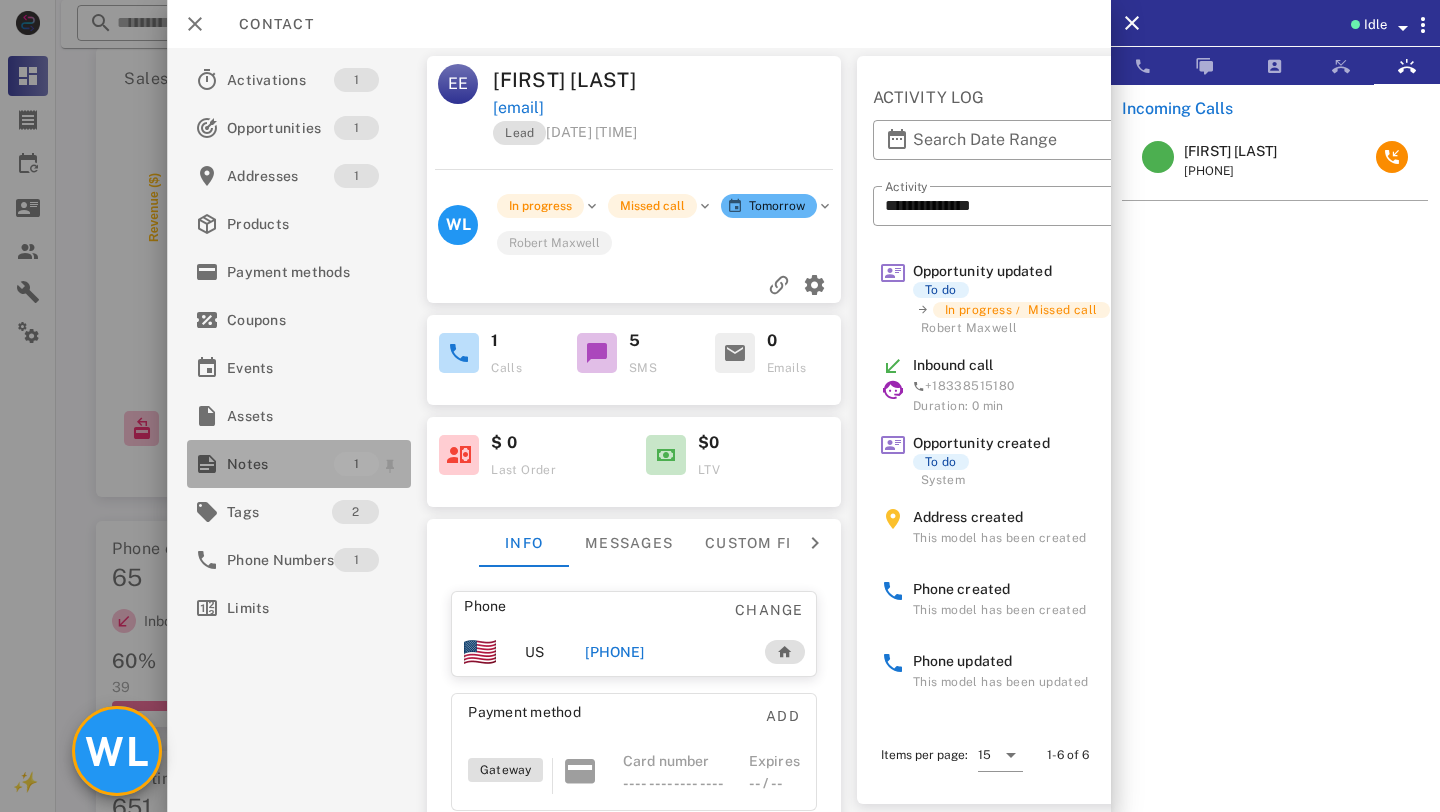 click on "Notes" at bounding box center [280, 464] 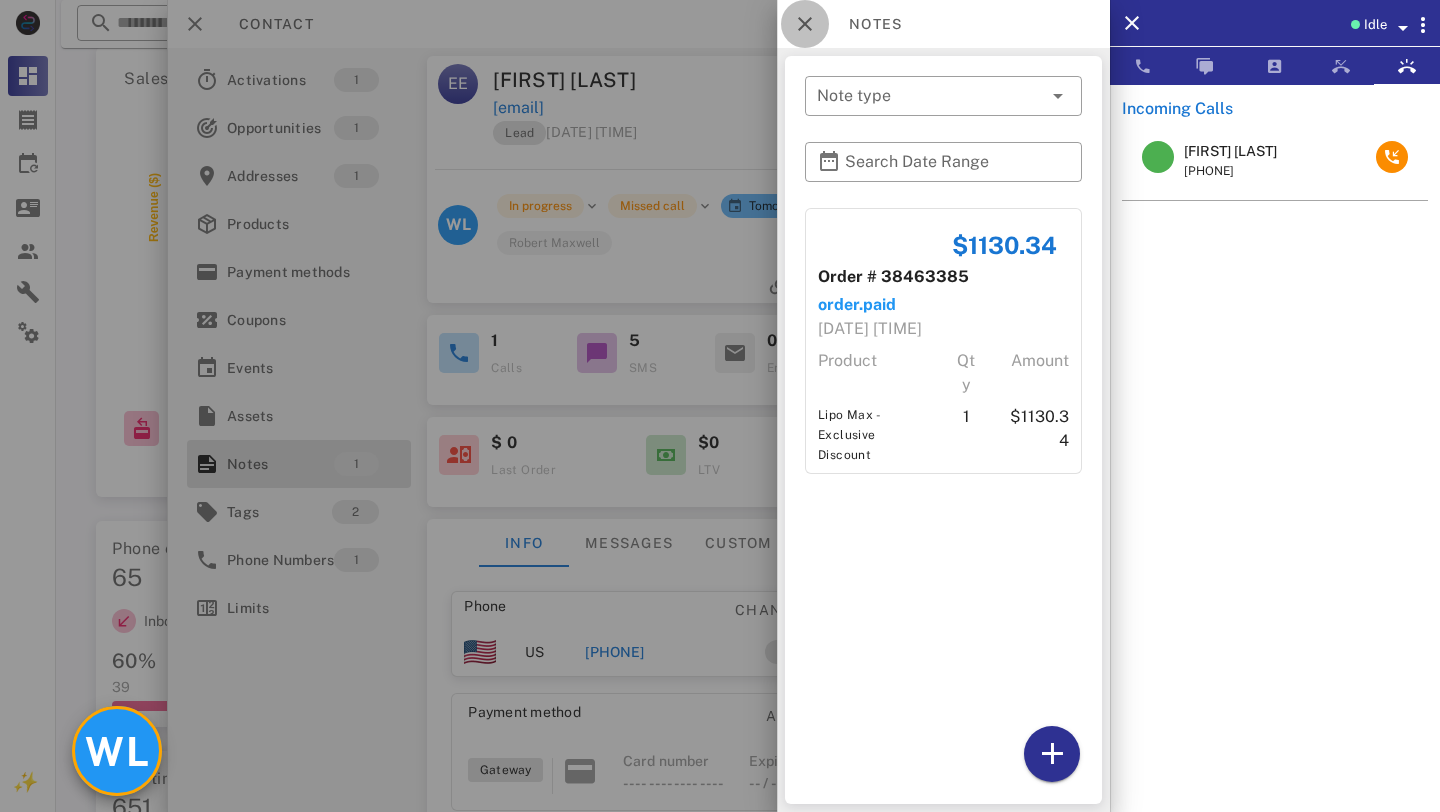 click at bounding box center [805, 24] 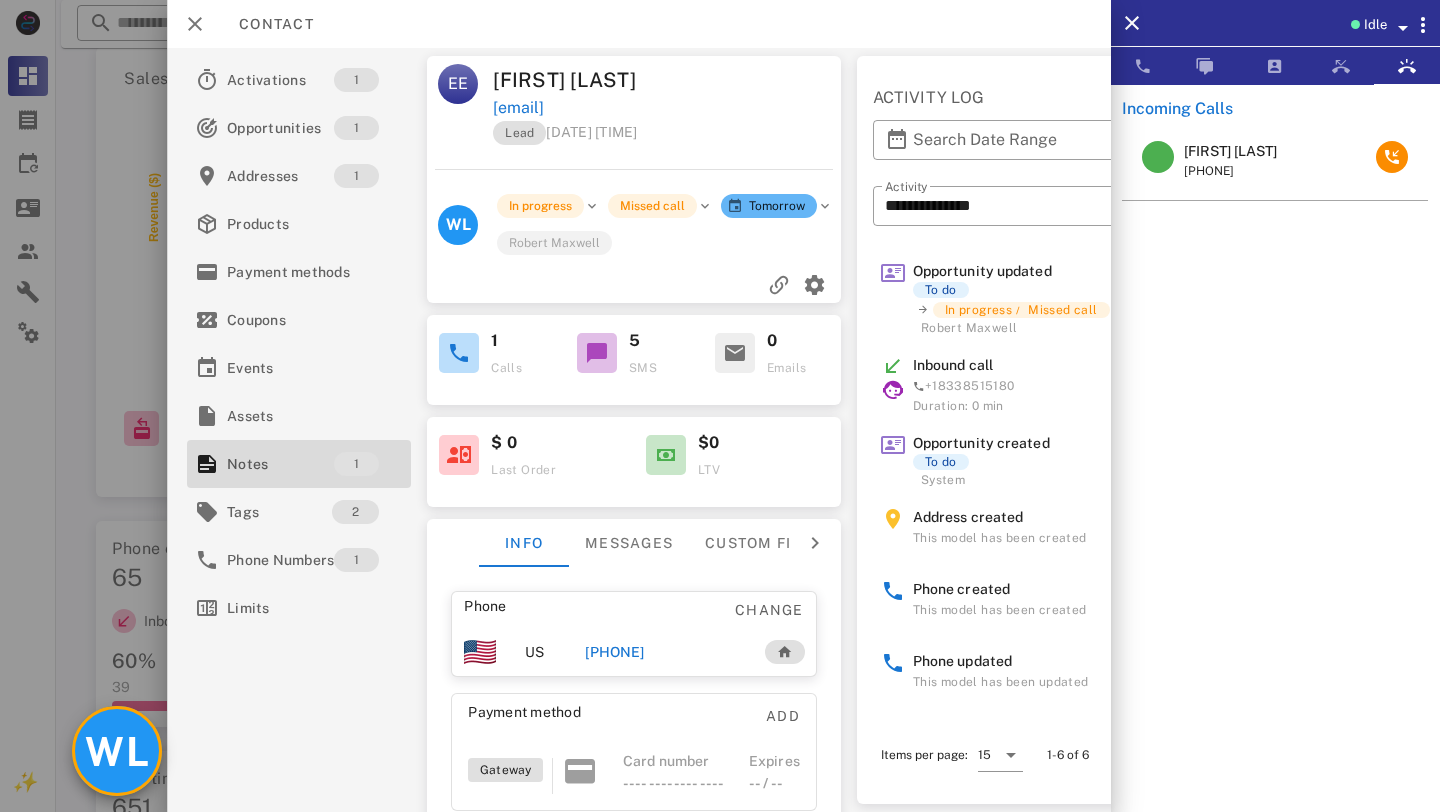 click on "WL" at bounding box center (117, 751) 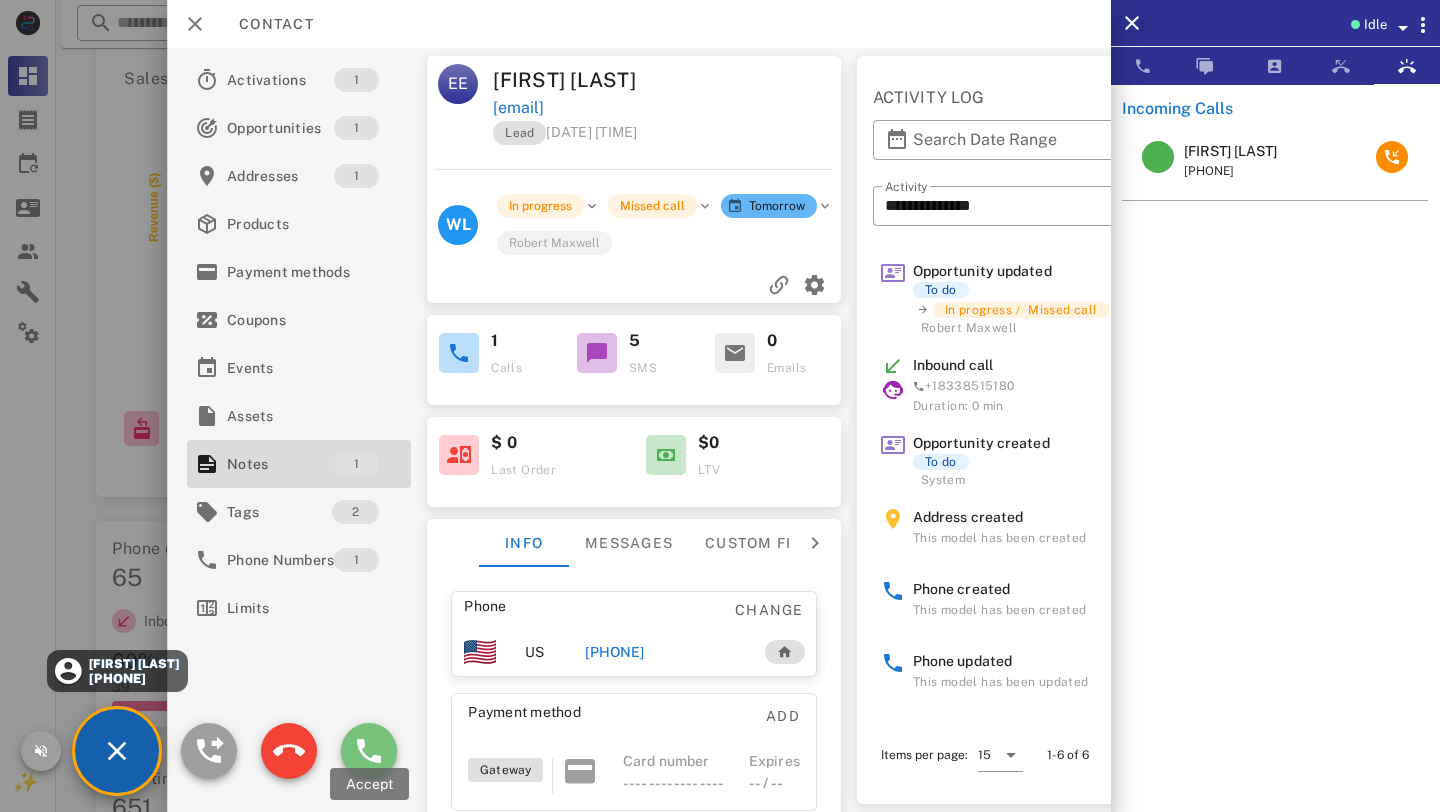 click at bounding box center (369, 751) 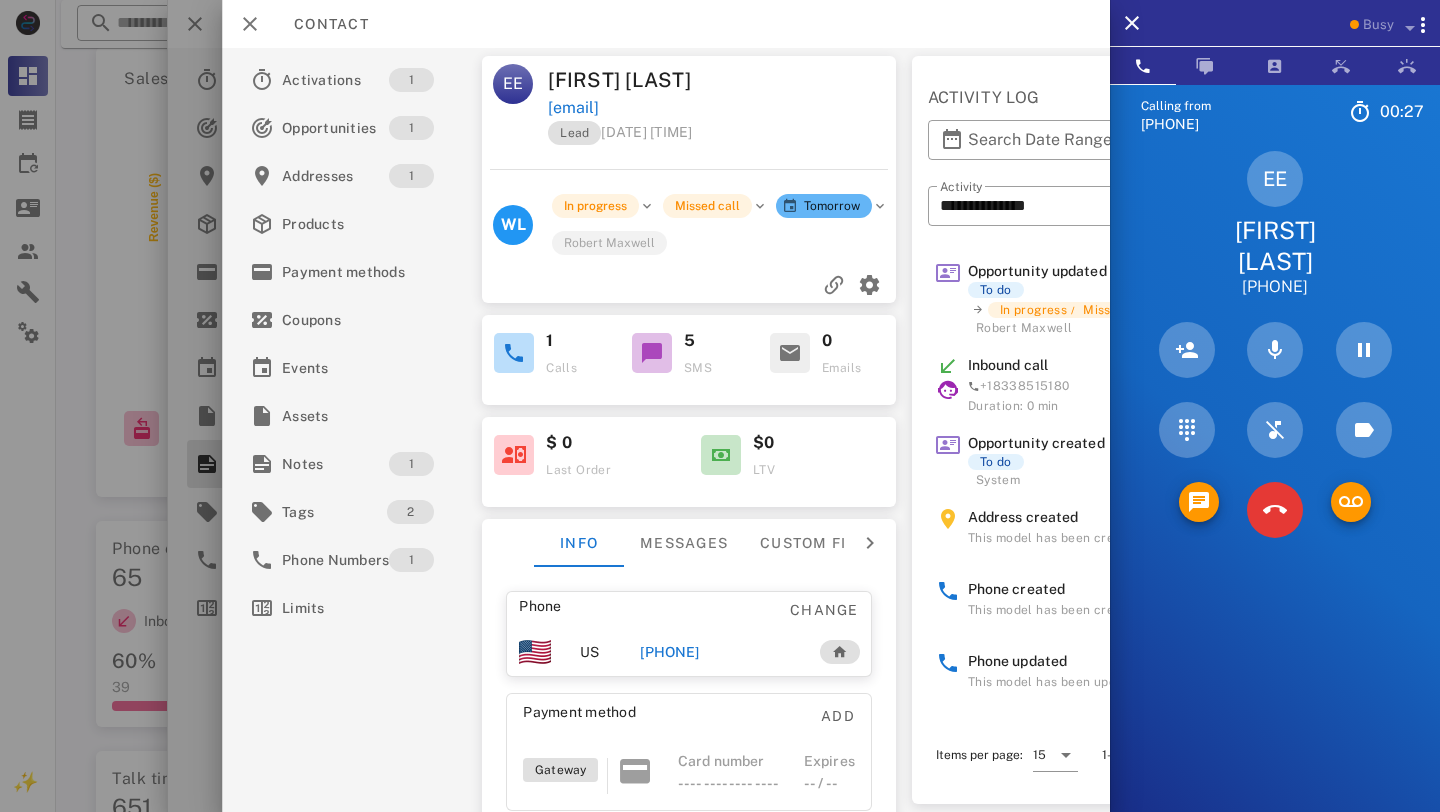 scroll, scrollTop: 190, scrollLeft: 0, axis: vertical 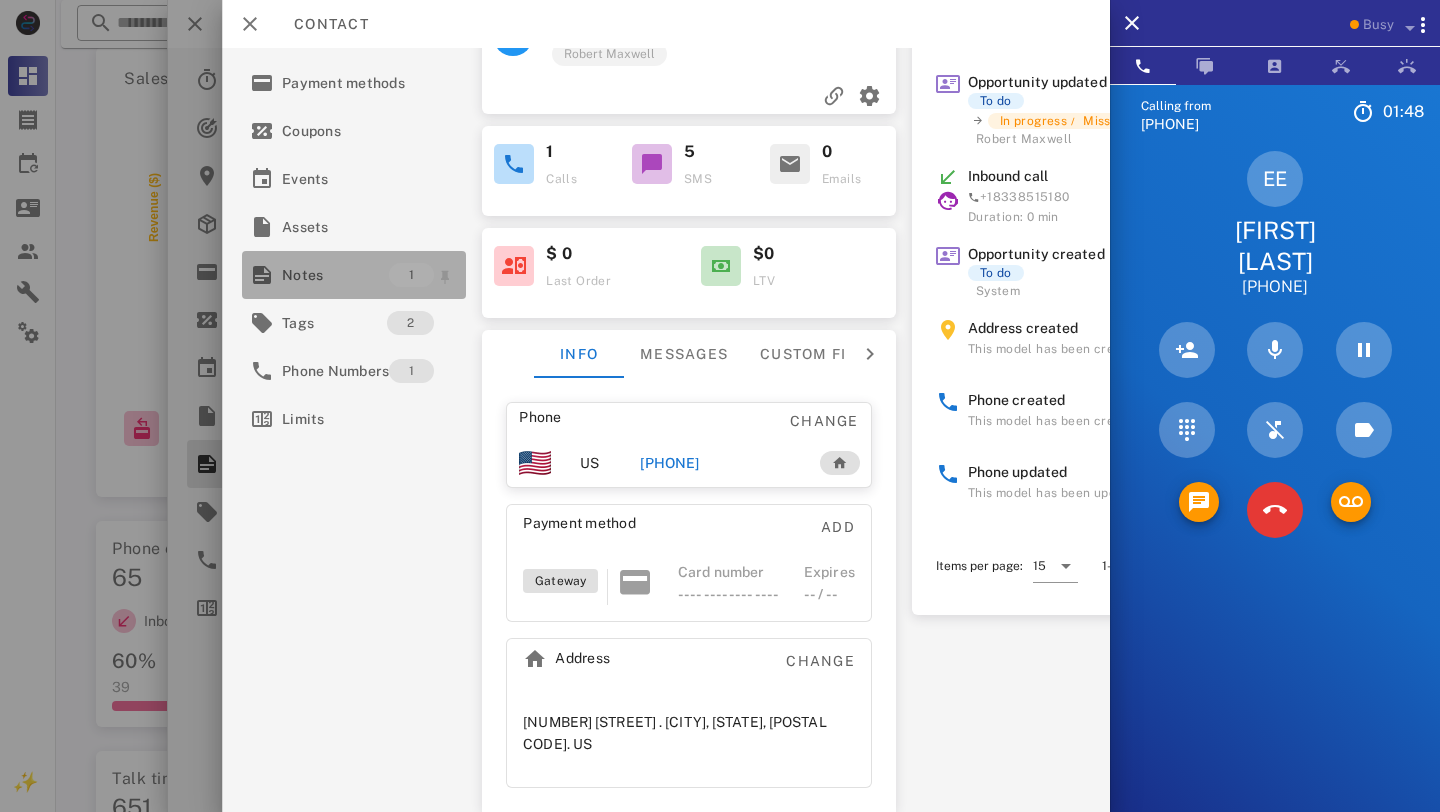 click on "Notes" at bounding box center [335, 275] 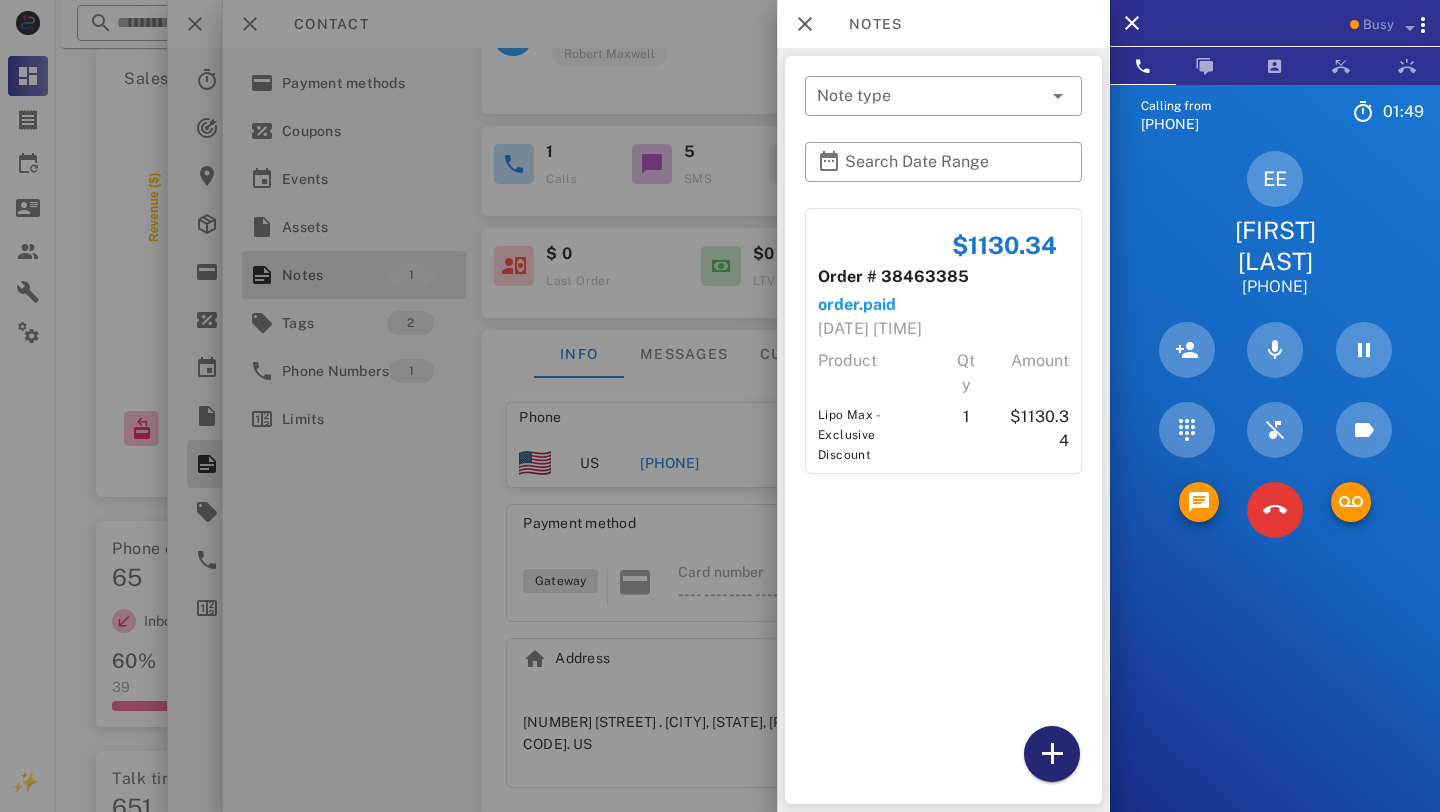 click at bounding box center (1052, 754) 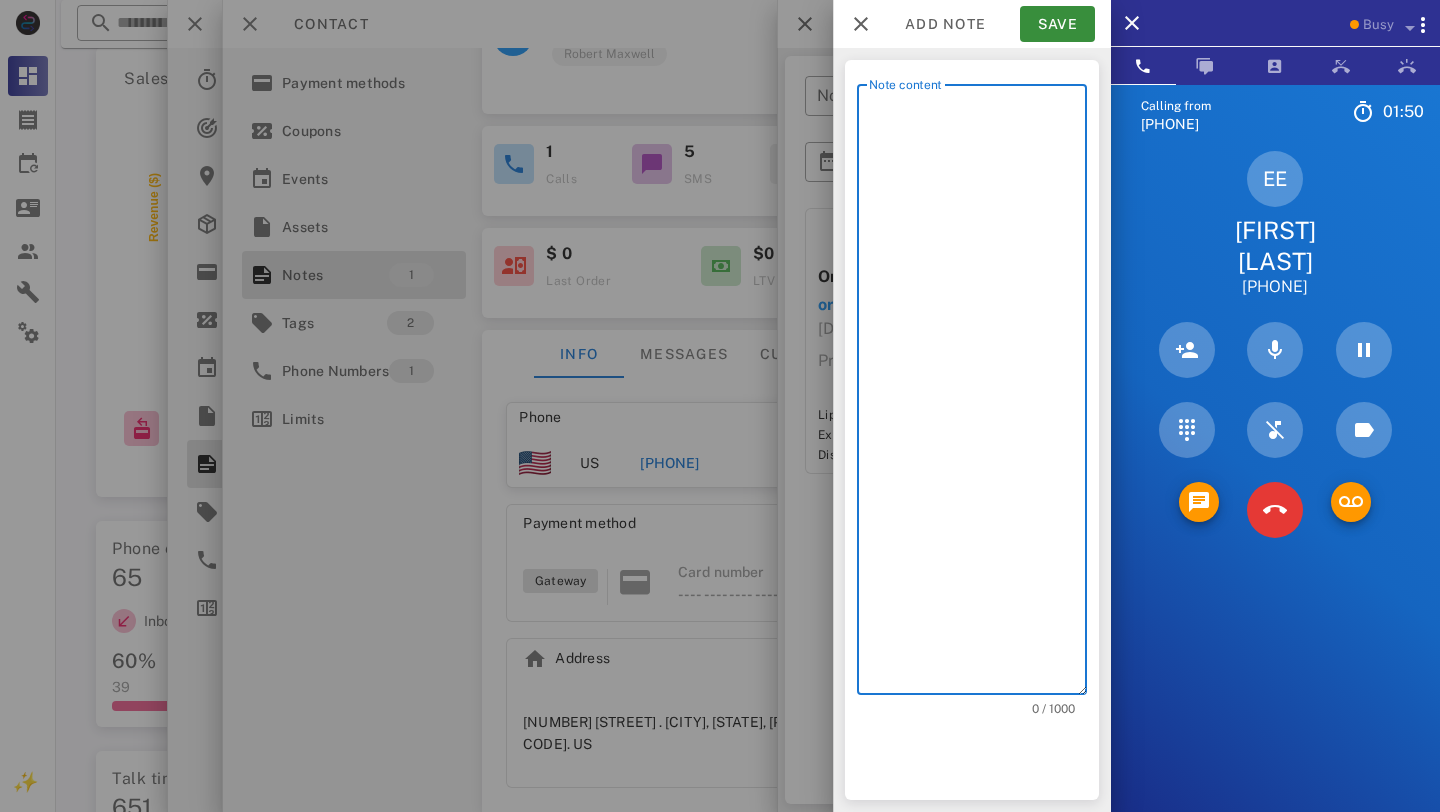 click on "Note content" at bounding box center (978, 394) 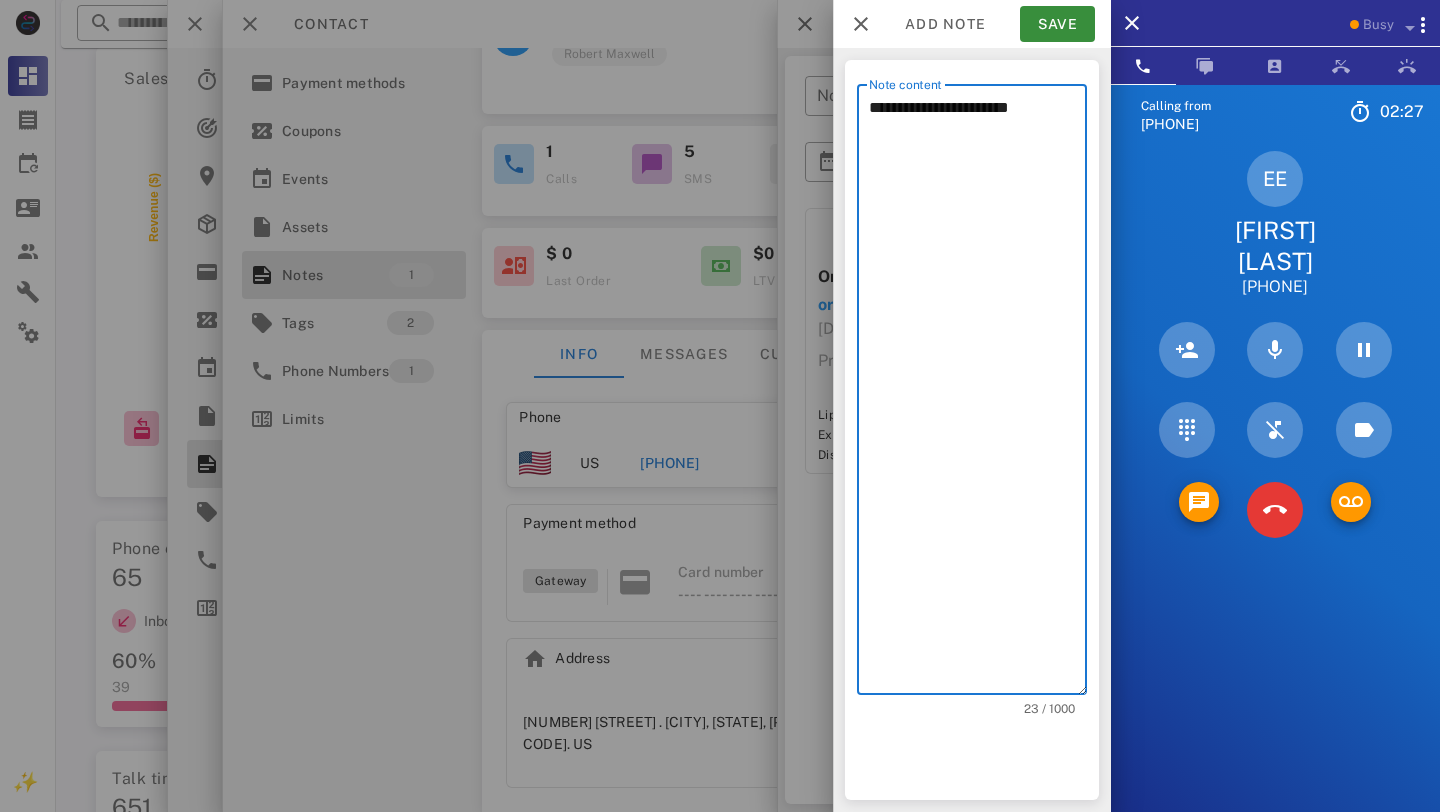 click on "**********" at bounding box center [978, 394] 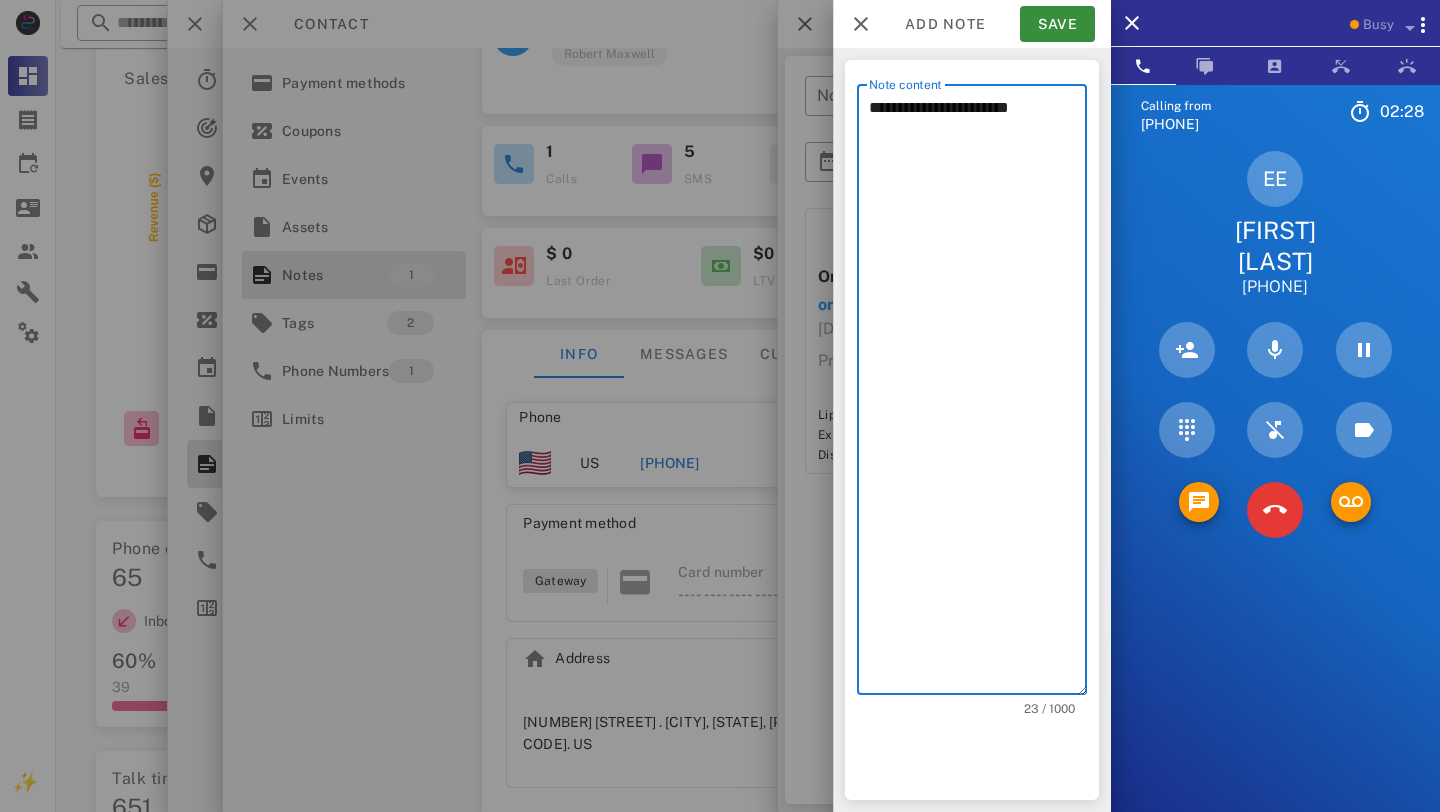click on "**********" at bounding box center (978, 394) 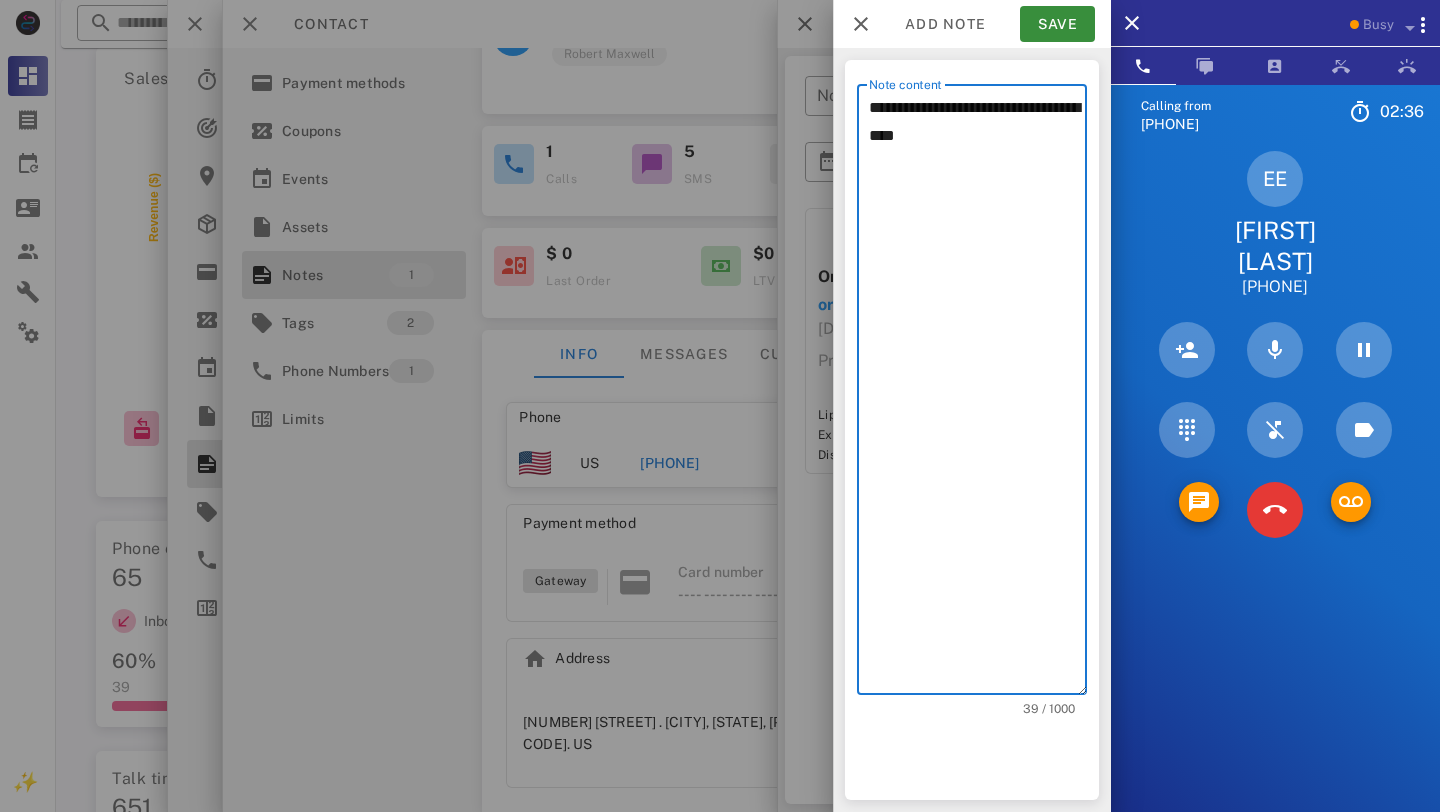type on "**********" 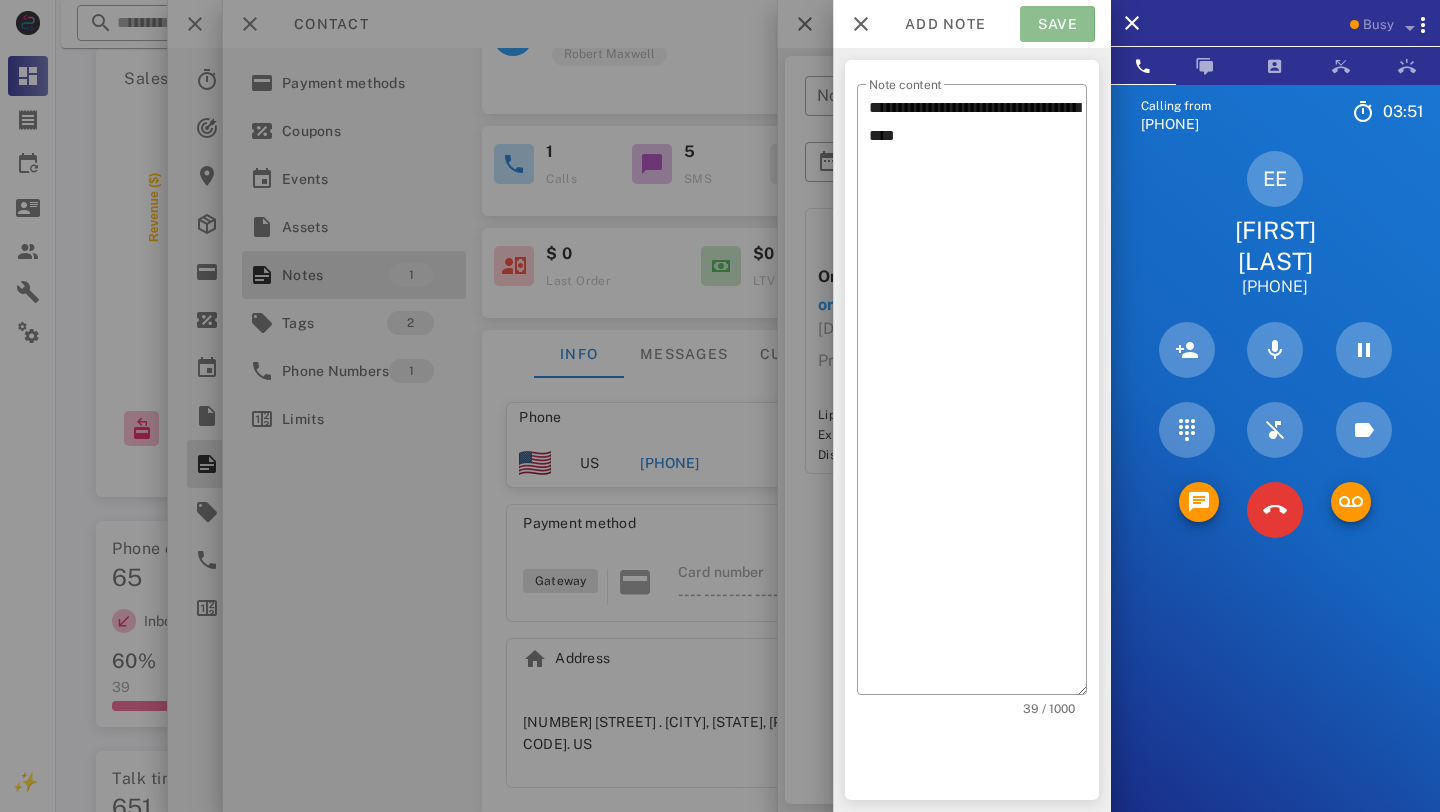 click on "Save" at bounding box center (1057, 24) 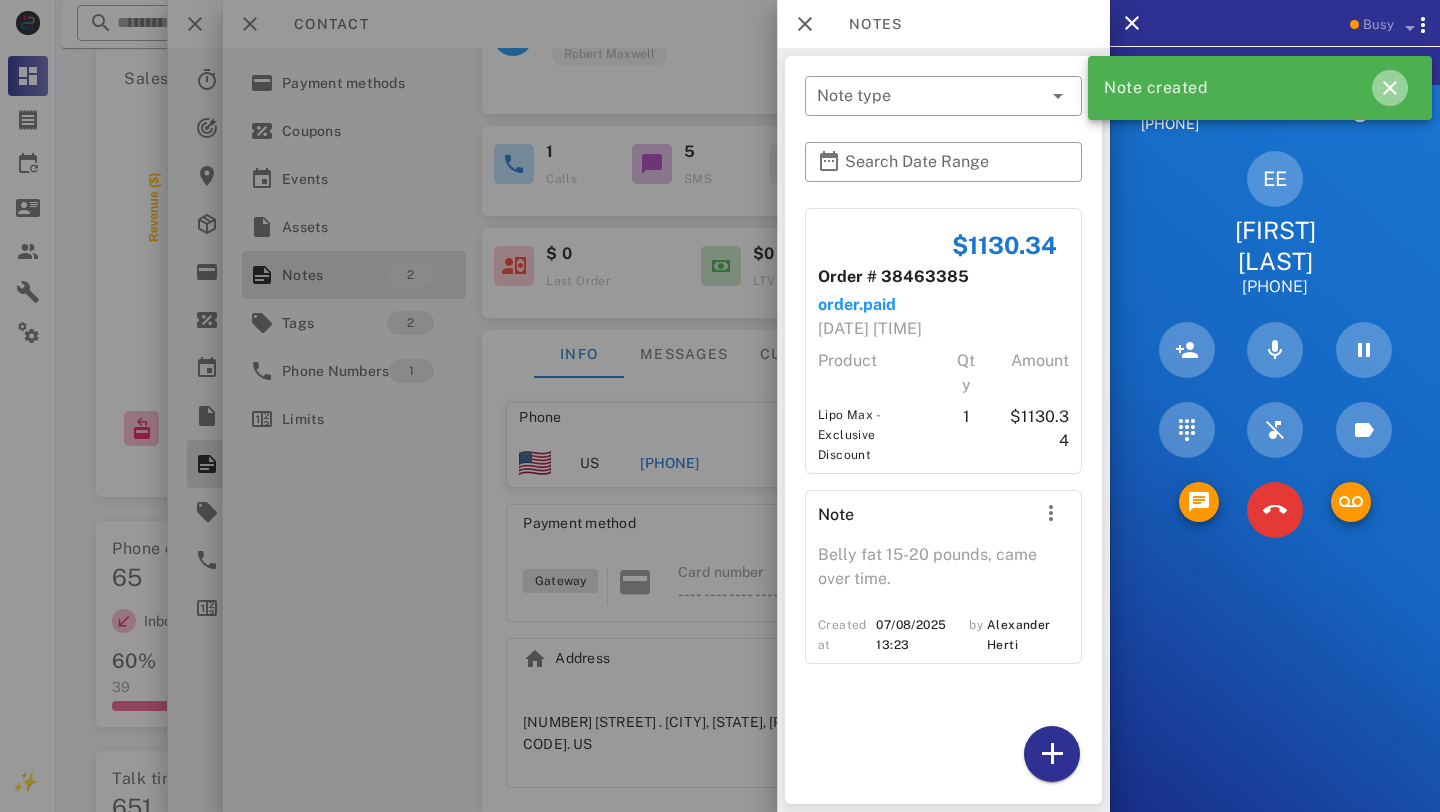click at bounding box center [1390, 88] 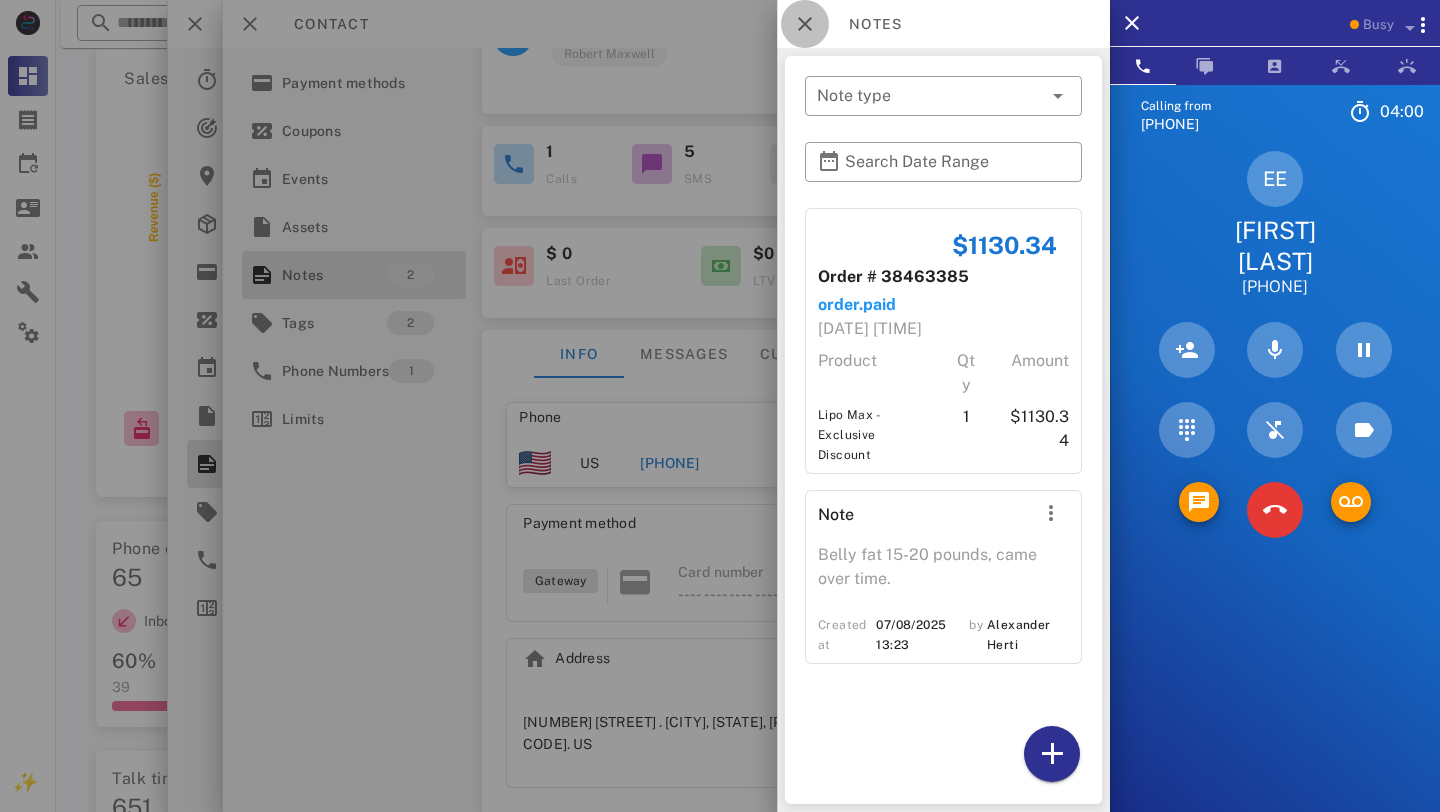 click at bounding box center (805, 24) 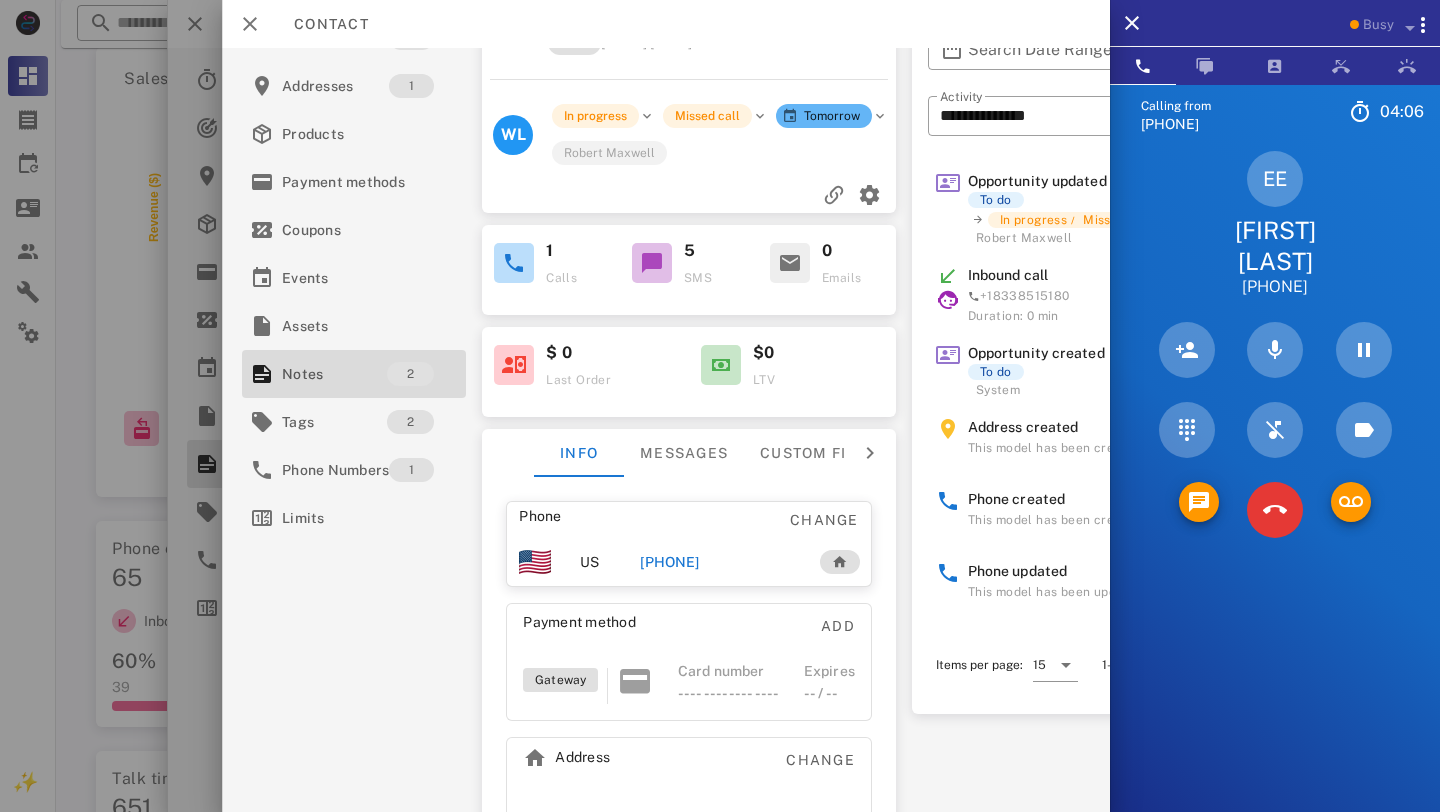 scroll, scrollTop: 0, scrollLeft: 0, axis: both 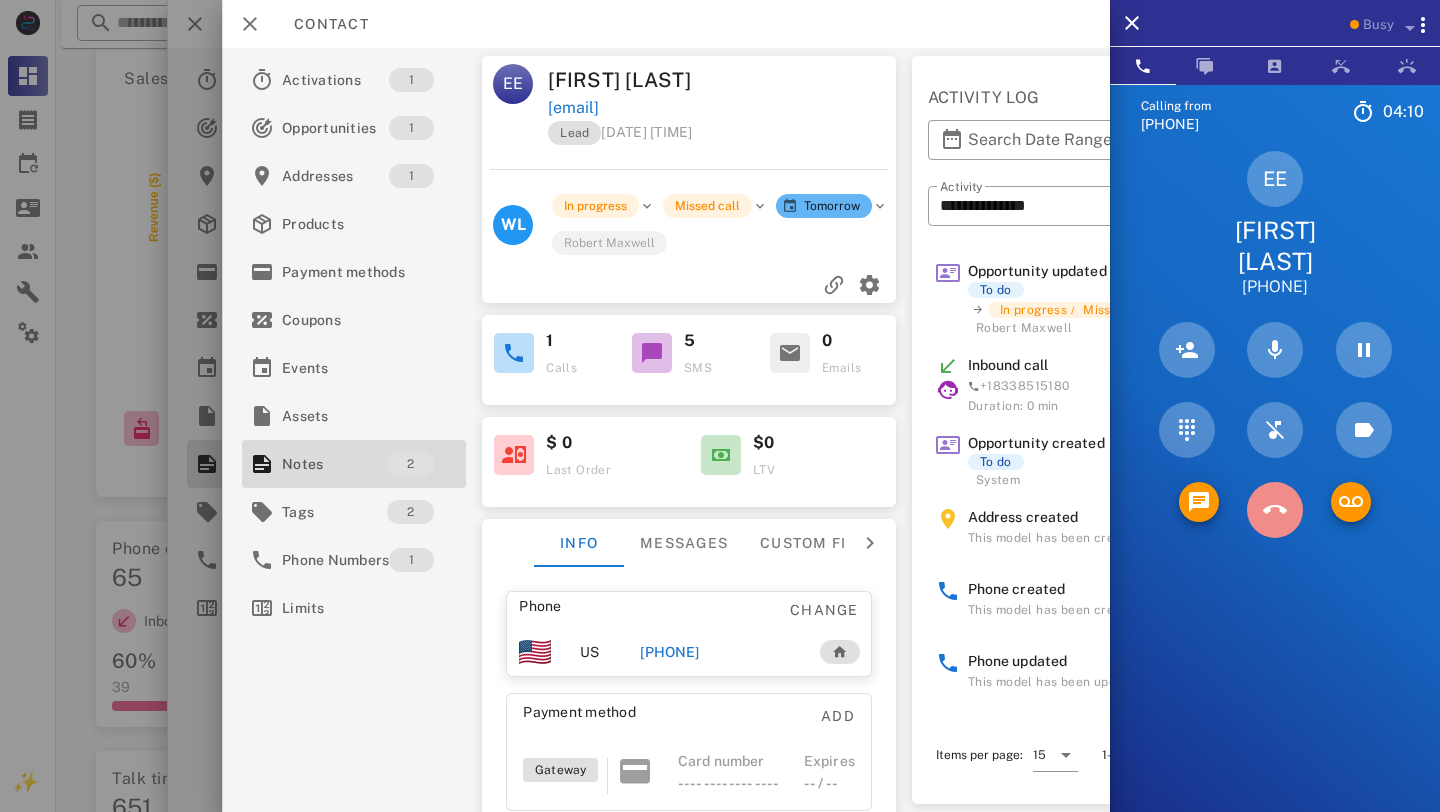 click at bounding box center [1275, 510] 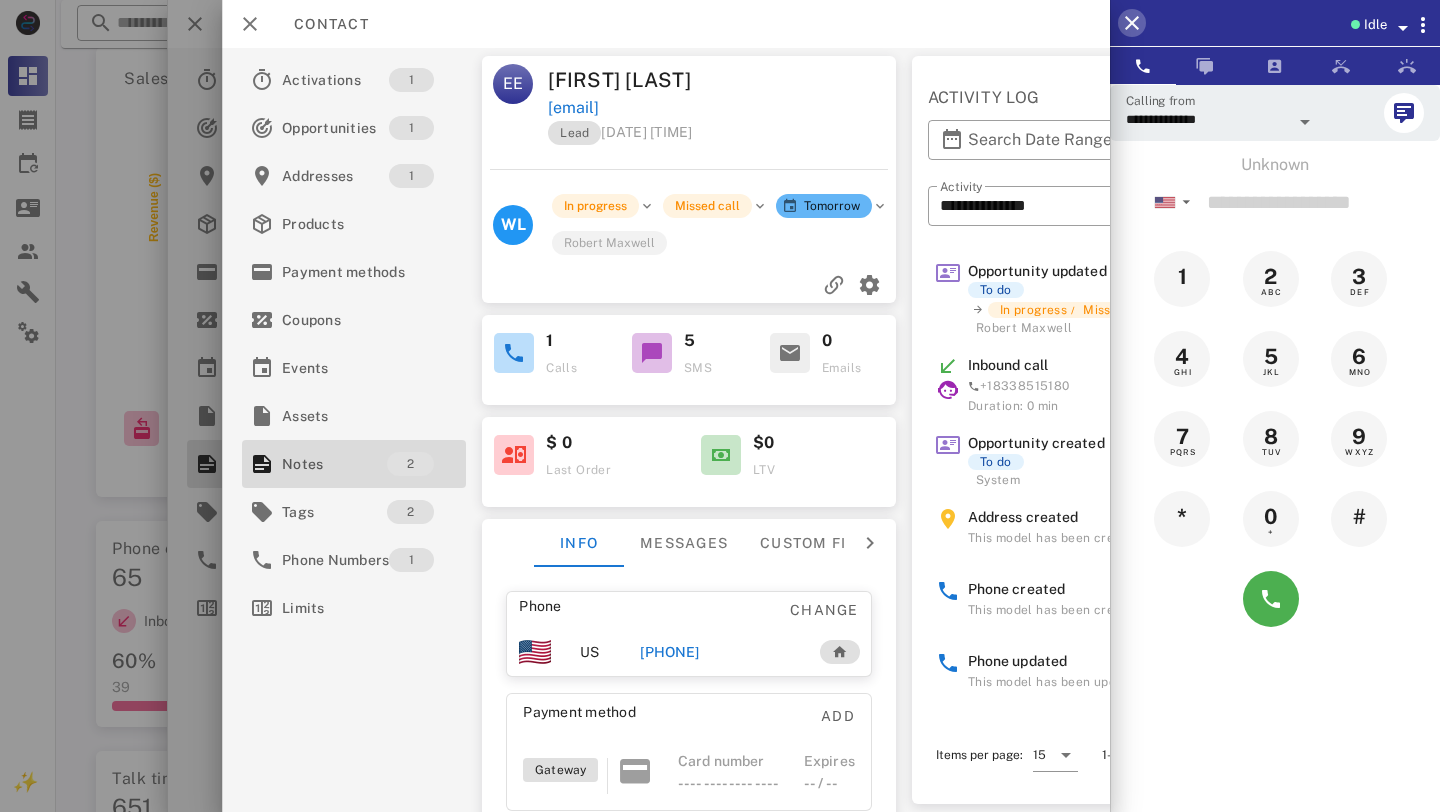 click at bounding box center (1132, 23) 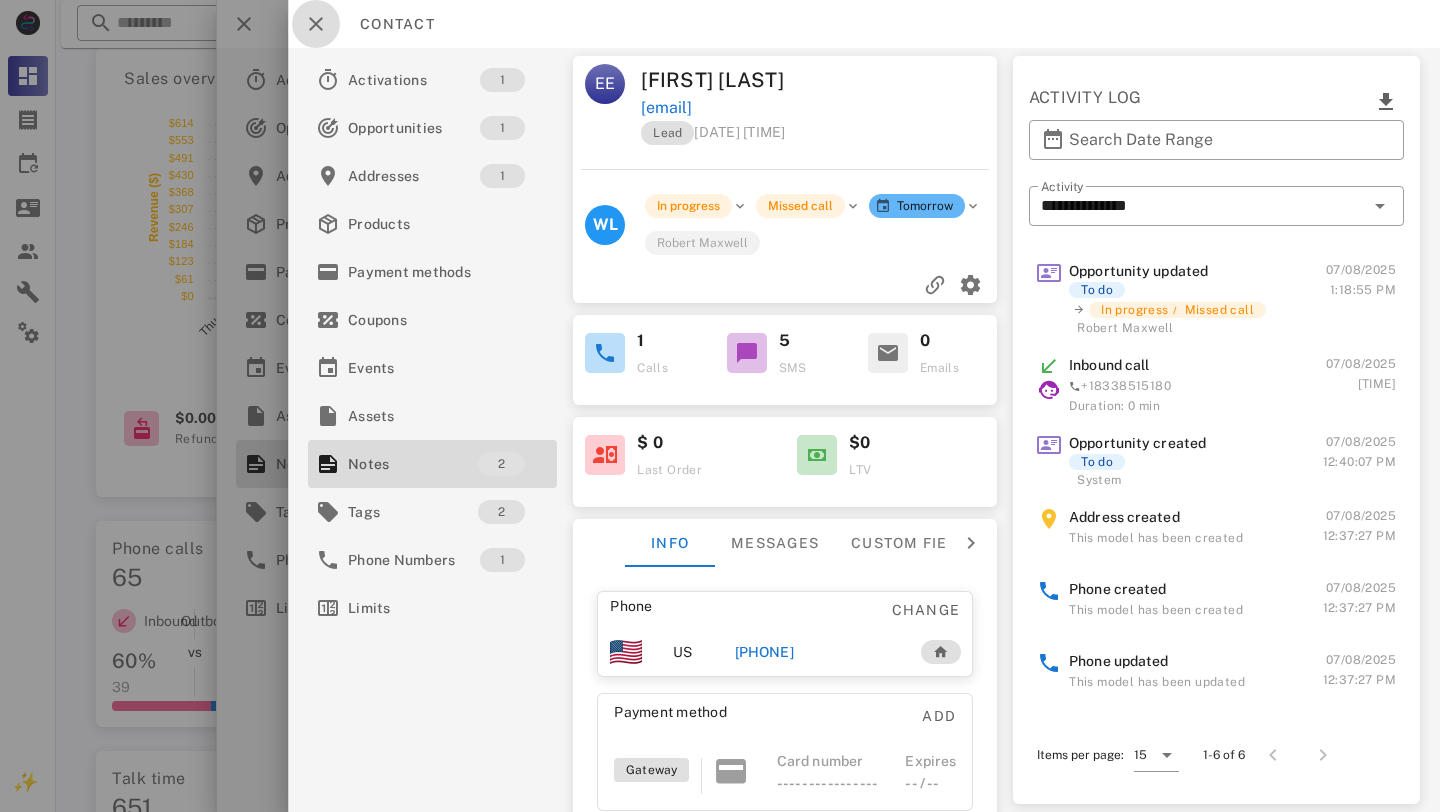 click at bounding box center (316, 24) 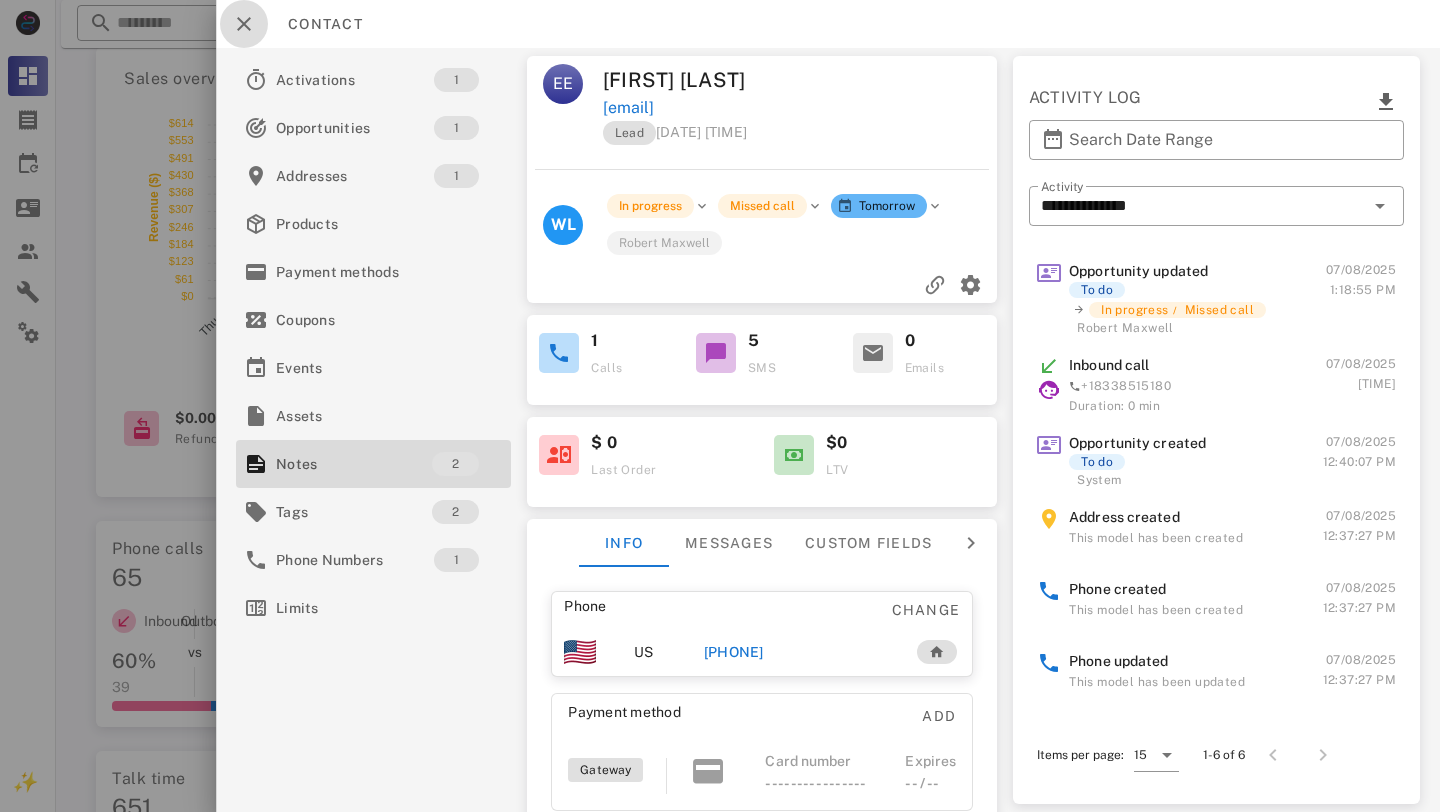 click at bounding box center [244, 24] 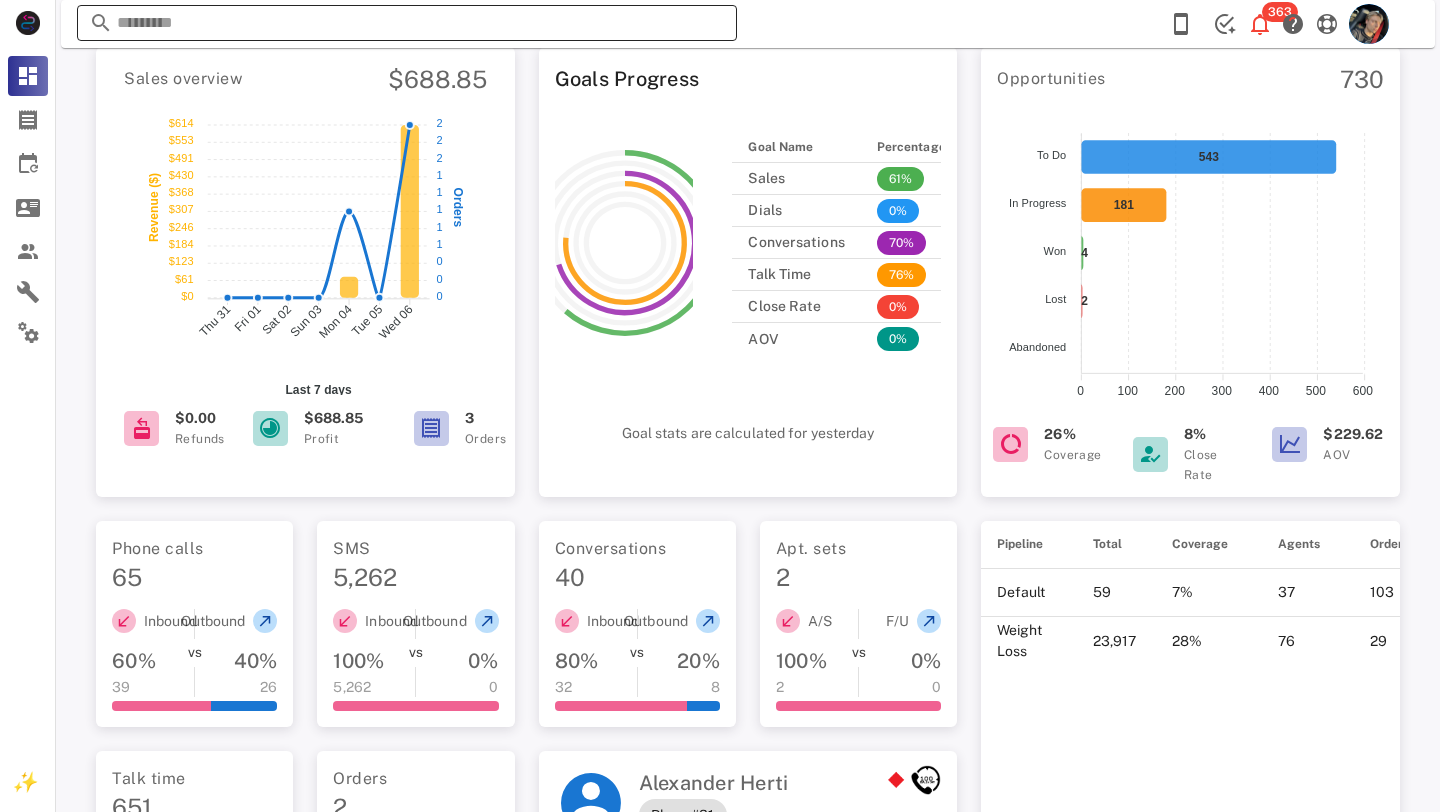 click at bounding box center (407, 23) 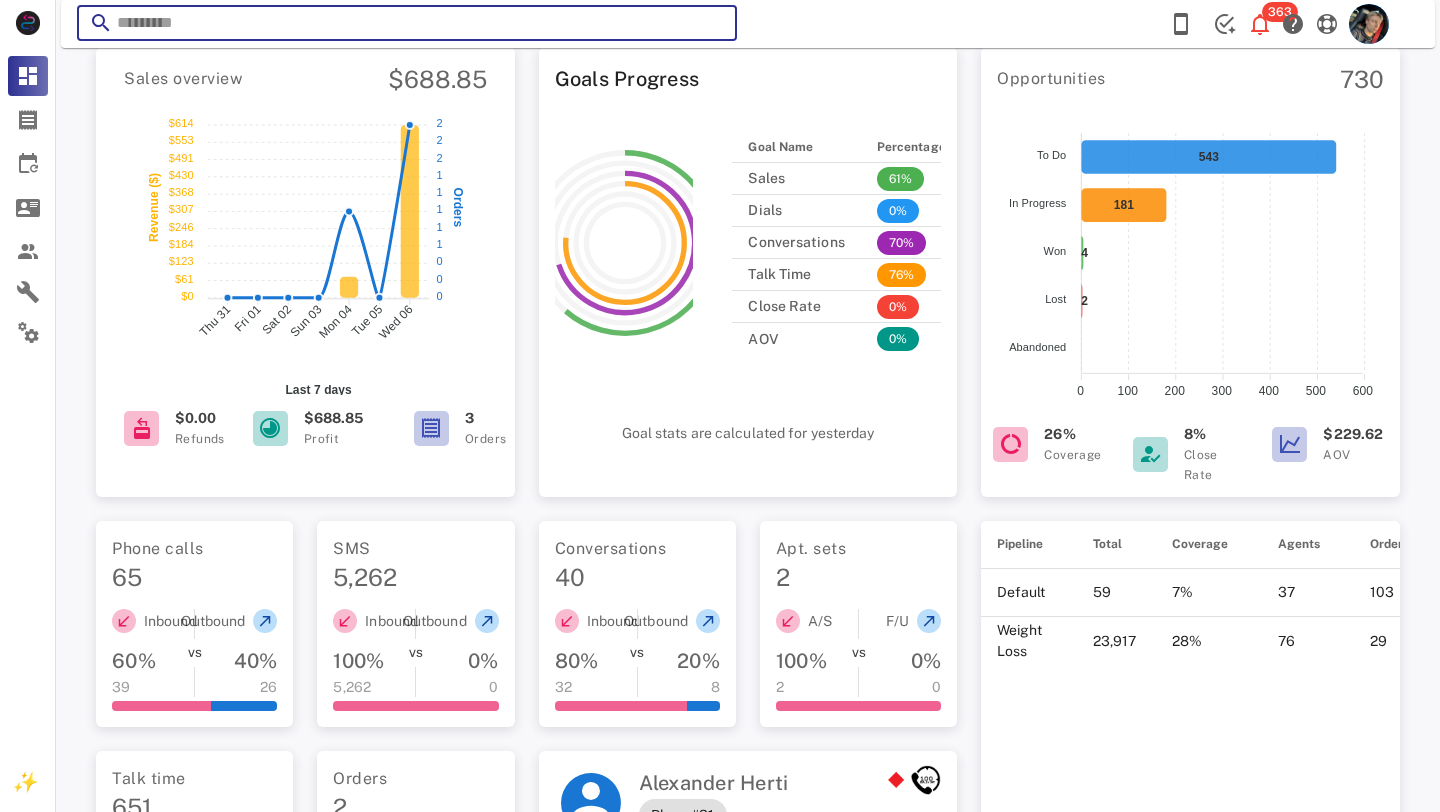 click at bounding box center [407, 23] 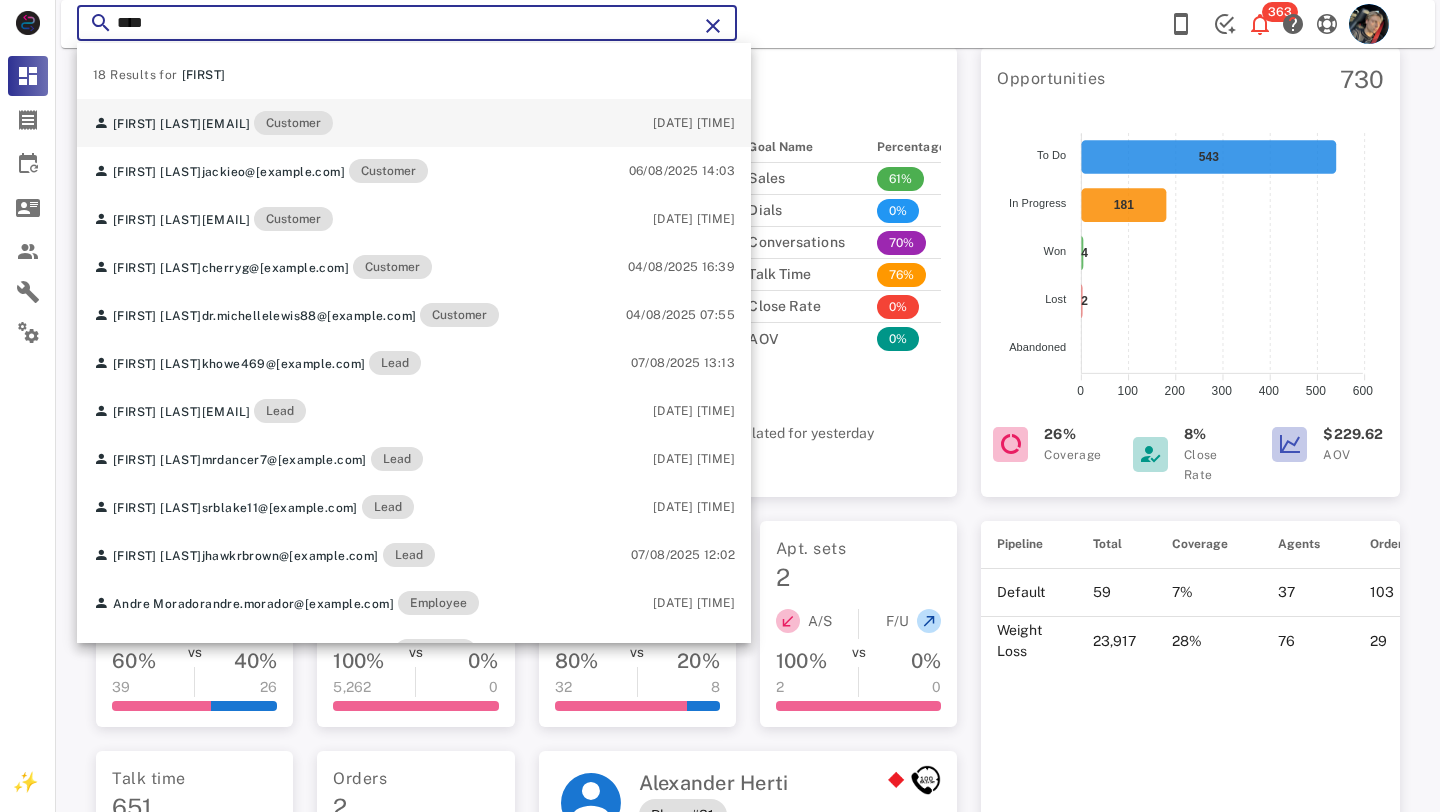 type on "****" 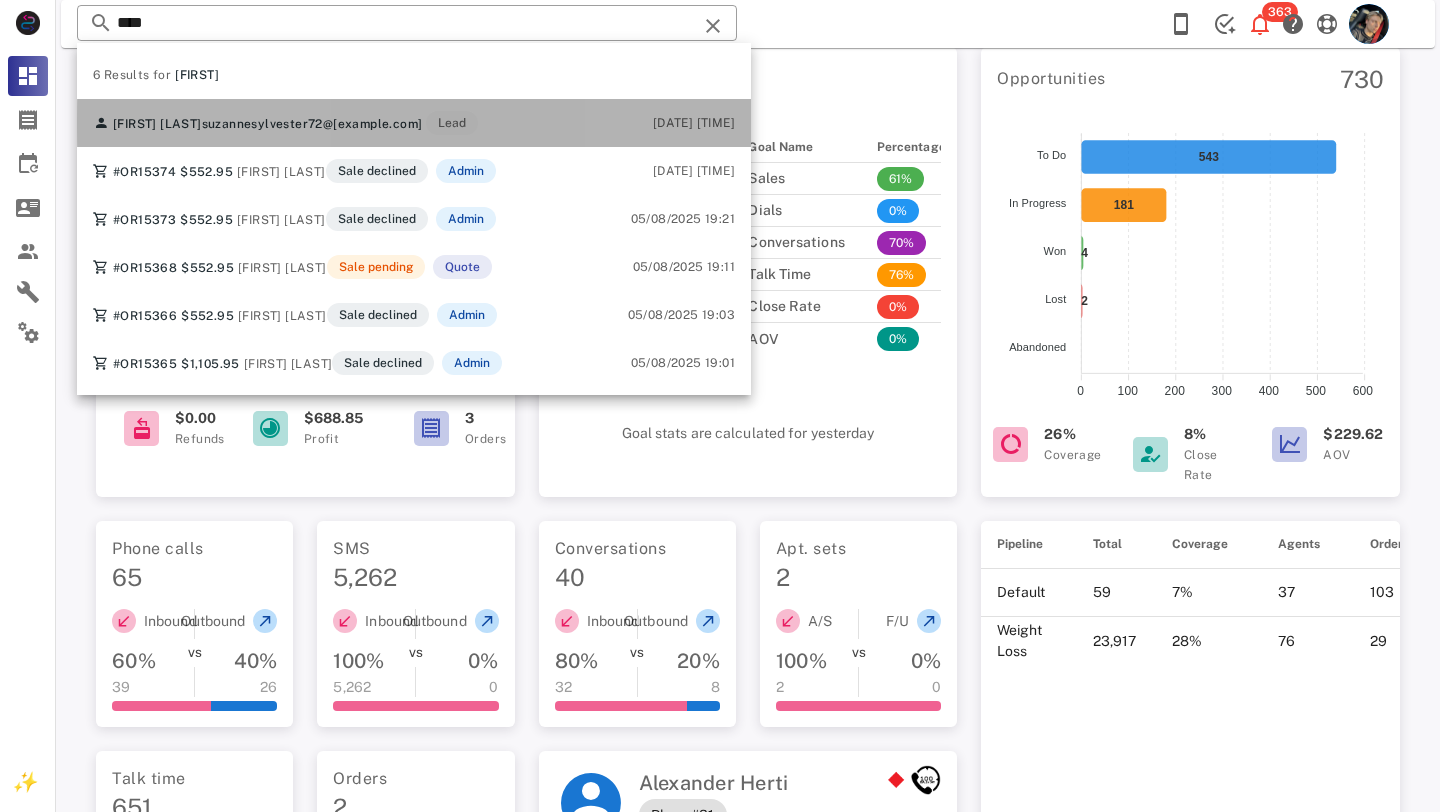click on "suzannesylvester72@[example.com]" at bounding box center [312, 124] 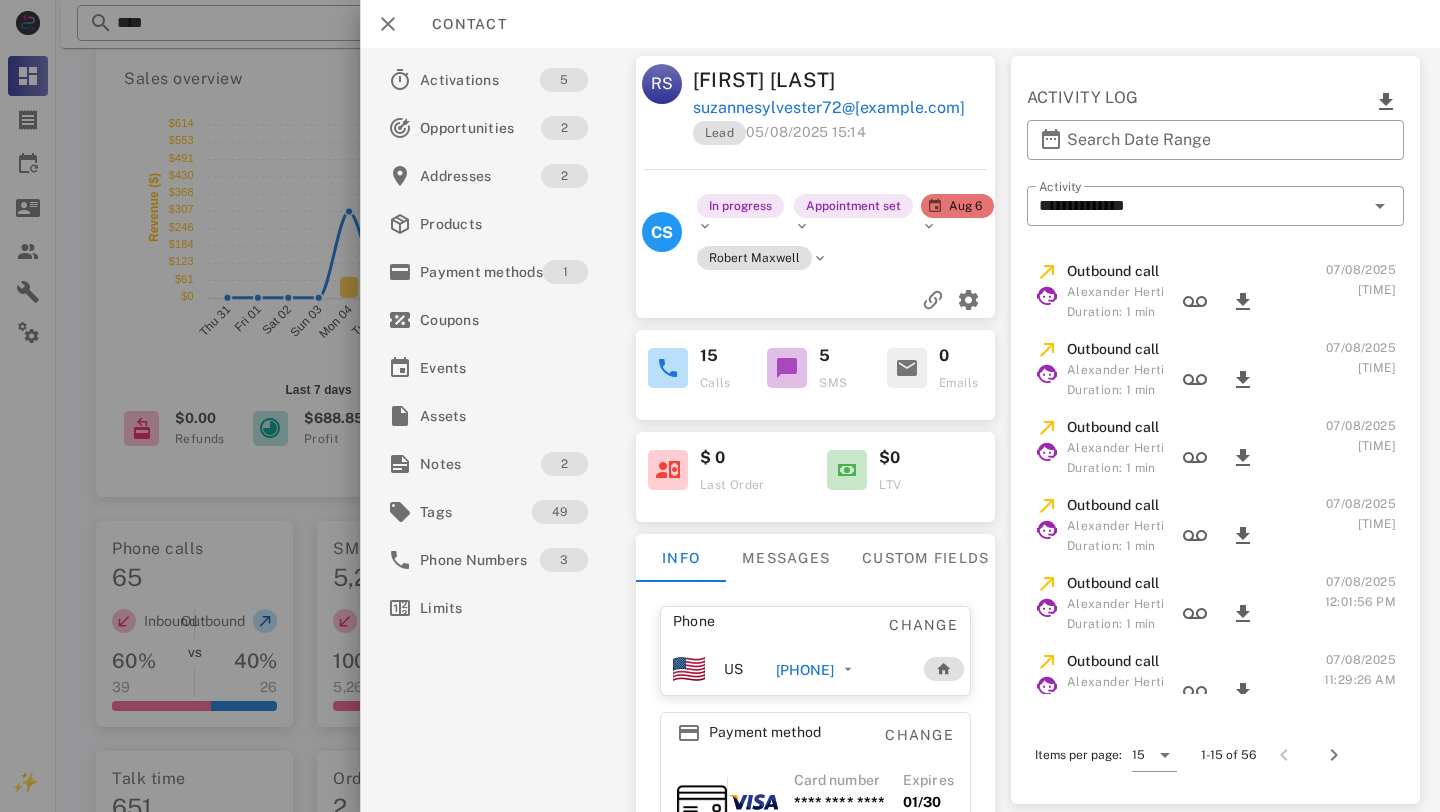 click on "[PHONE]" at bounding box center [805, 670] 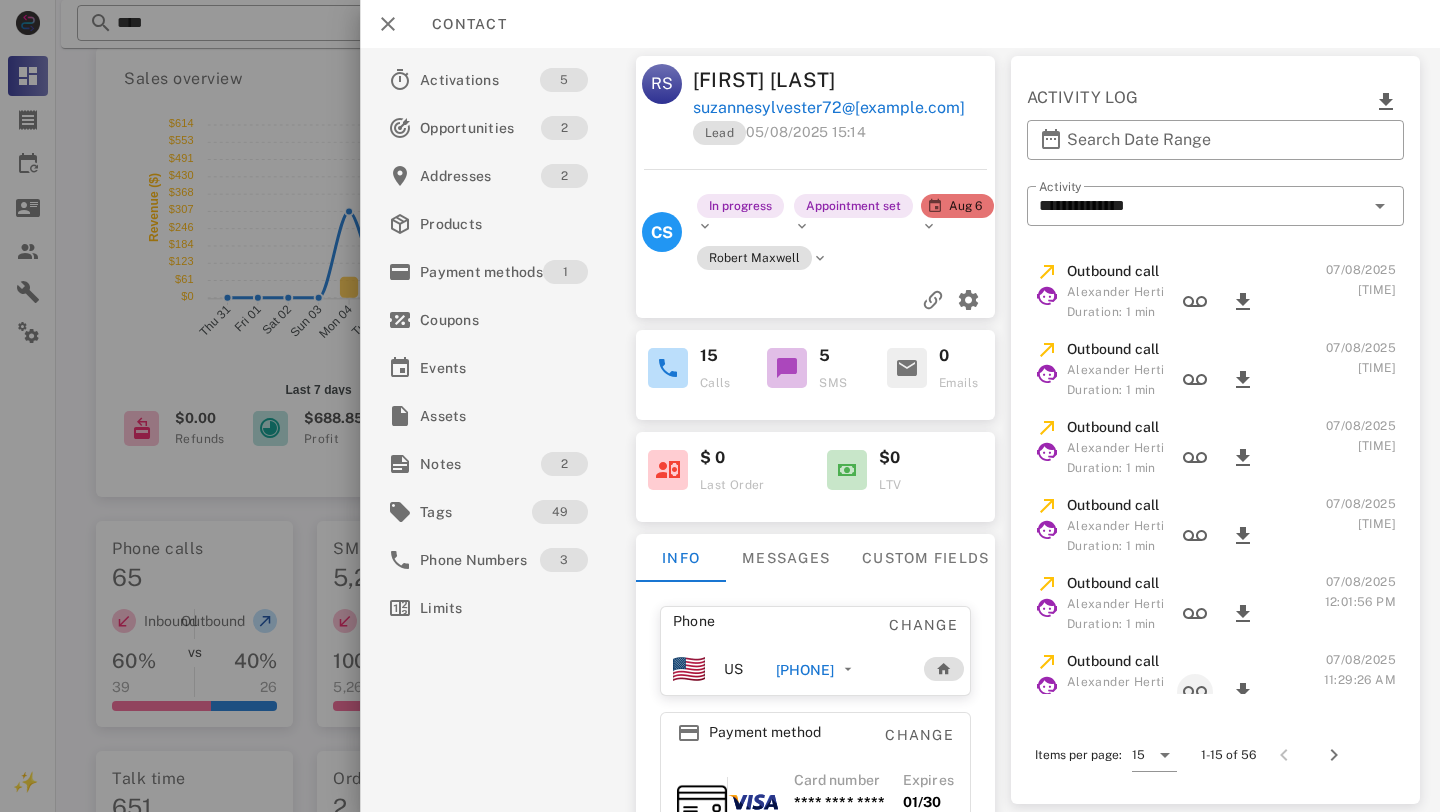 type on "**********" 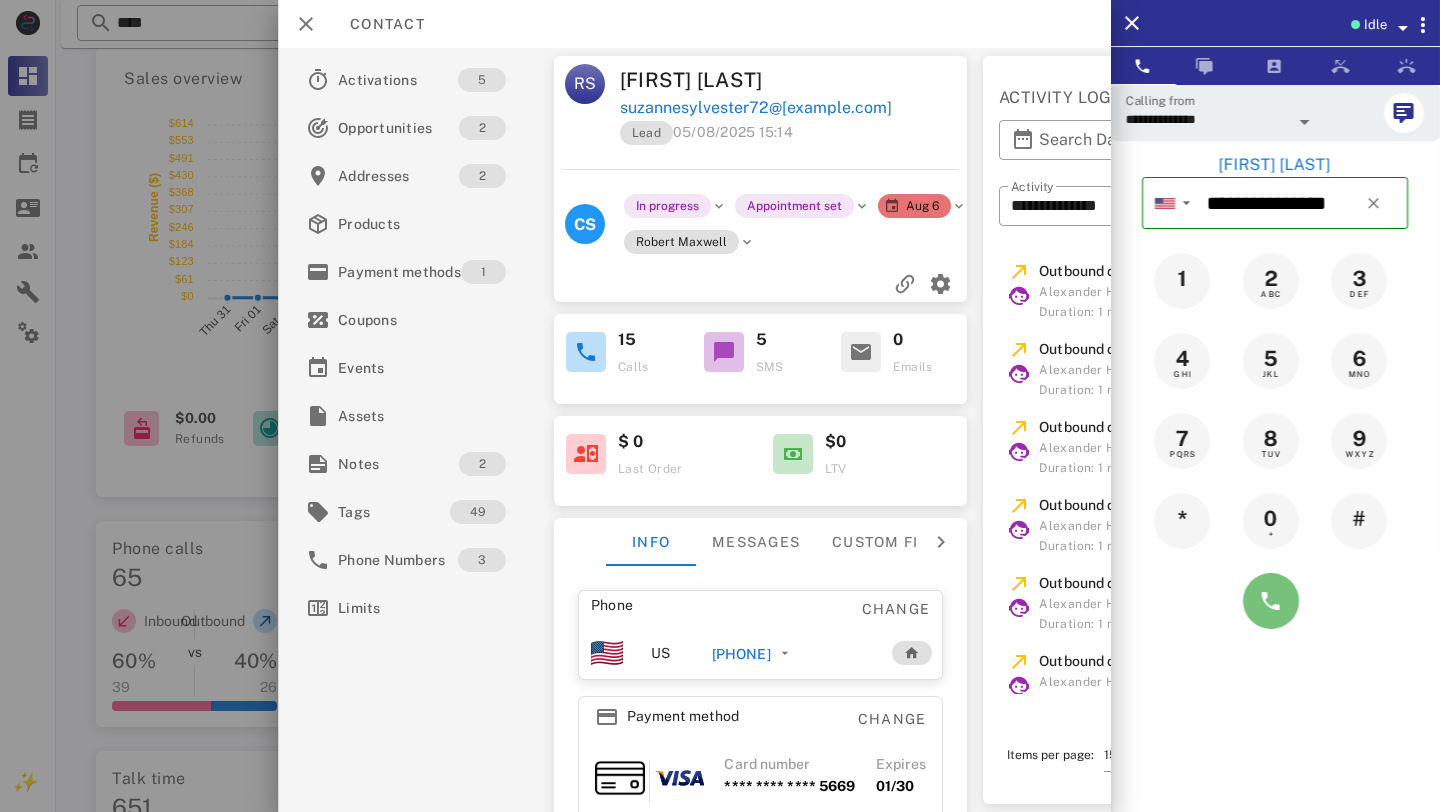 click at bounding box center (1271, 601) 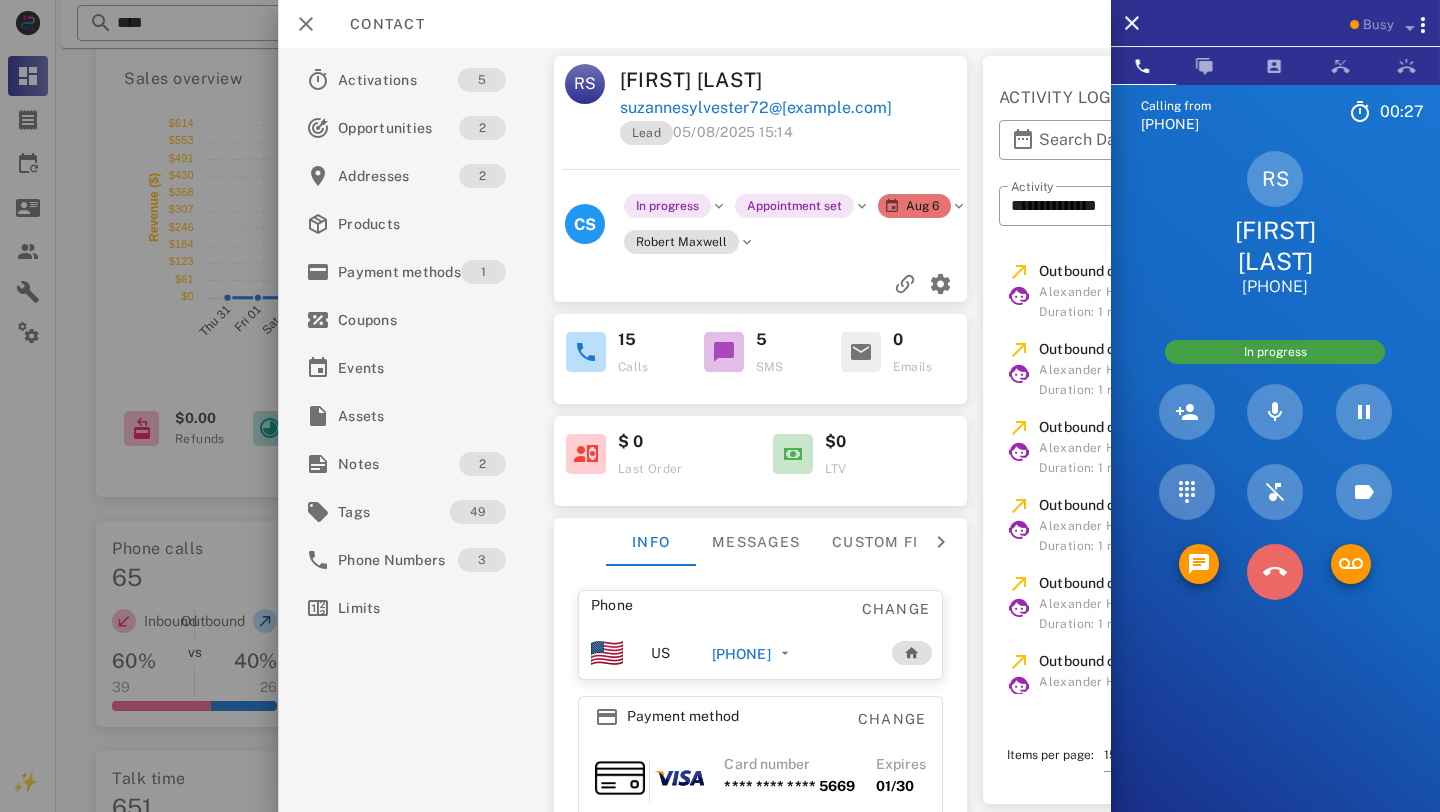 click at bounding box center [1275, 572] 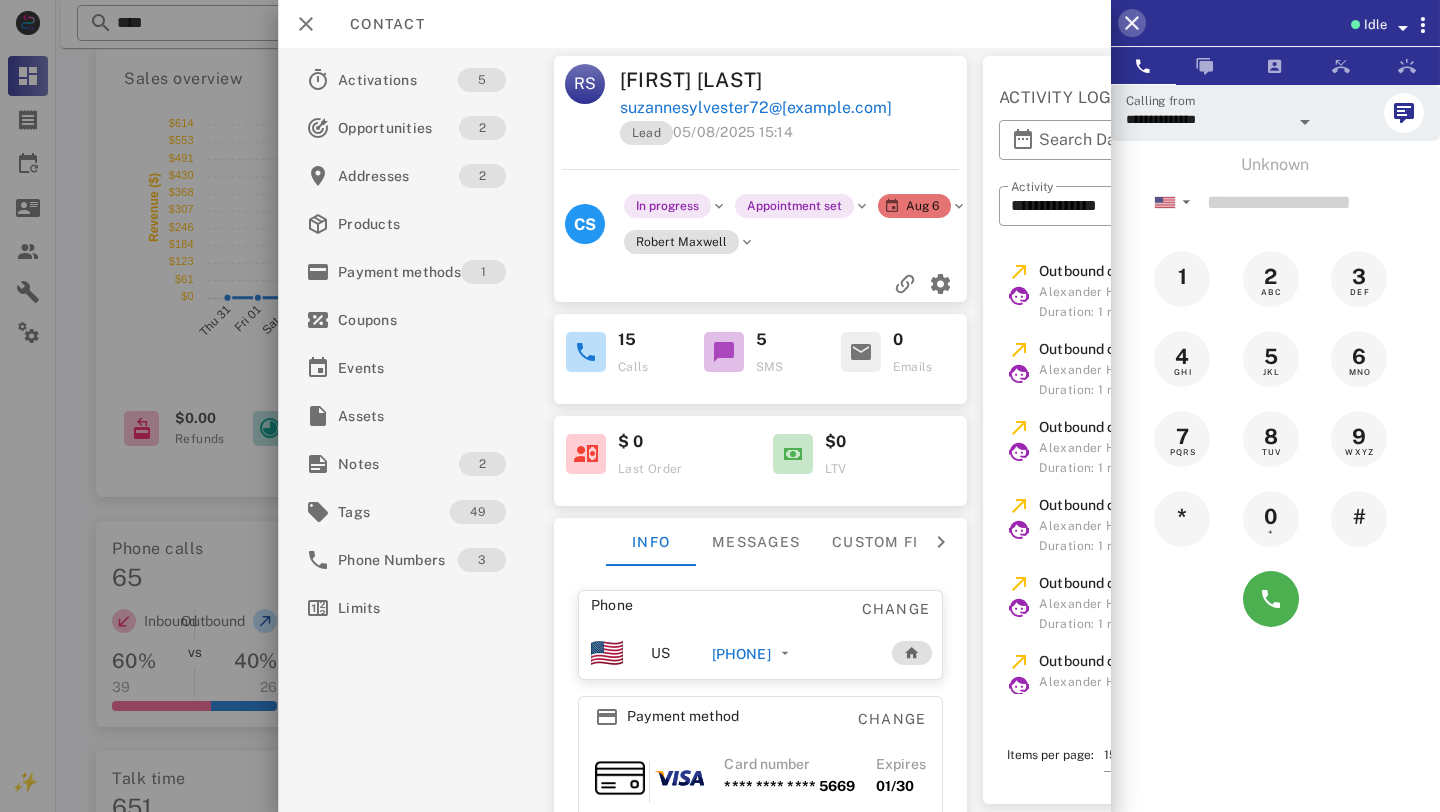 click at bounding box center [1132, 23] 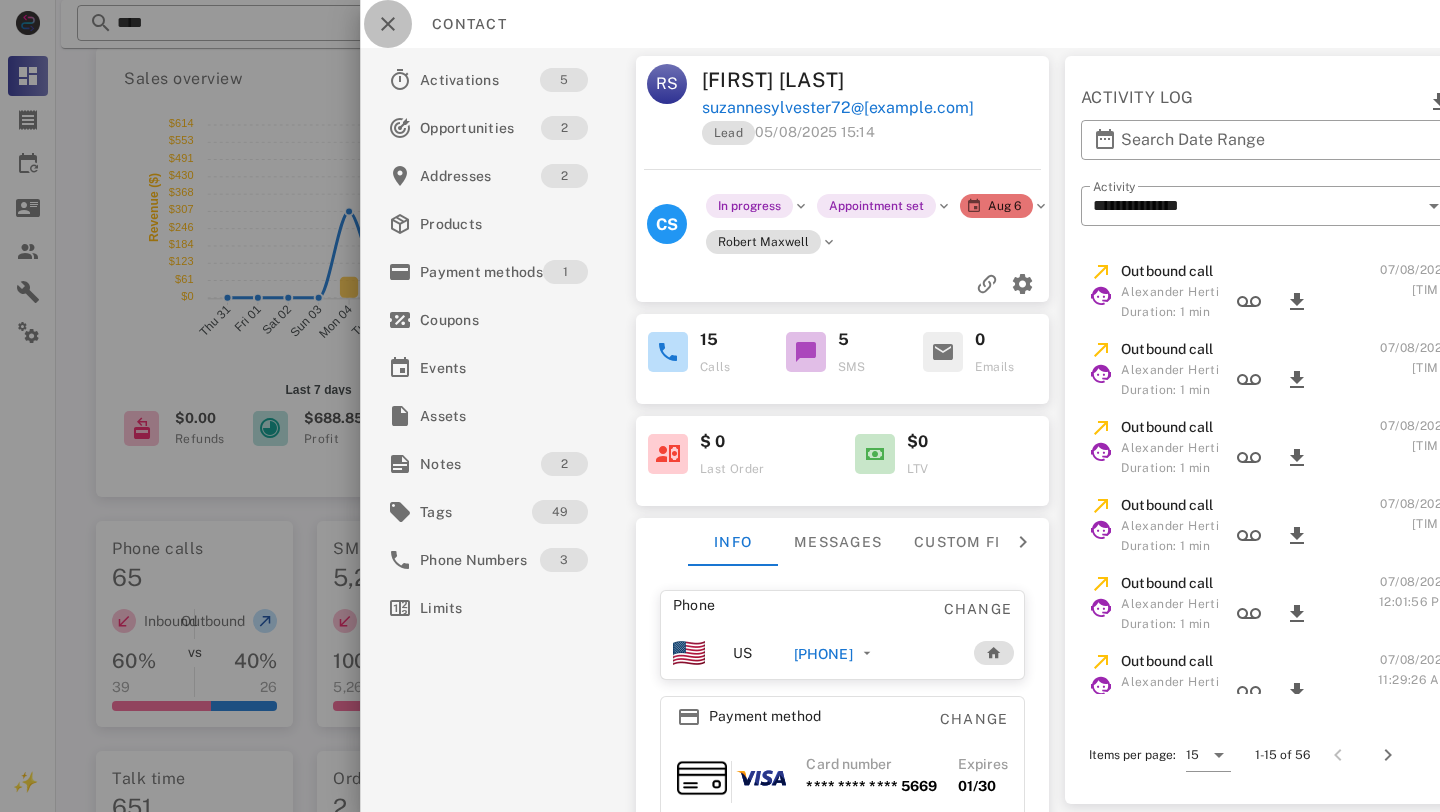 click at bounding box center (388, 24) 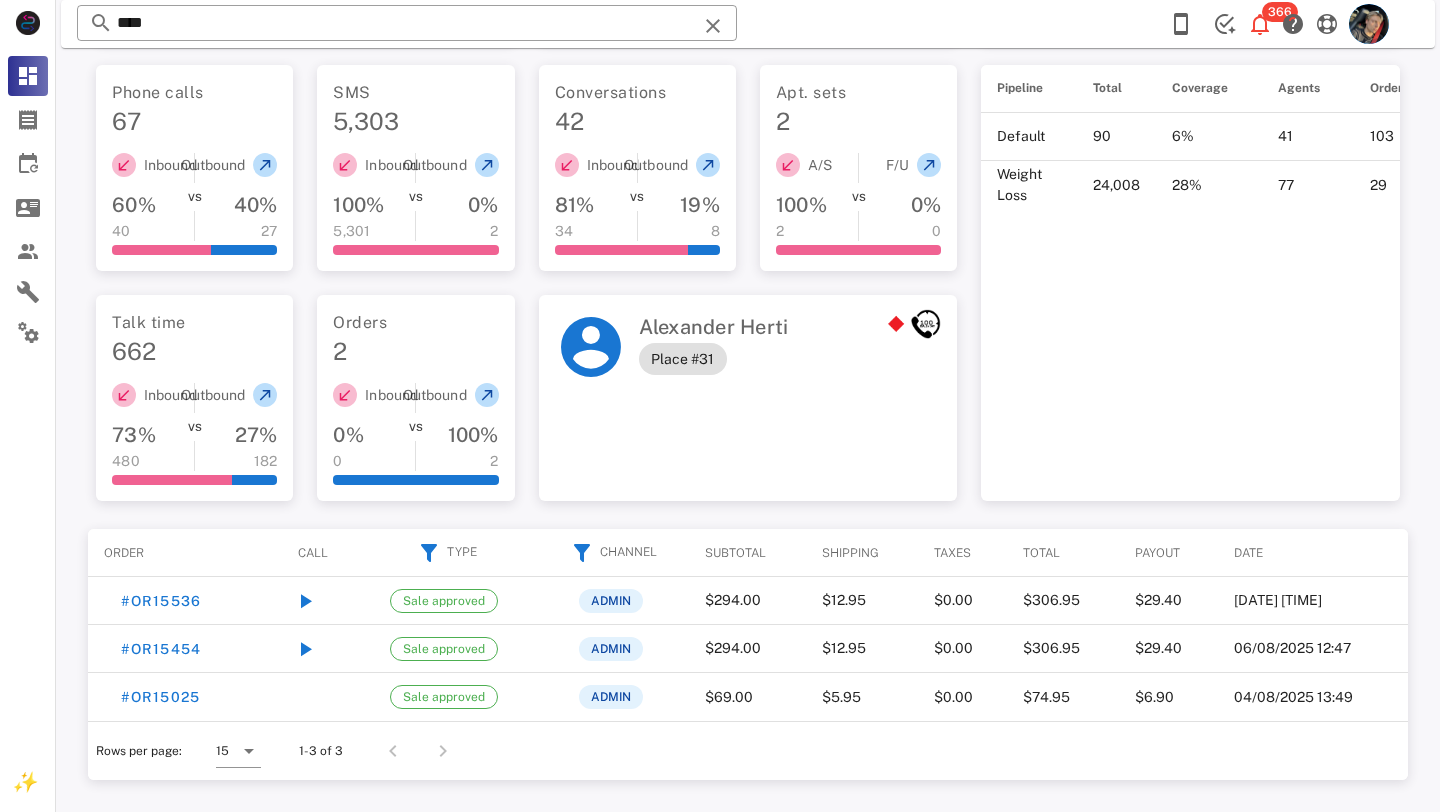 scroll, scrollTop: 0, scrollLeft: 0, axis: both 